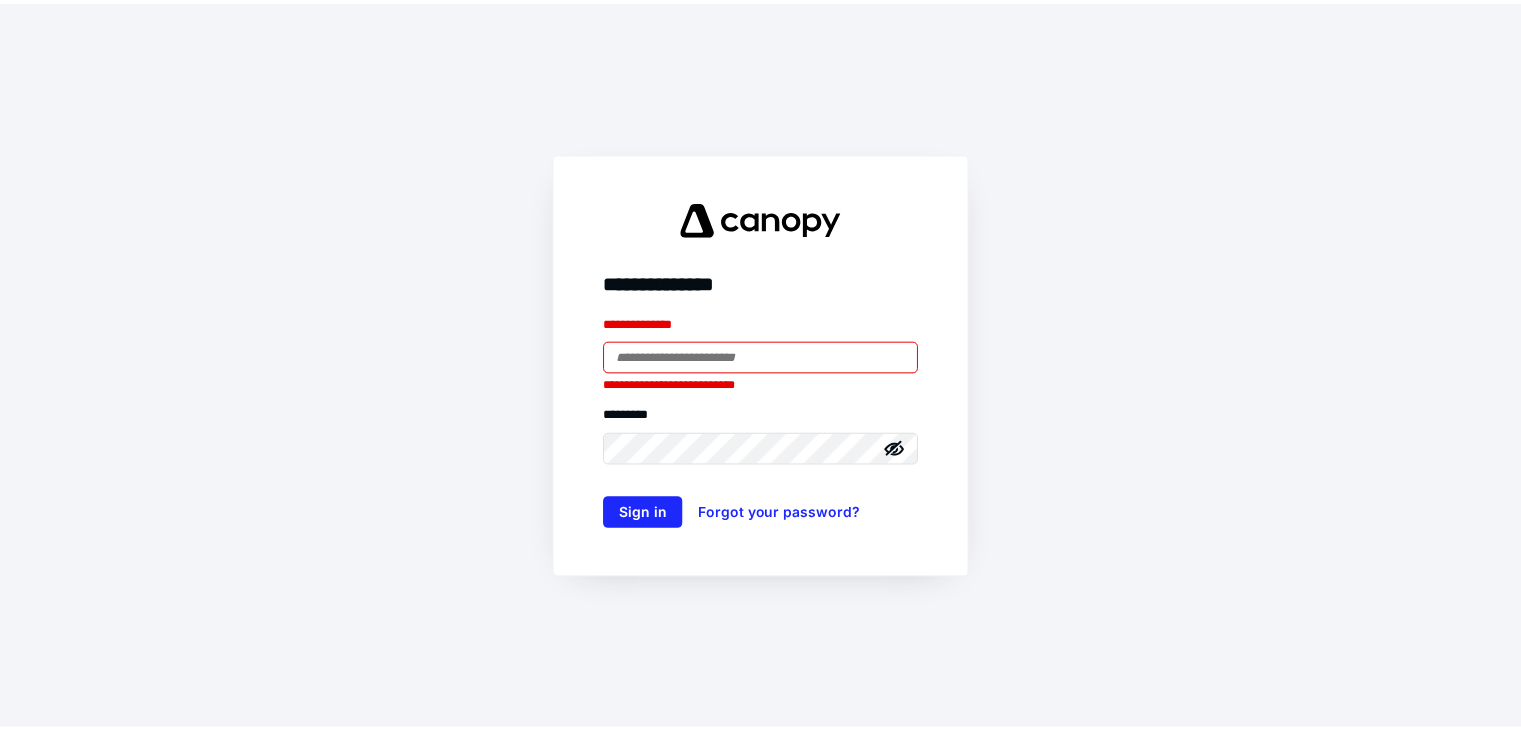 scroll, scrollTop: 0, scrollLeft: 0, axis: both 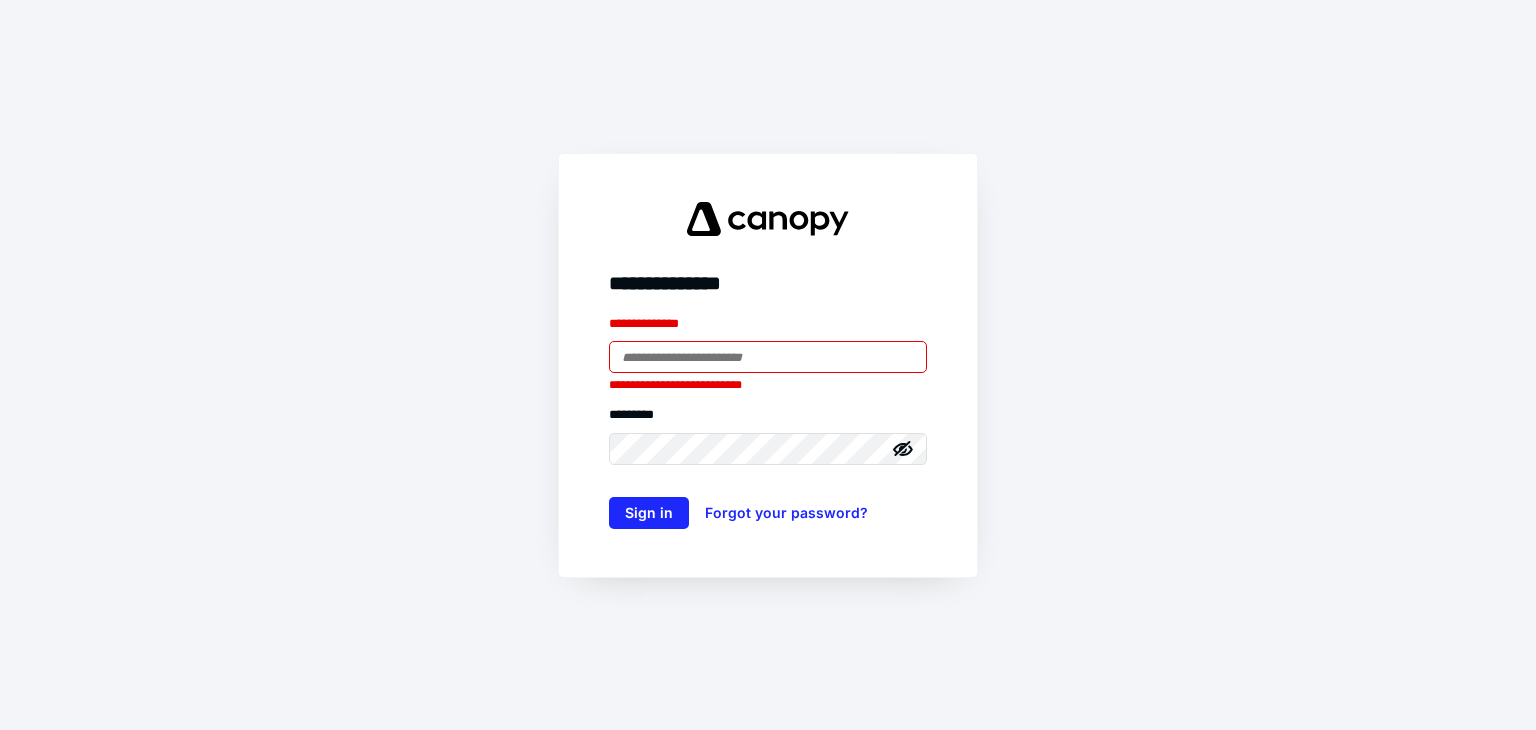 click at bounding box center (768, 357) 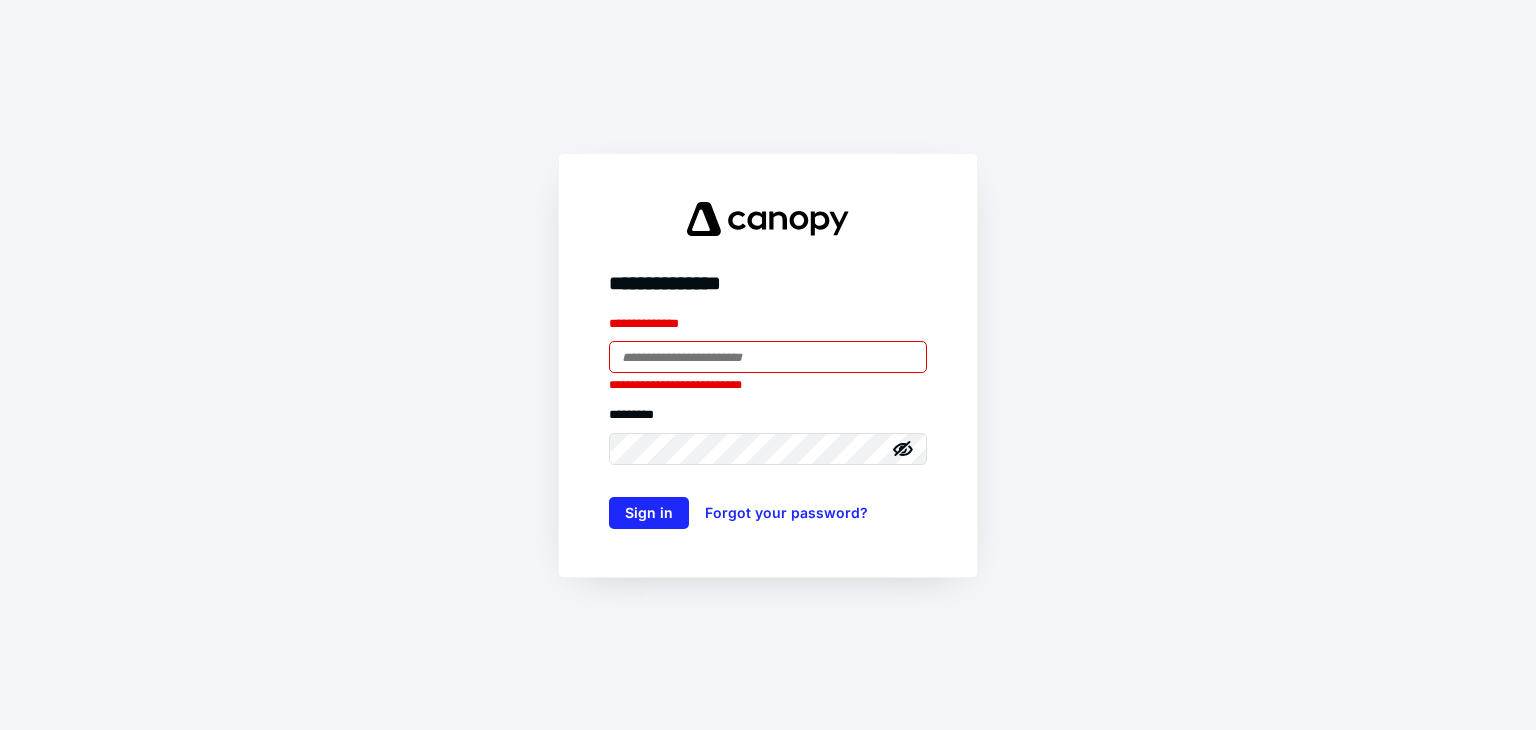 type on "**********" 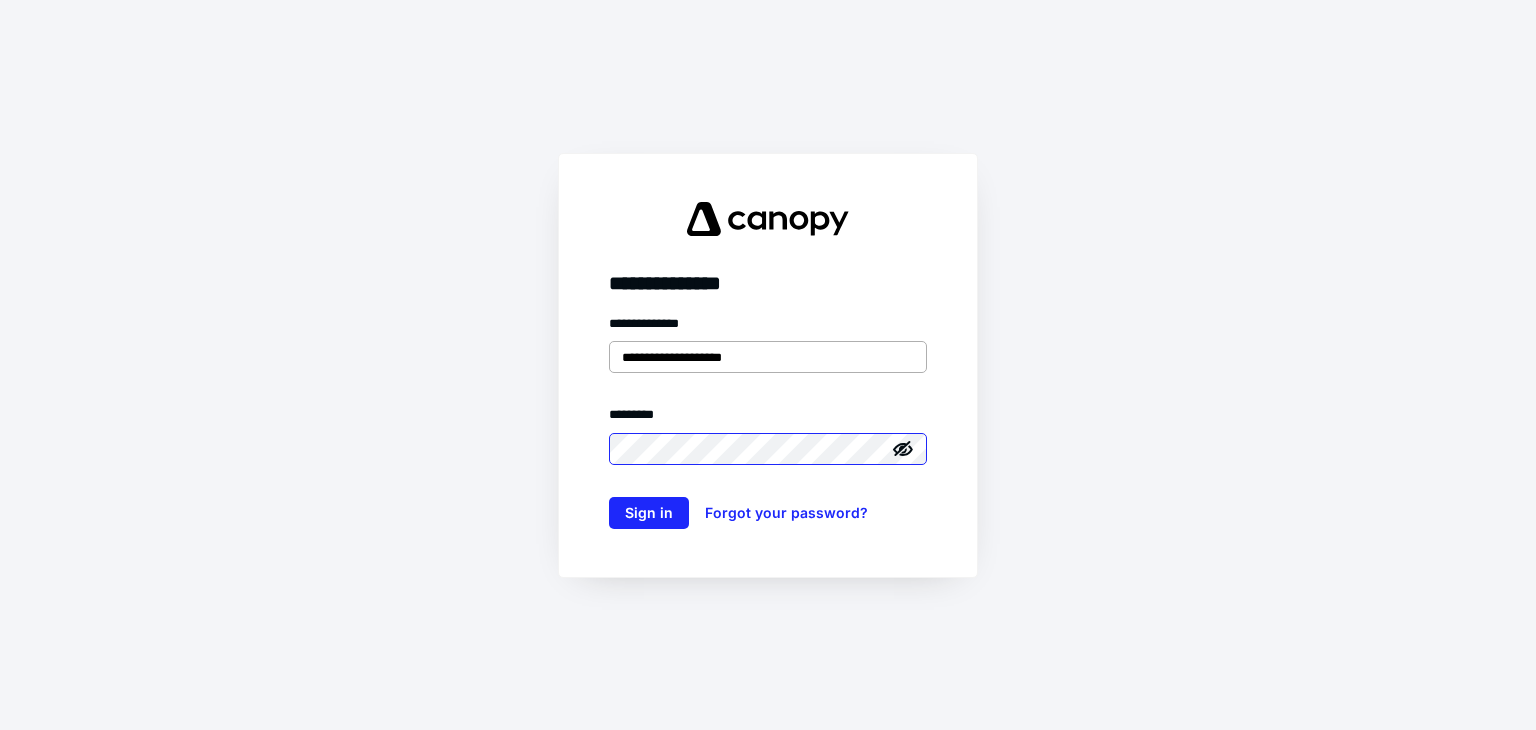 click on "Sign in" at bounding box center (649, 513) 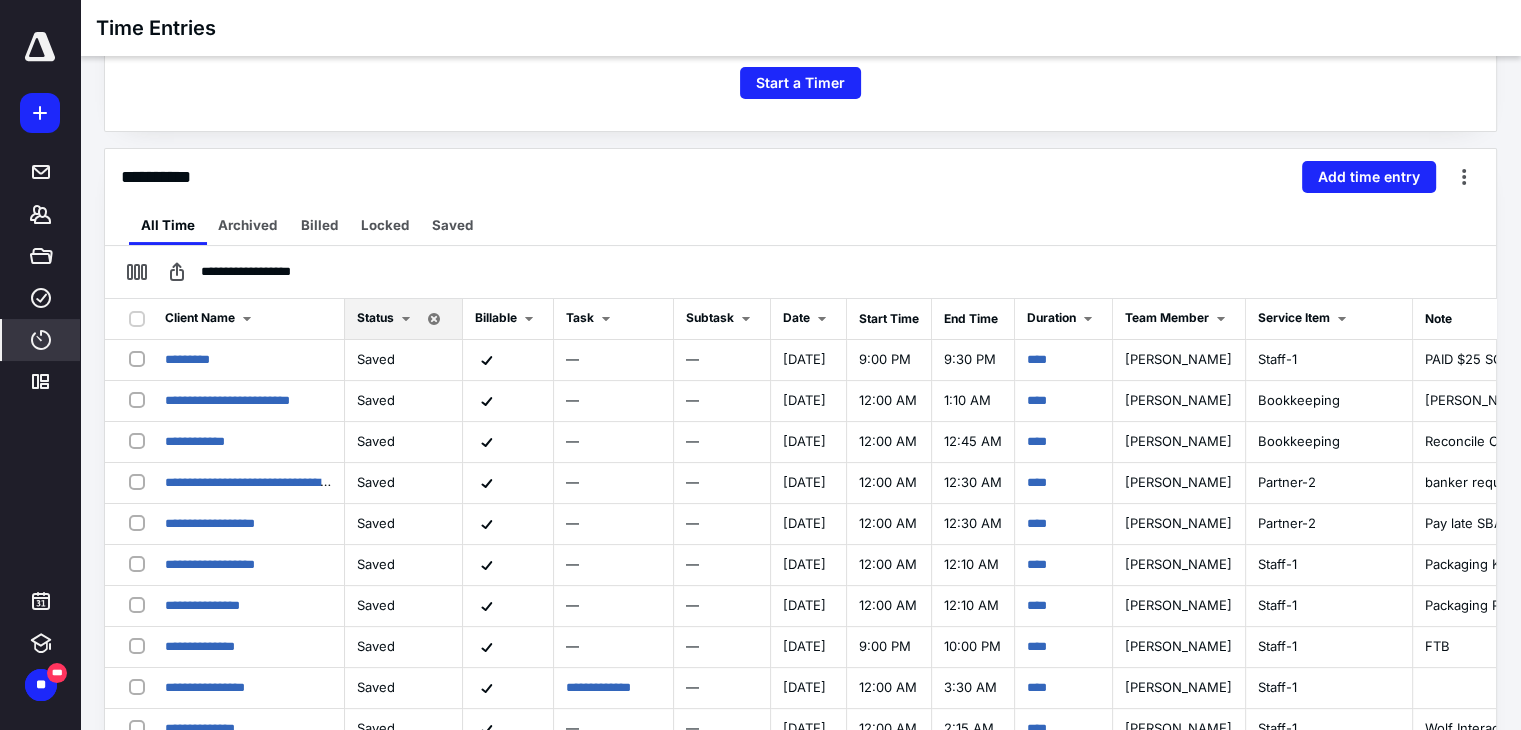 scroll, scrollTop: 400, scrollLeft: 0, axis: vertical 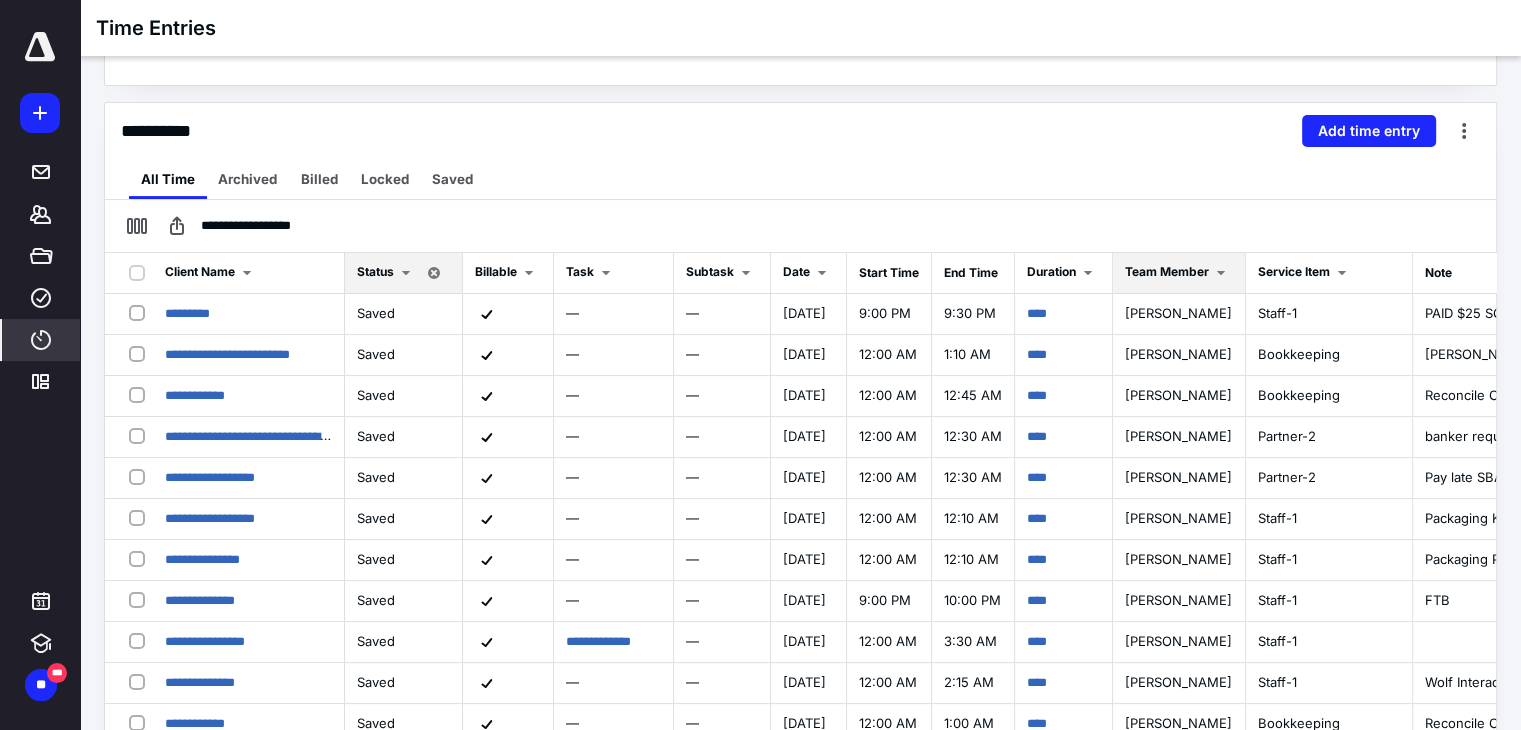 click on "Team Member" at bounding box center [1167, 271] 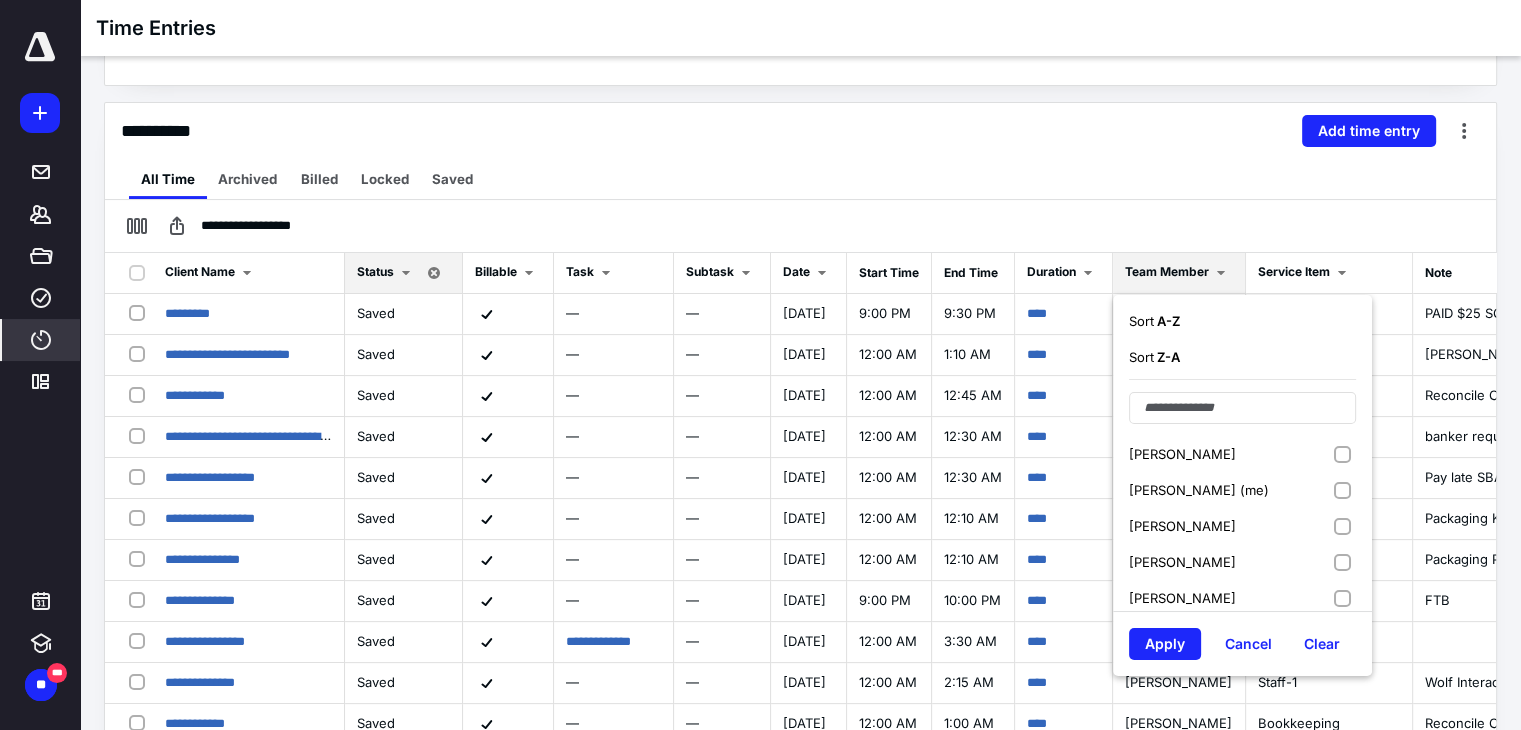 click on "[PERSON_NAME] (me)" at bounding box center [1199, 490] 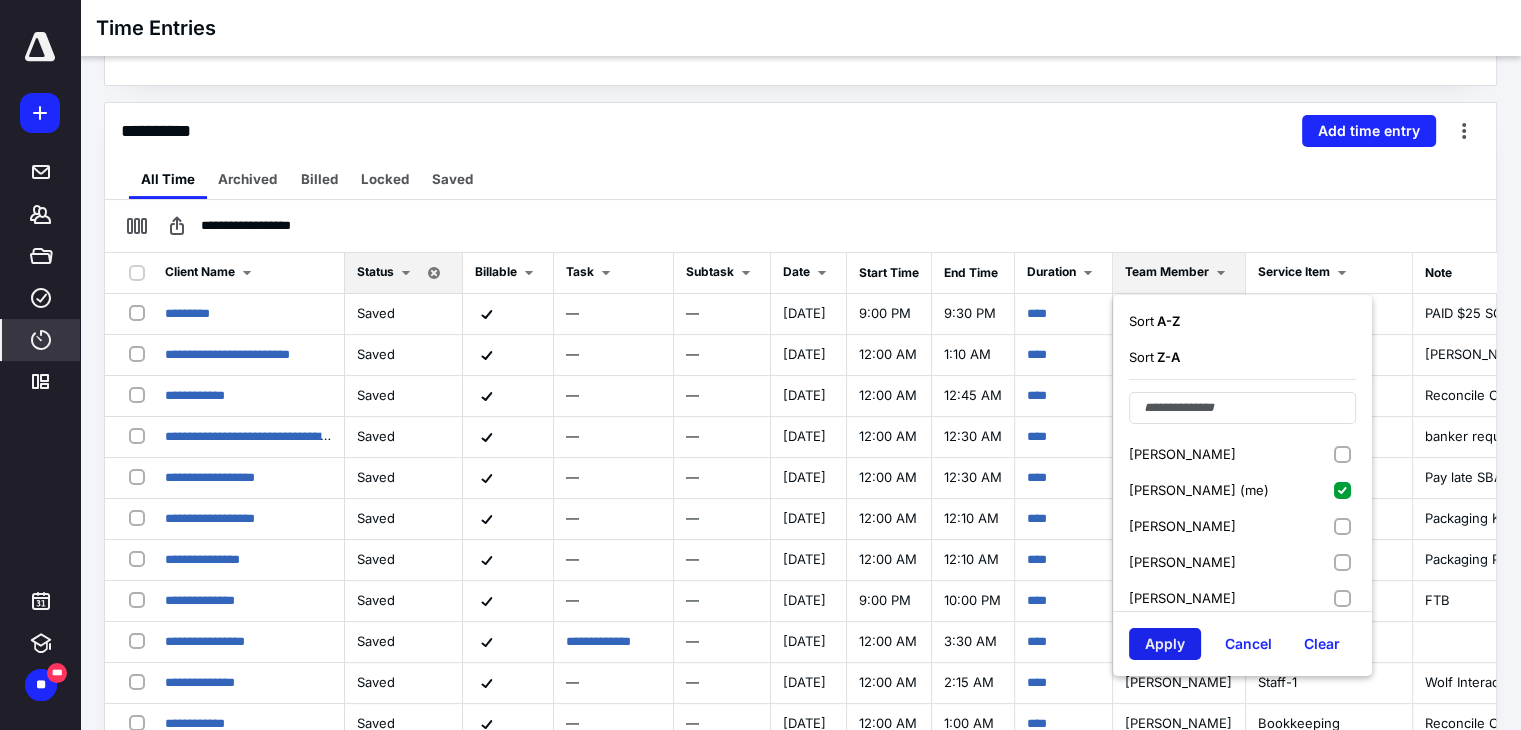 click on "Apply" at bounding box center (1165, 644) 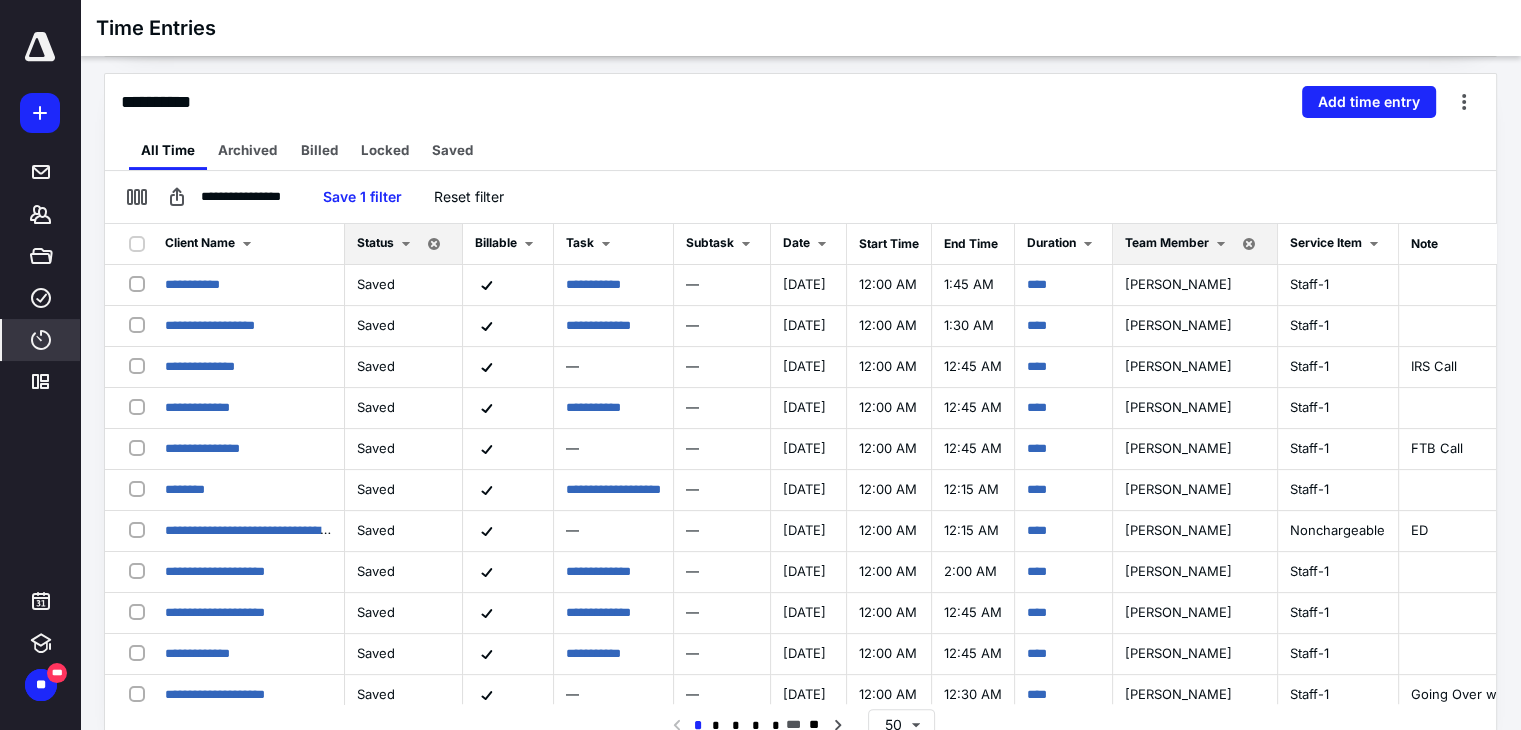 scroll, scrollTop: 443, scrollLeft: 0, axis: vertical 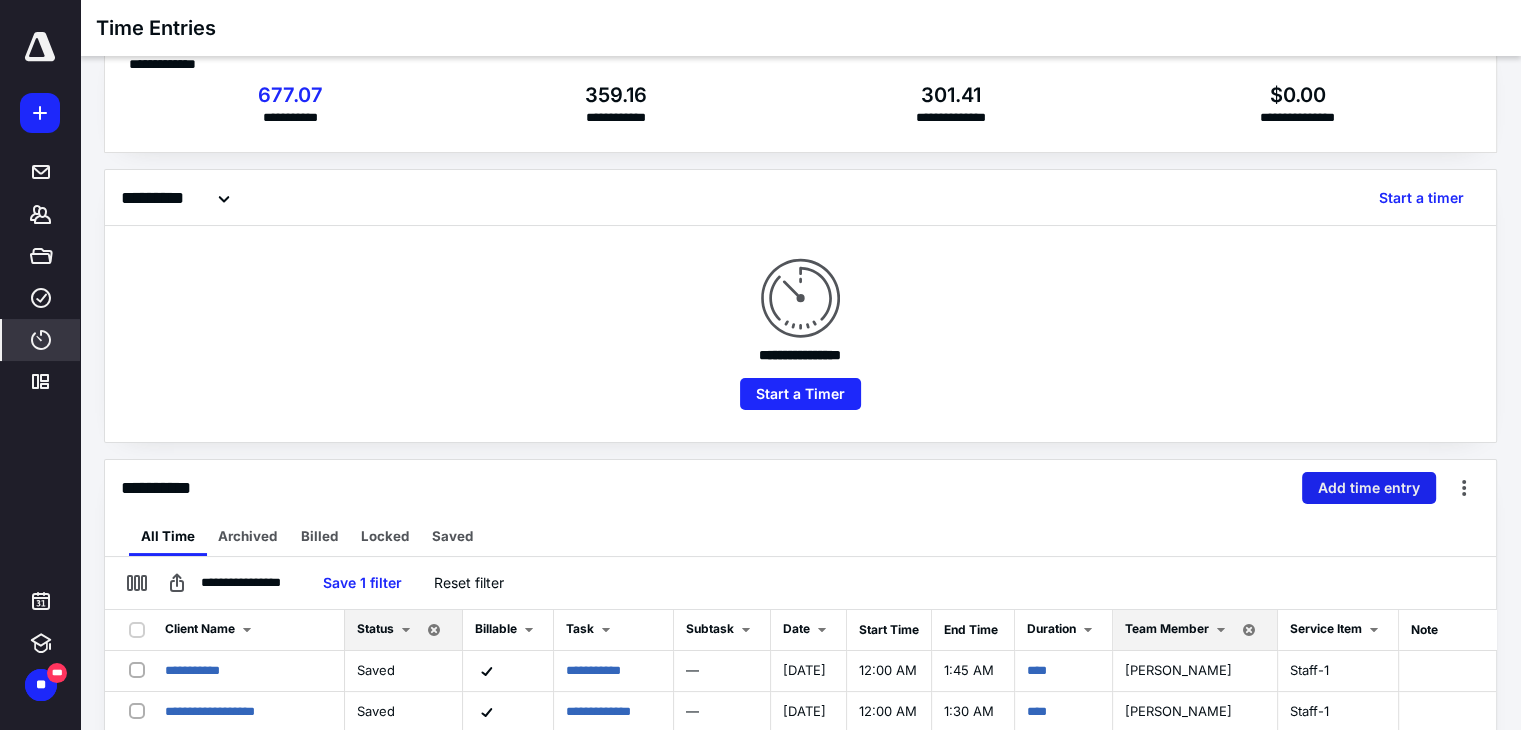 click on "Add time entry" at bounding box center [1369, 488] 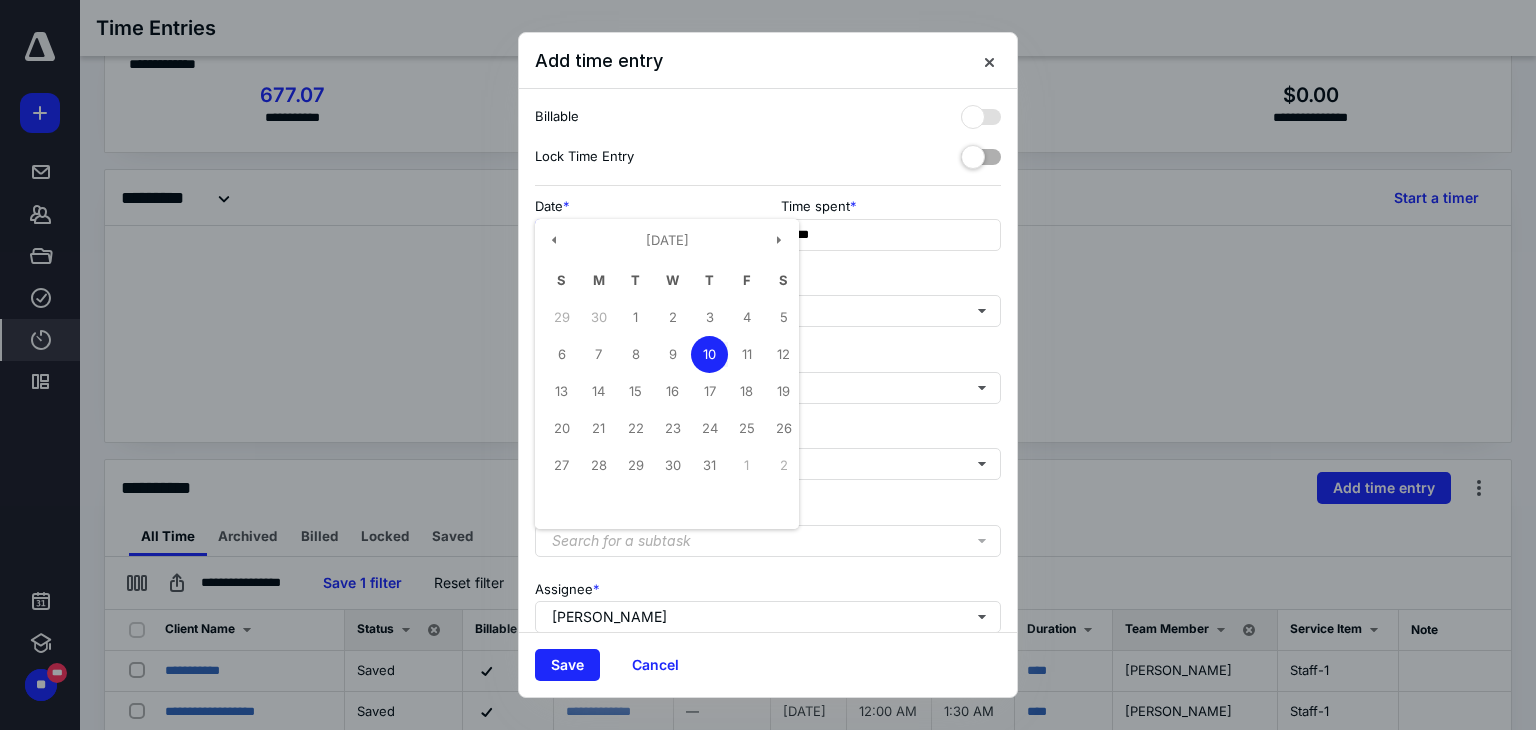 click on "**********" at bounding box center (645, 235) 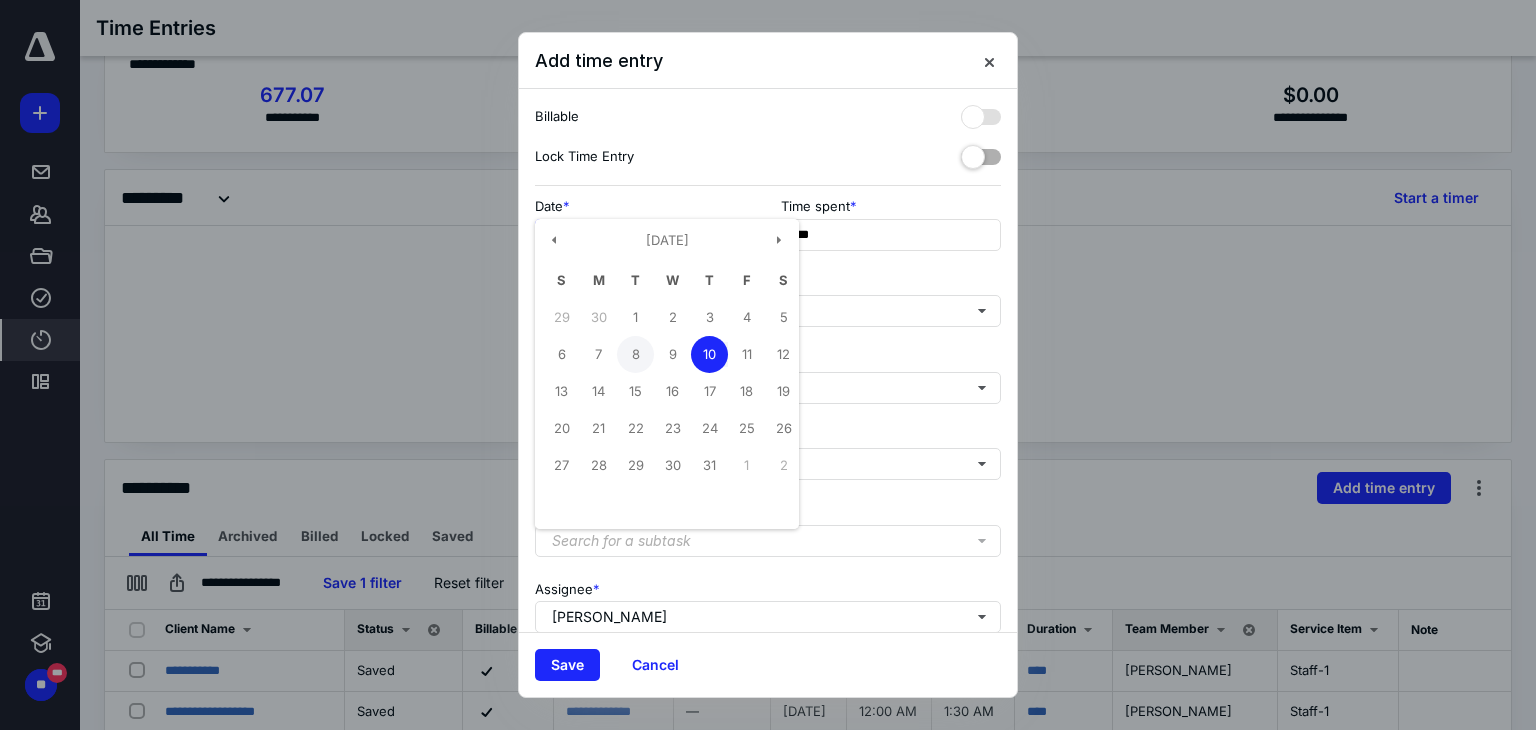 click on "8" at bounding box center [635, 354] 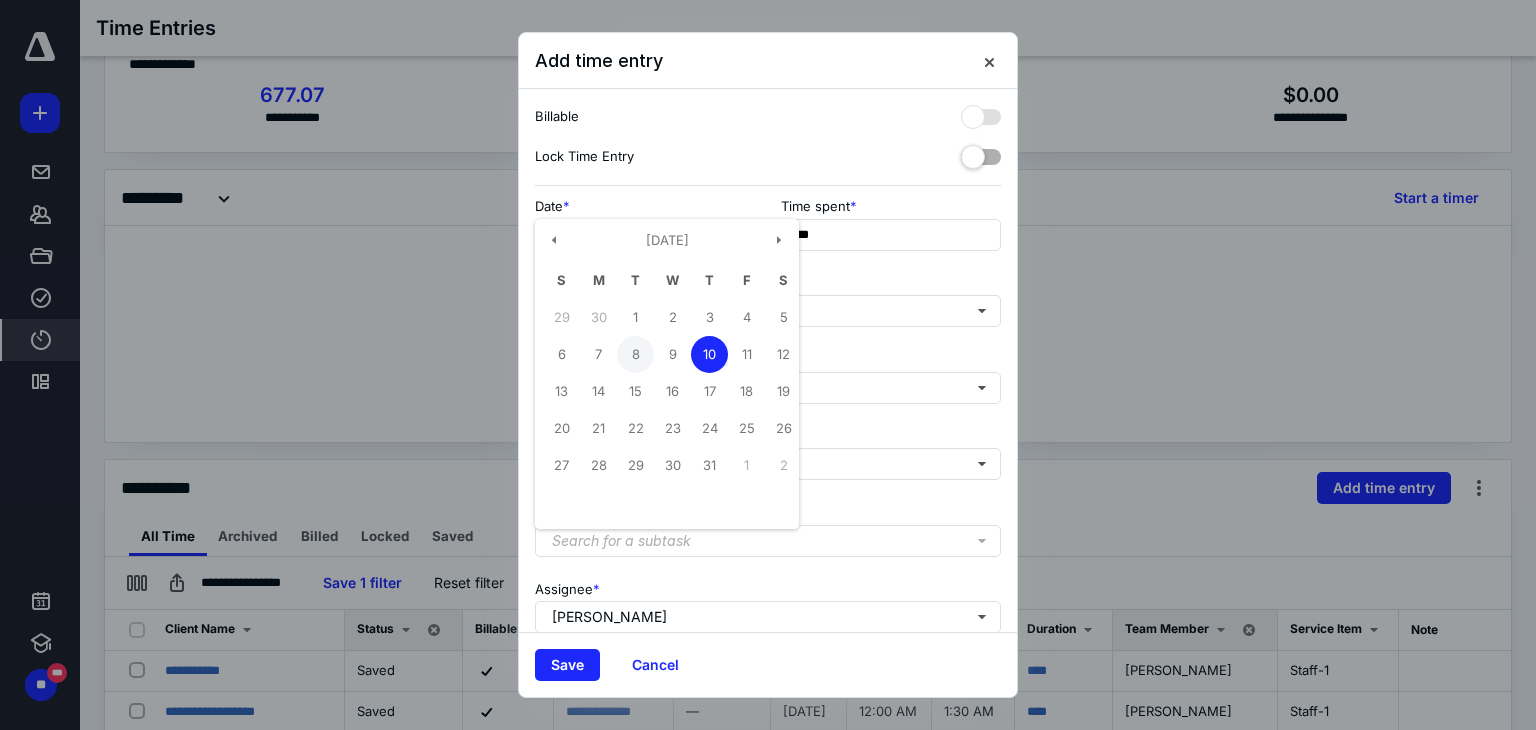 type on "**********" 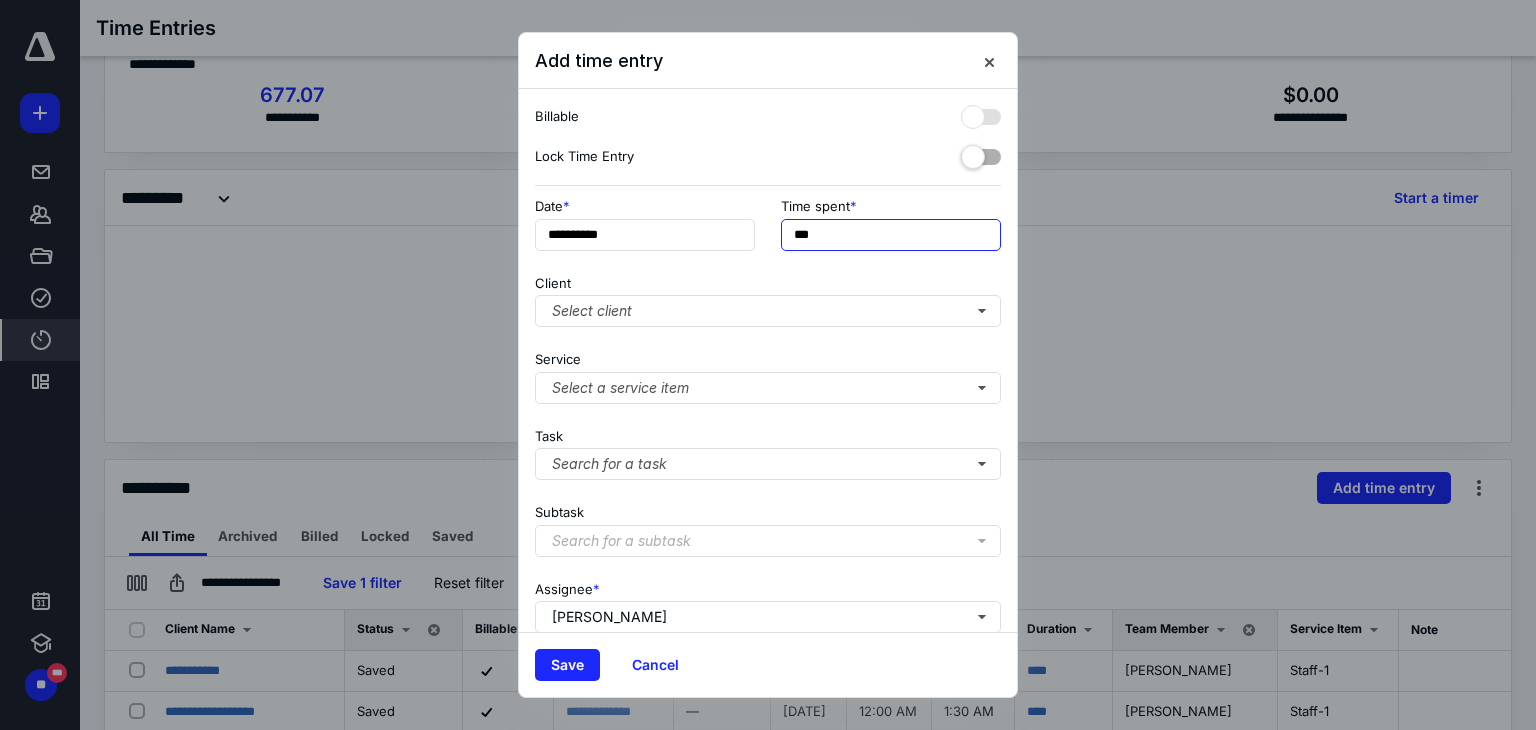 click on "***" at bounding box center [891, 235] 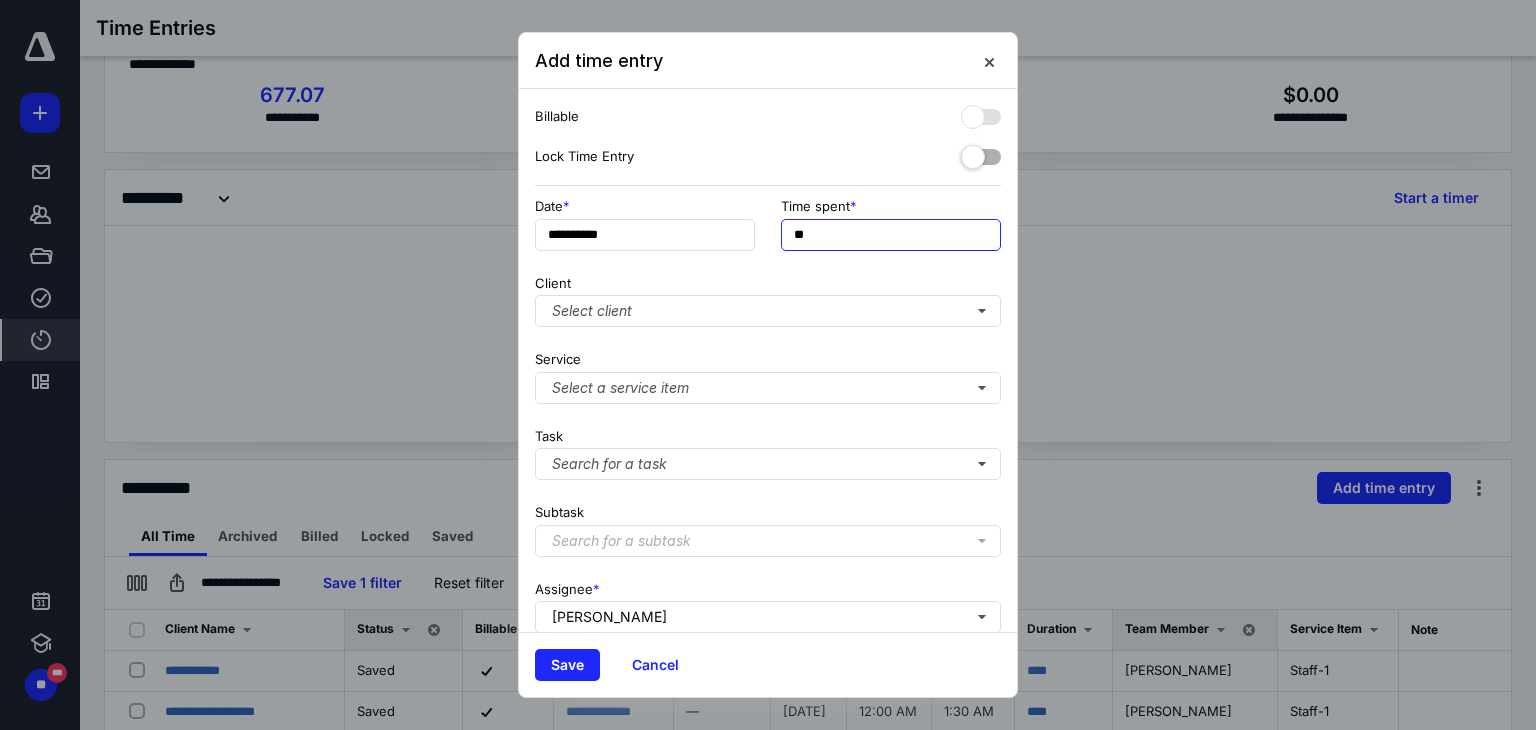type on "***" 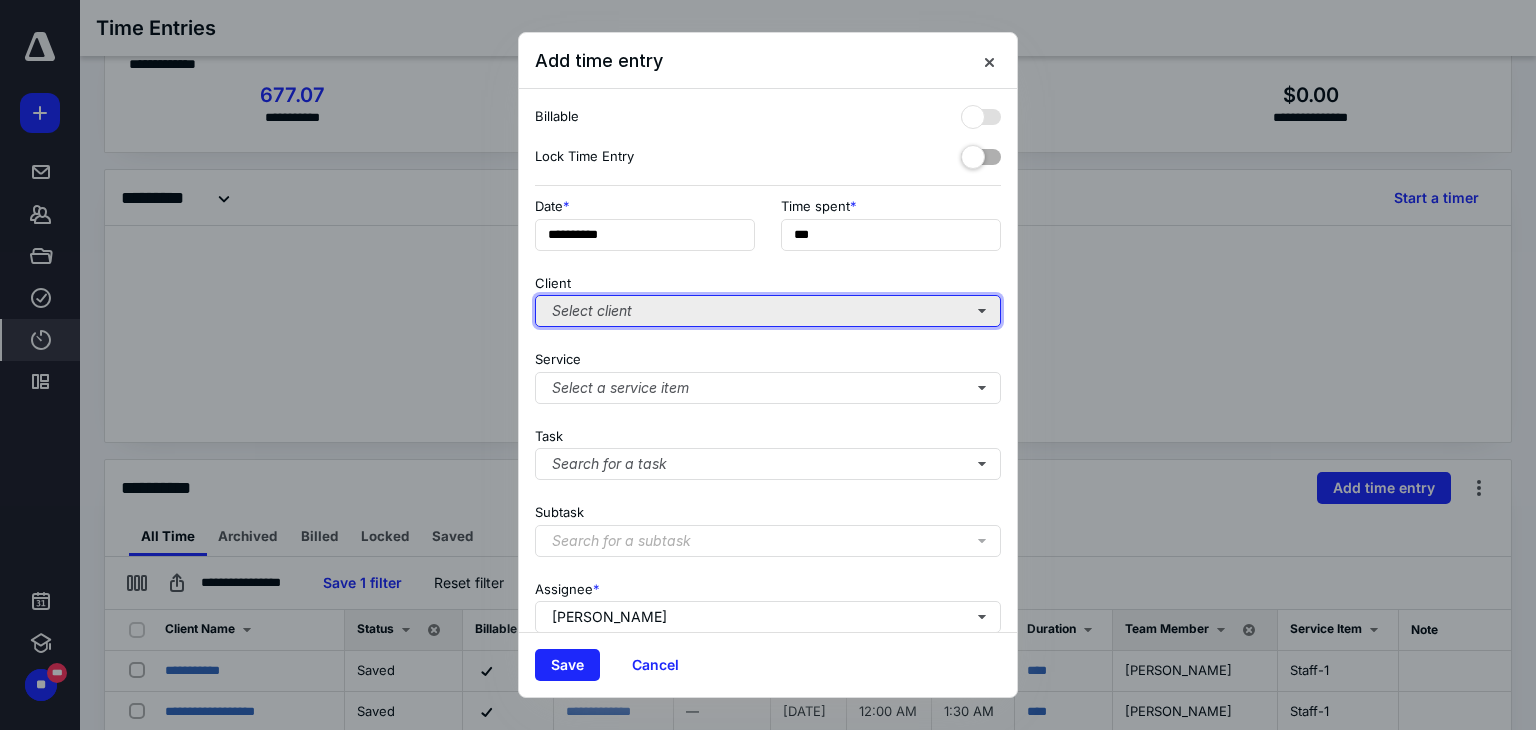 click on "Select client" at bounding box center (768, 311) 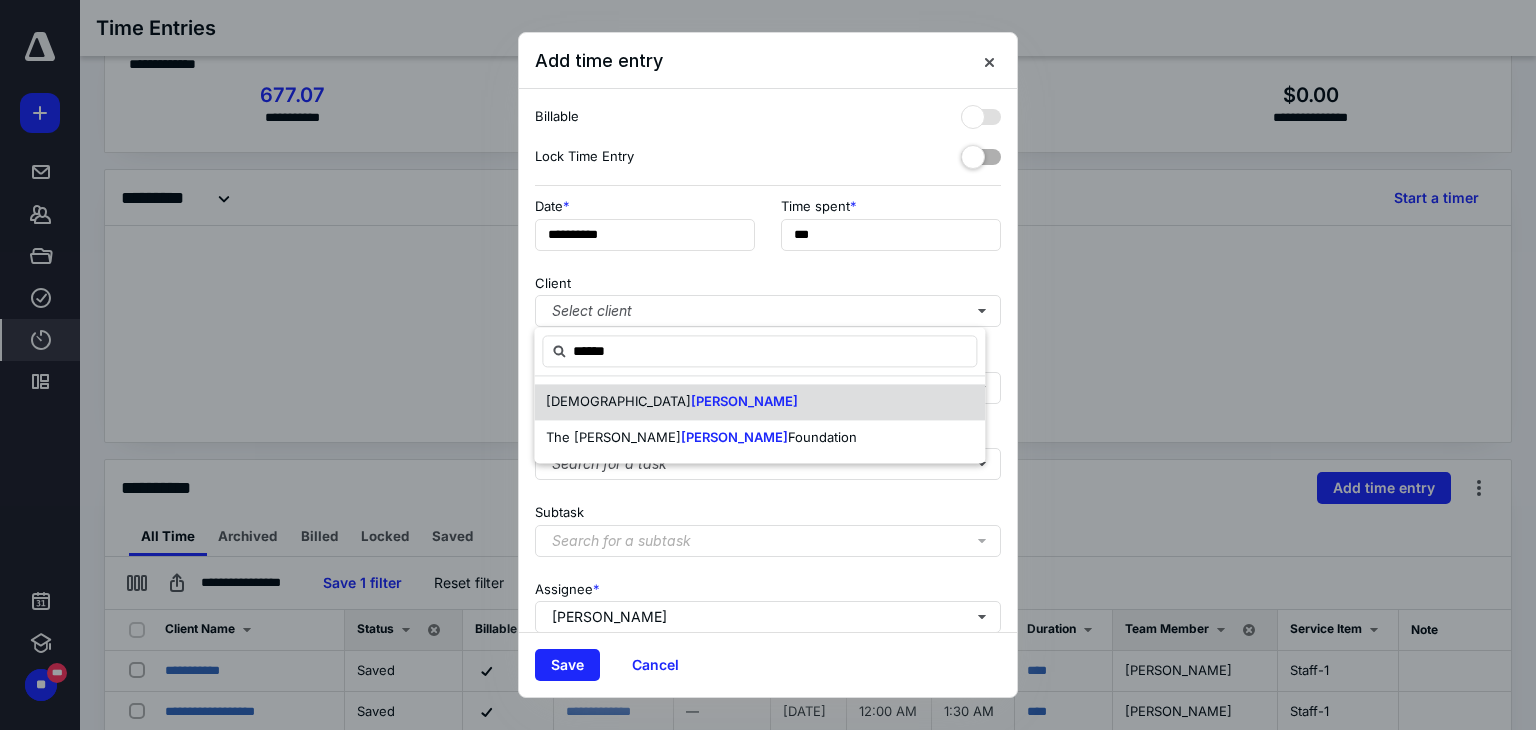 click on "[DEMOGRAPHIC_DATA][PERSON_NAME]" at bounding box center (759, 402) 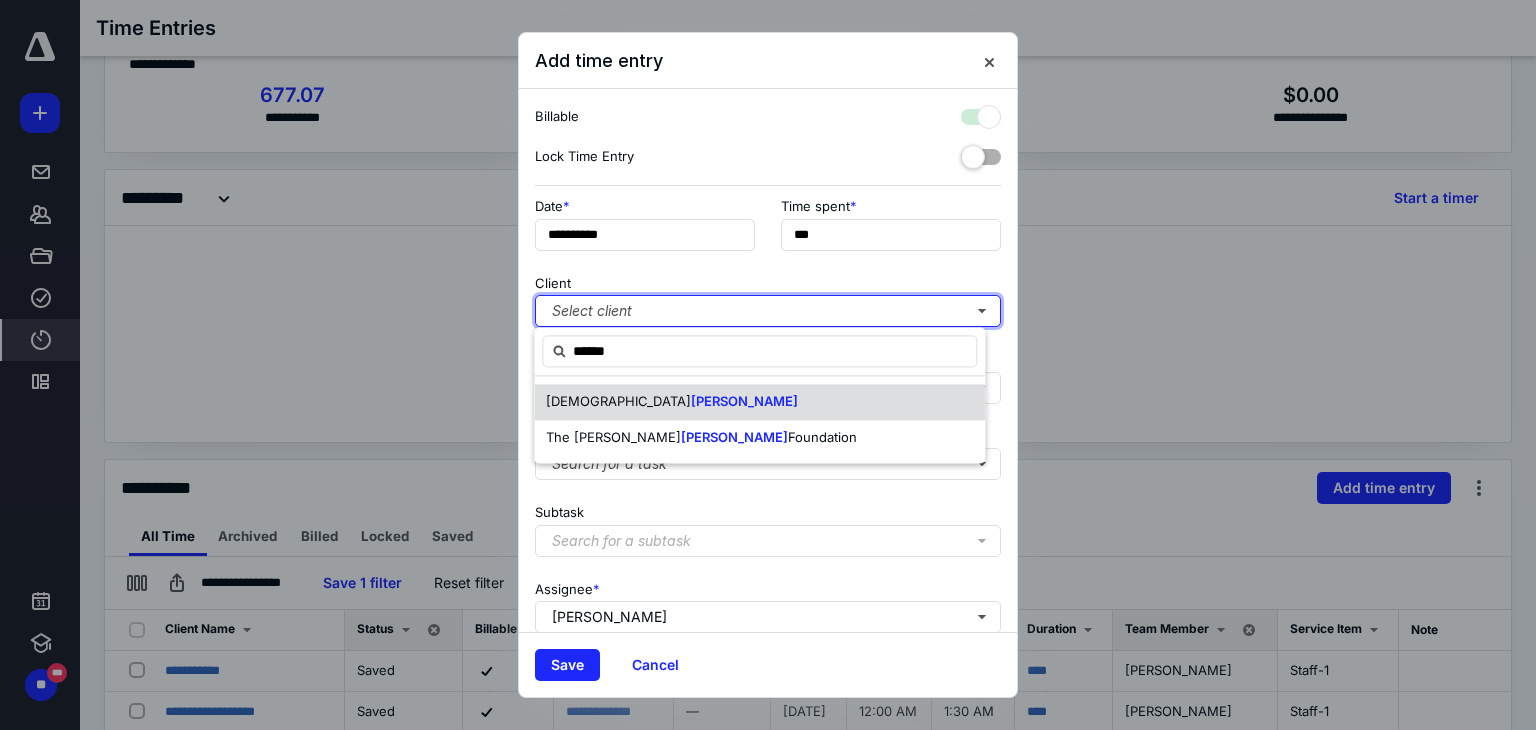 checkbox on "true" 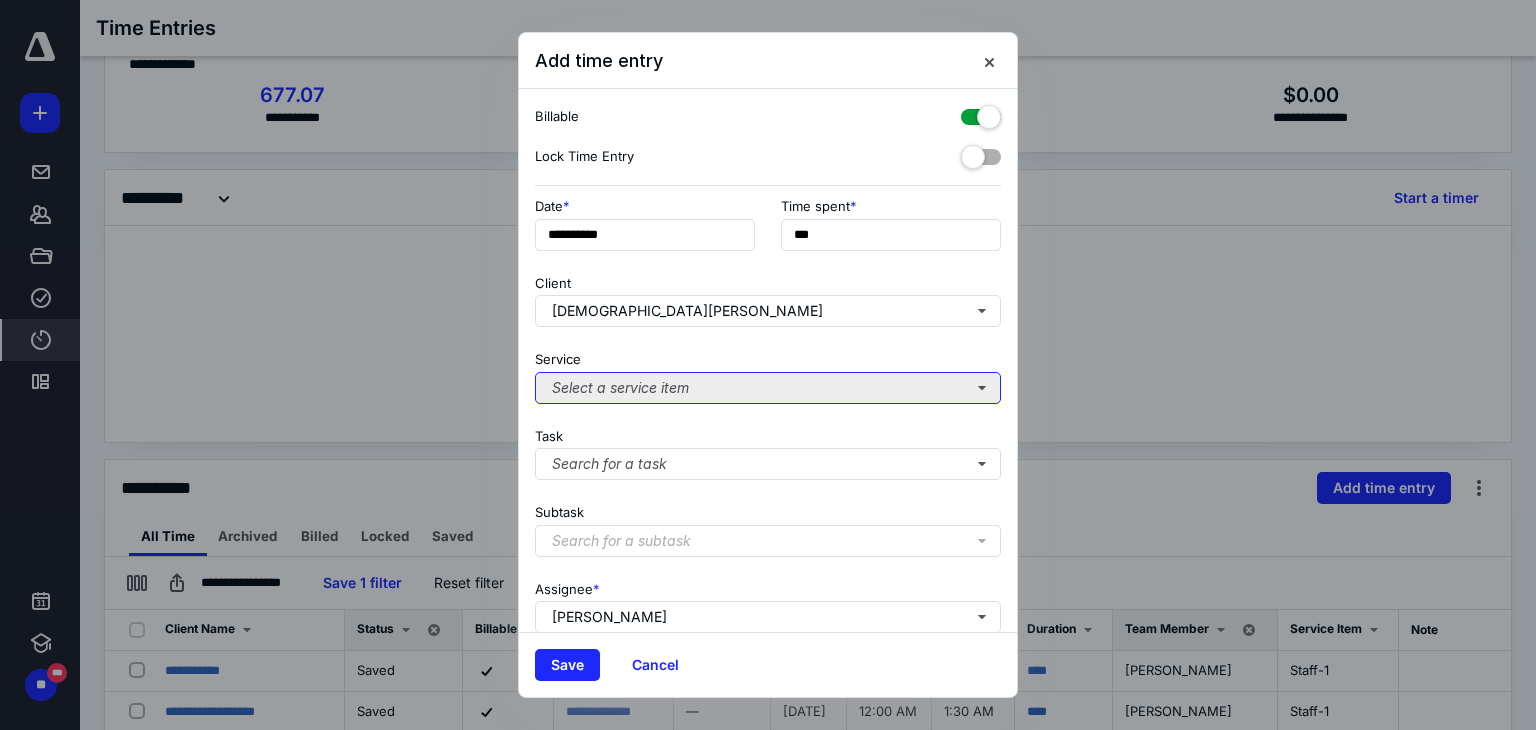 click on "Select a service item" at bounding box center [768, 388] 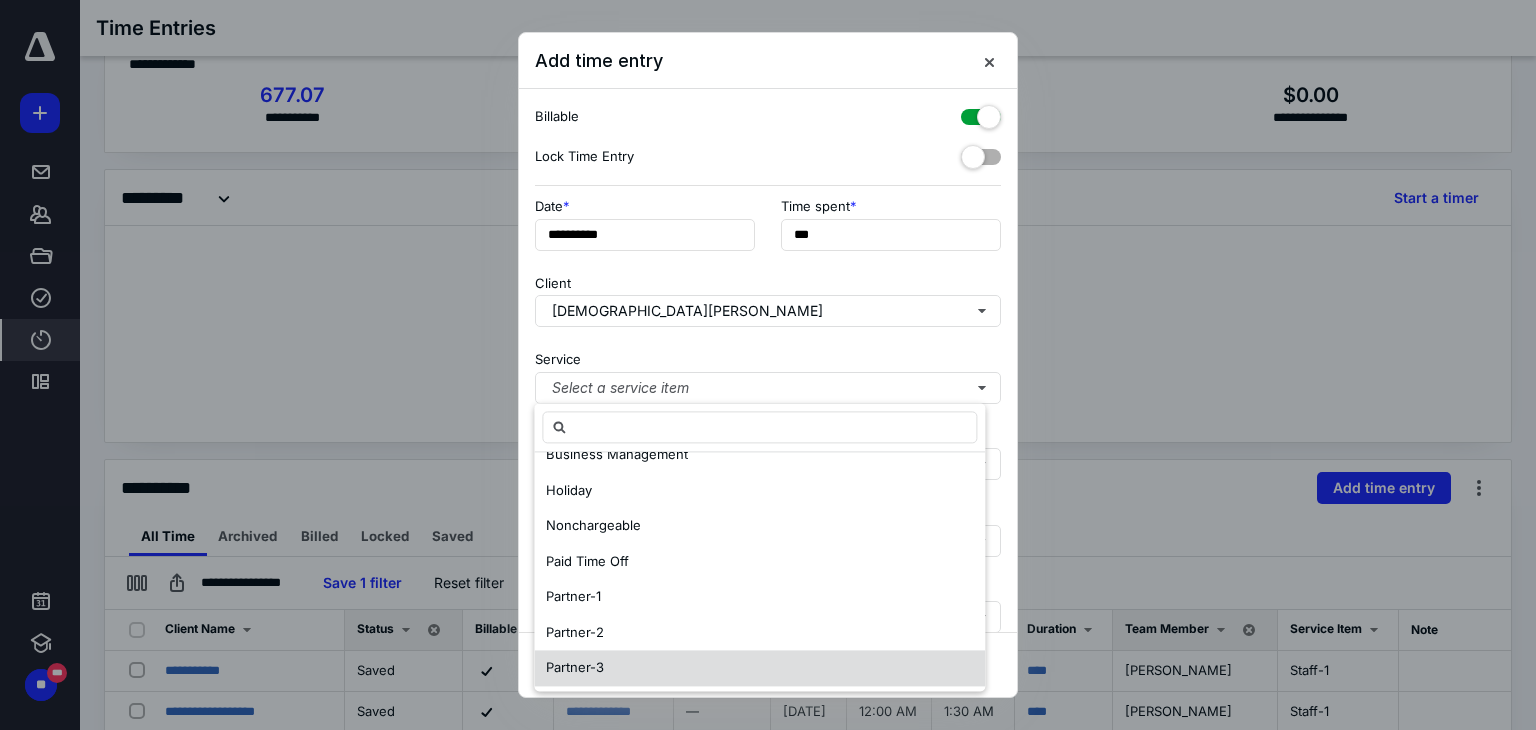 scroll, scrollTop: 167, scrollLeft: 0, axis: vertical 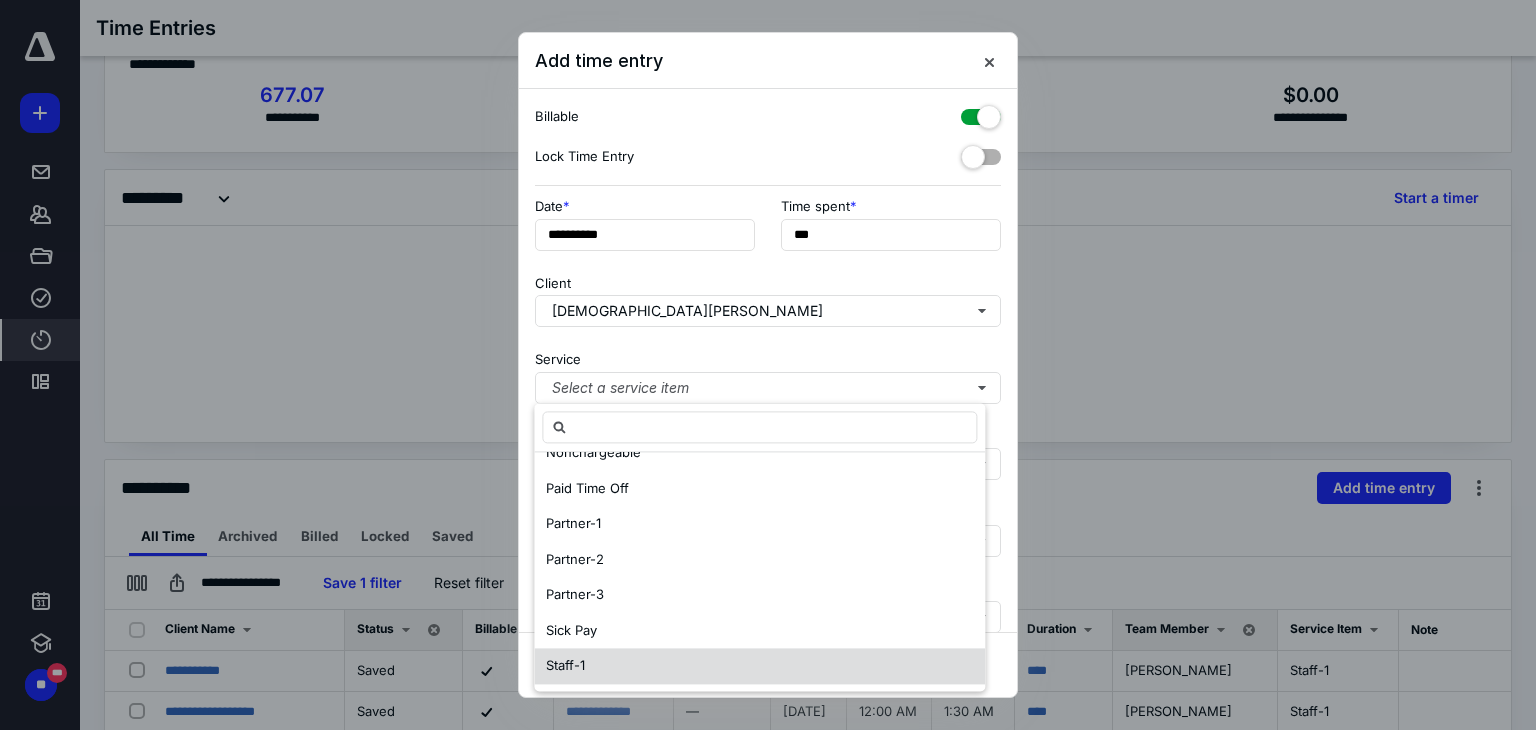 click on "Staff-1" at bounding box center [759, 666] 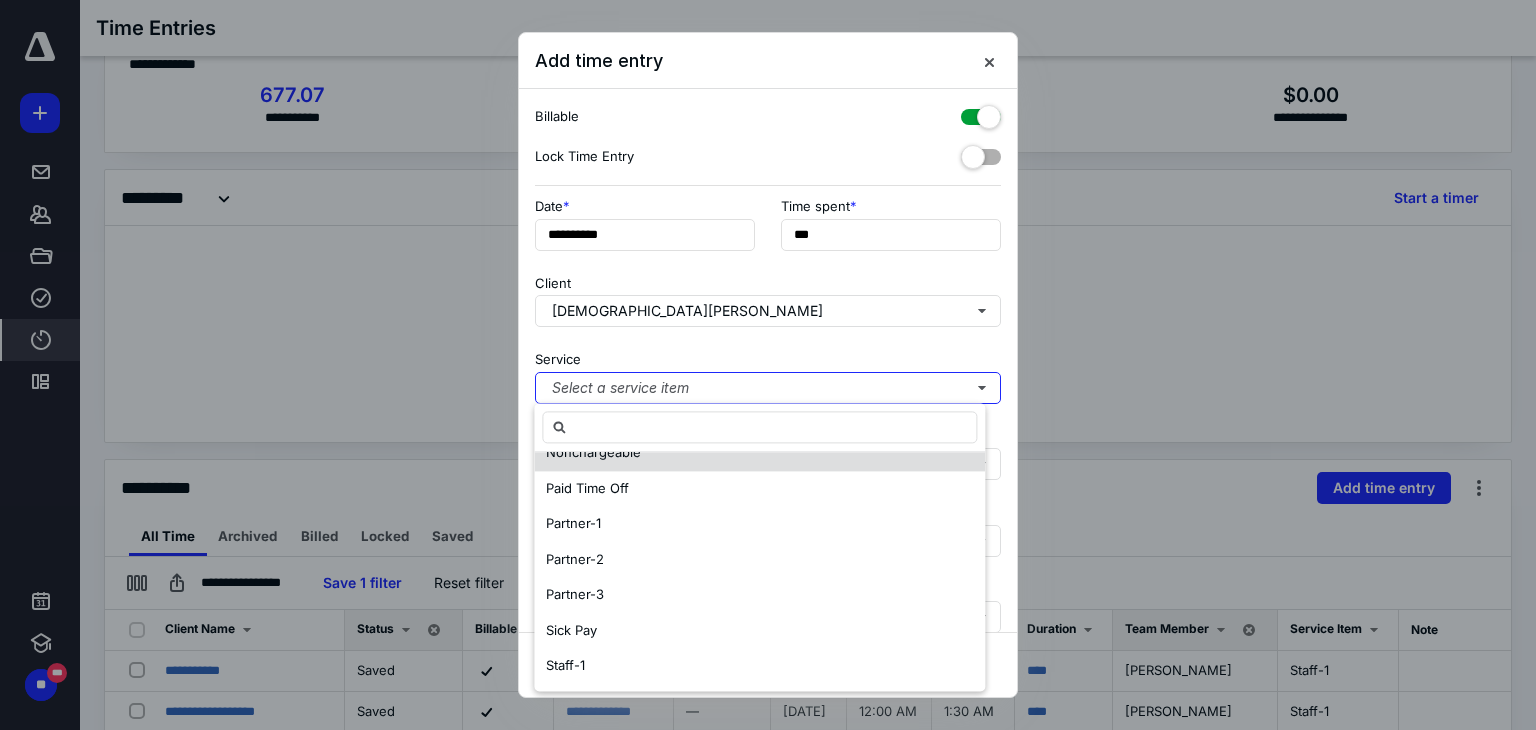 scroll, scrollTop: 0, scrollLeft: 0, axis: both 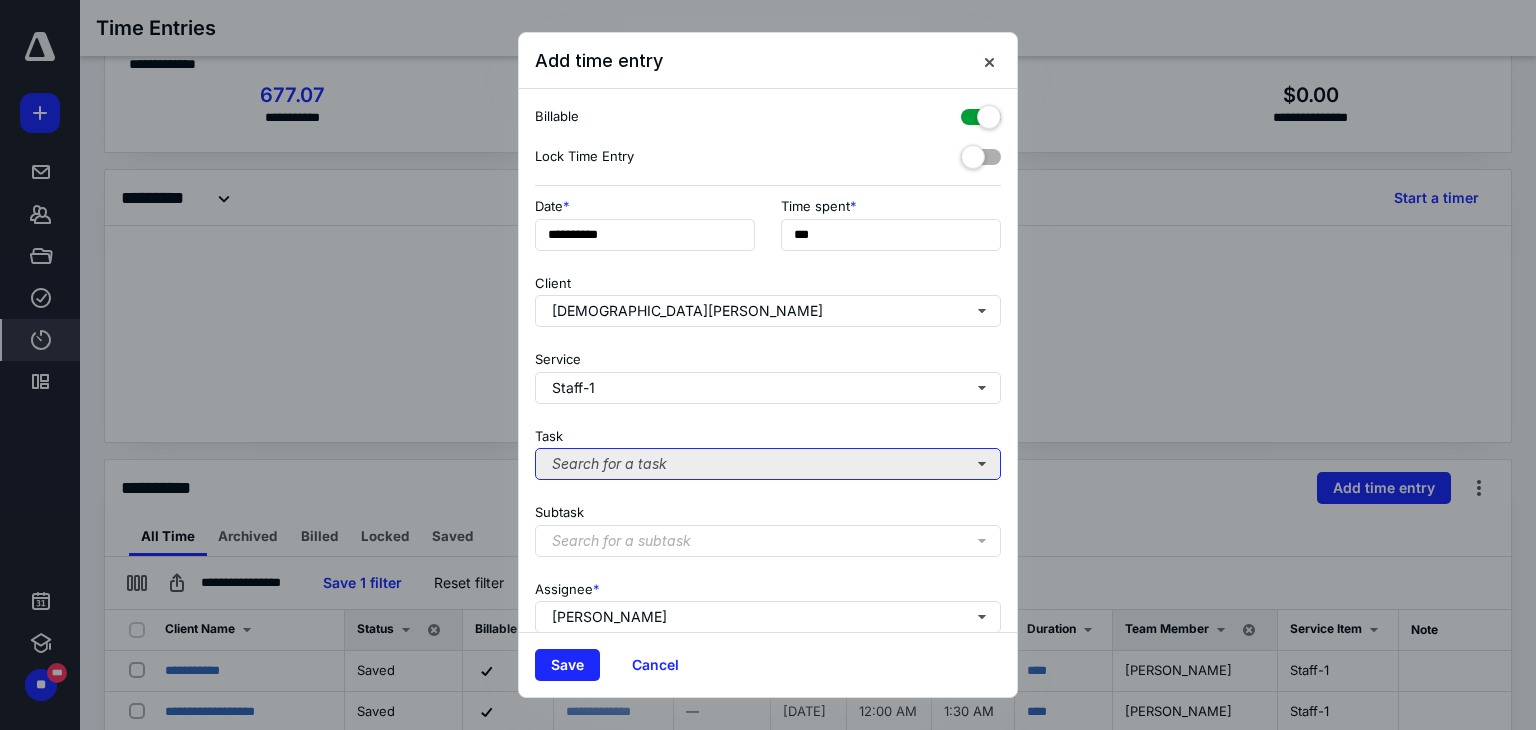 click on "Search for a task" at bounding box center [768, 464] 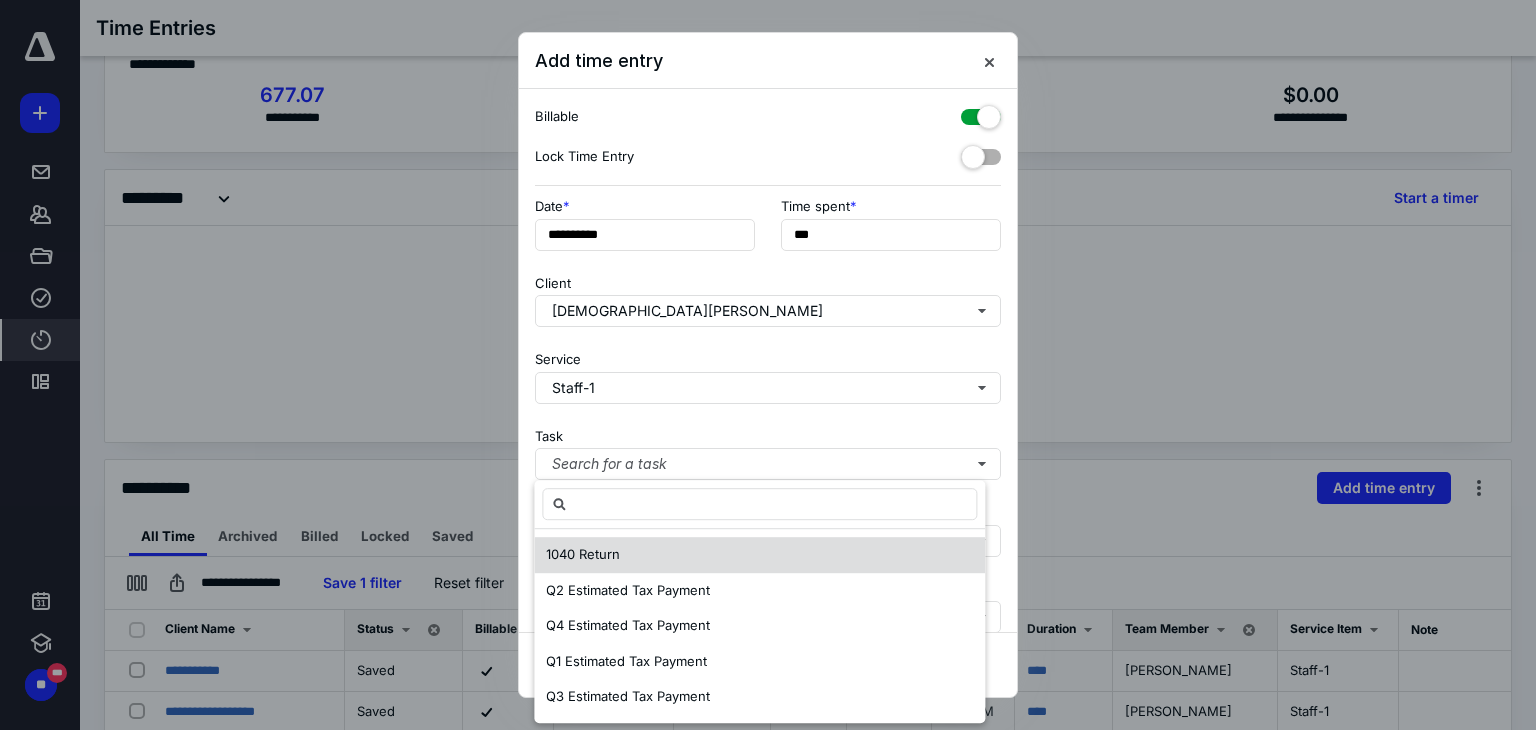 click on "1040 Return" at bounding box center (759, 555) 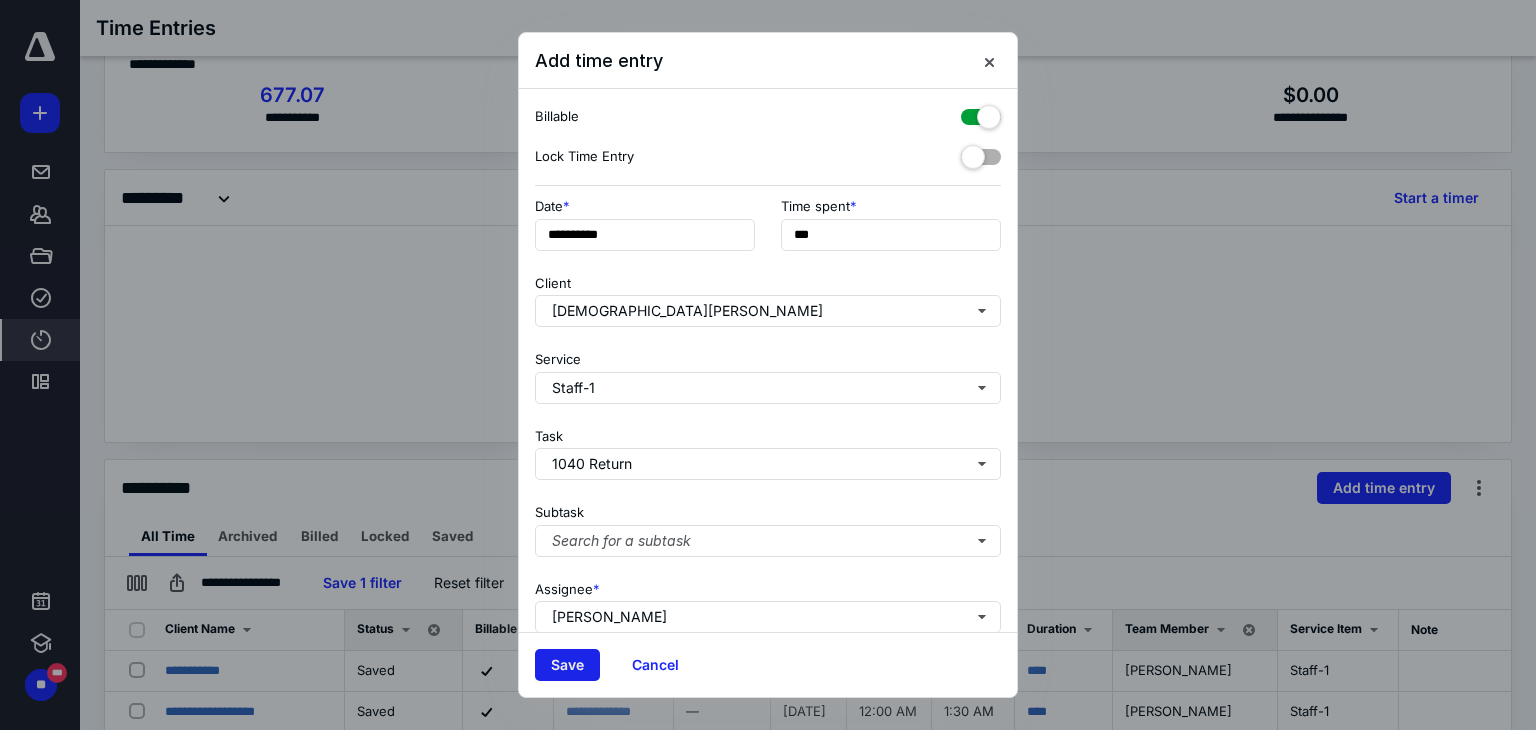 click on "Save" at bounding box center [567, 665] 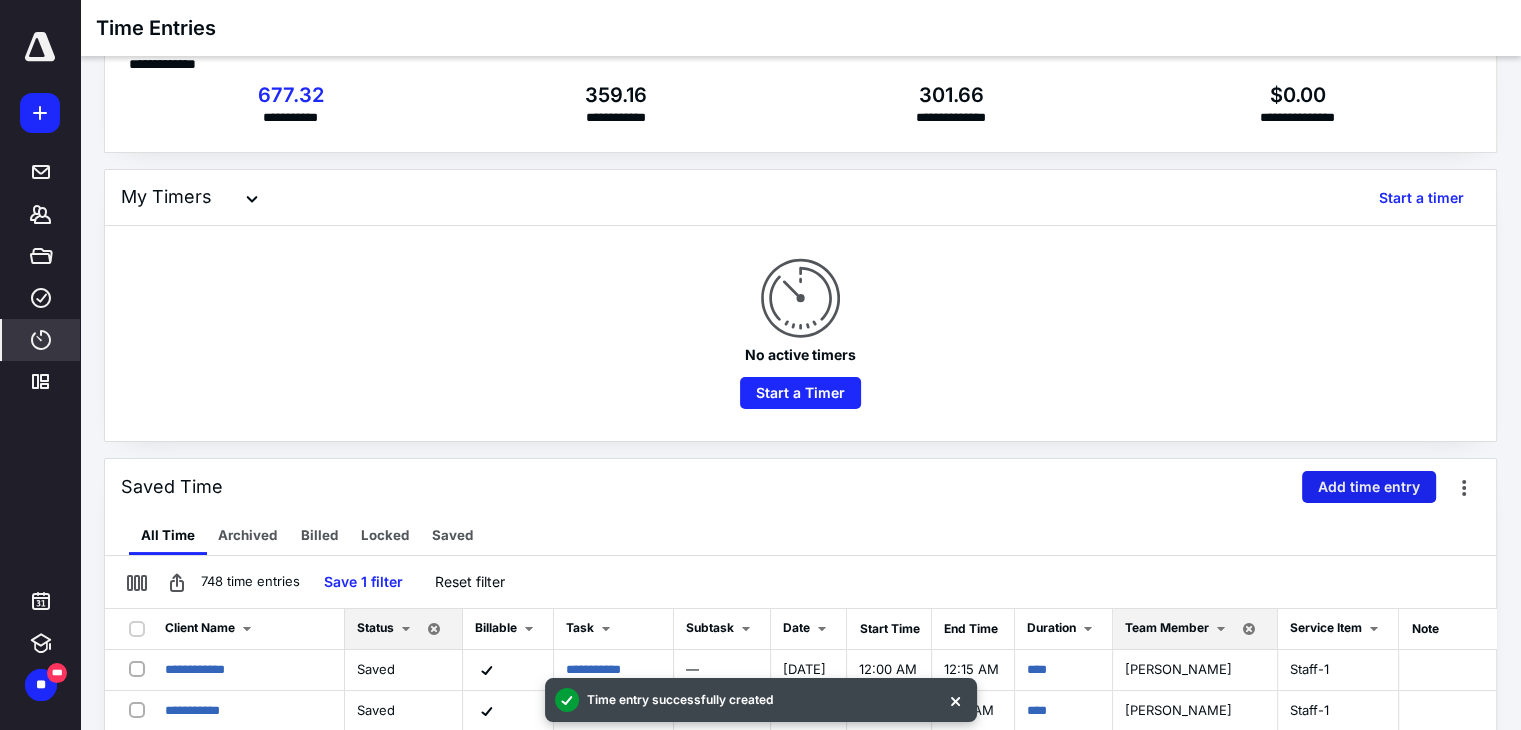 click on "Add time entry" at bounding box center (1369, 487) 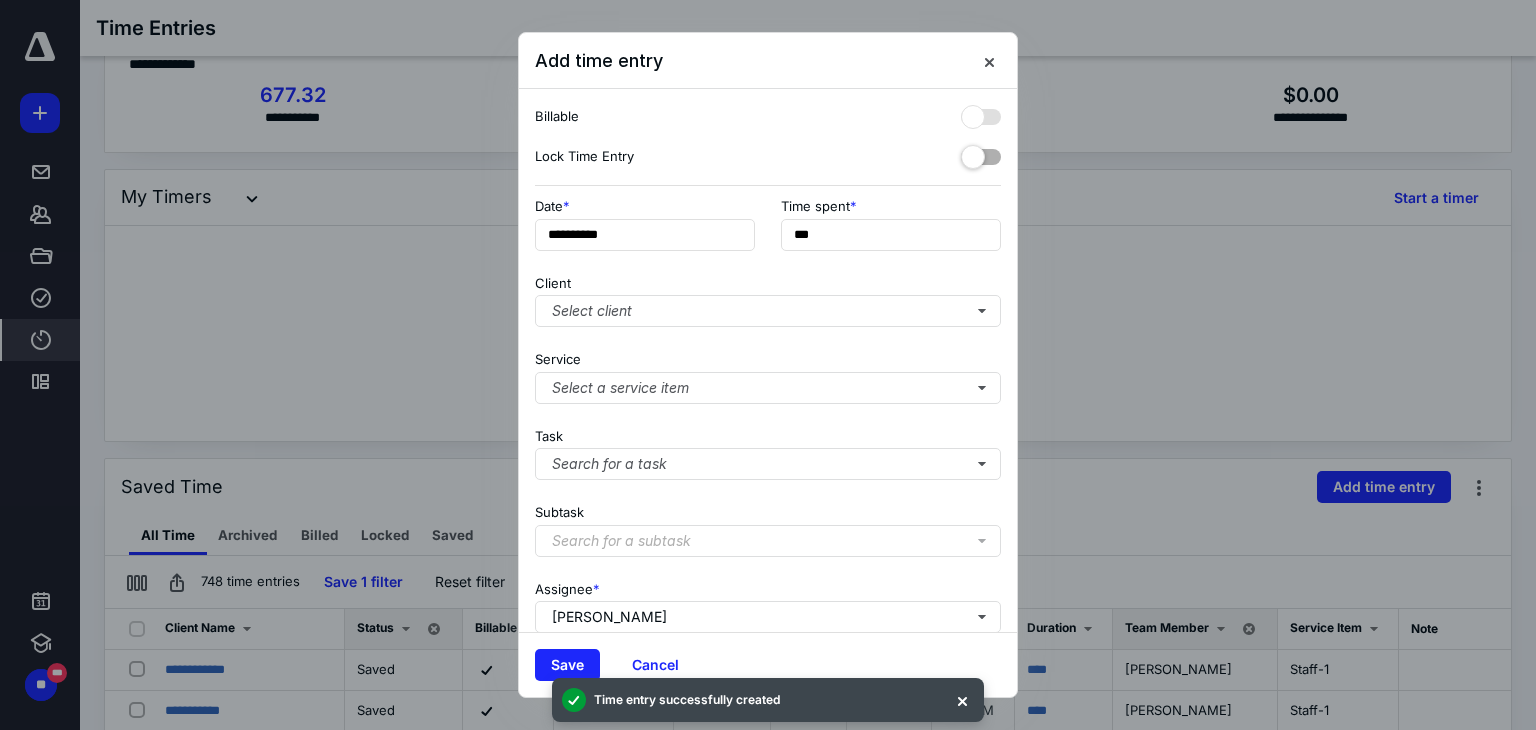 click on "Date *" at bounding box center [645, 206] 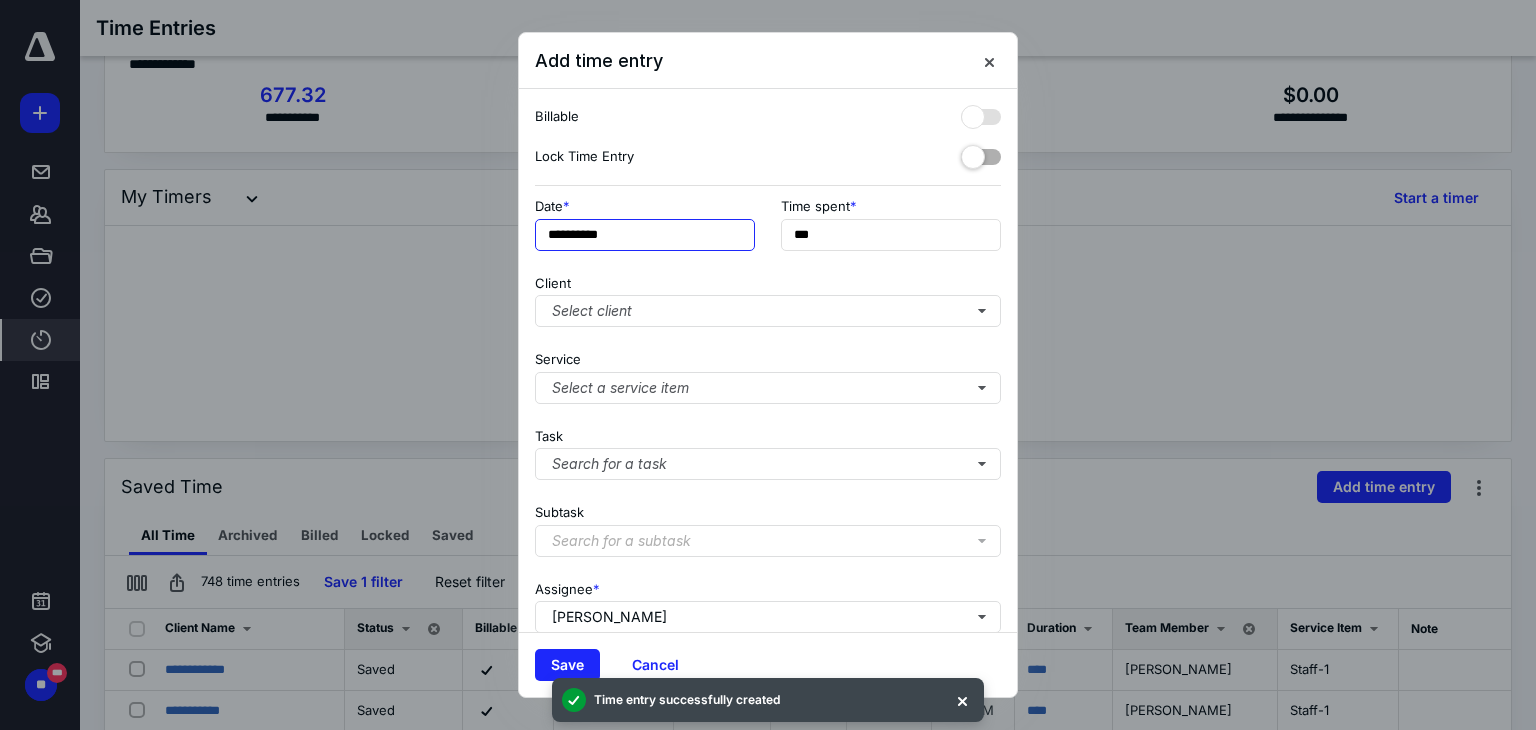click on "**********" at bounding box center [645, 235] 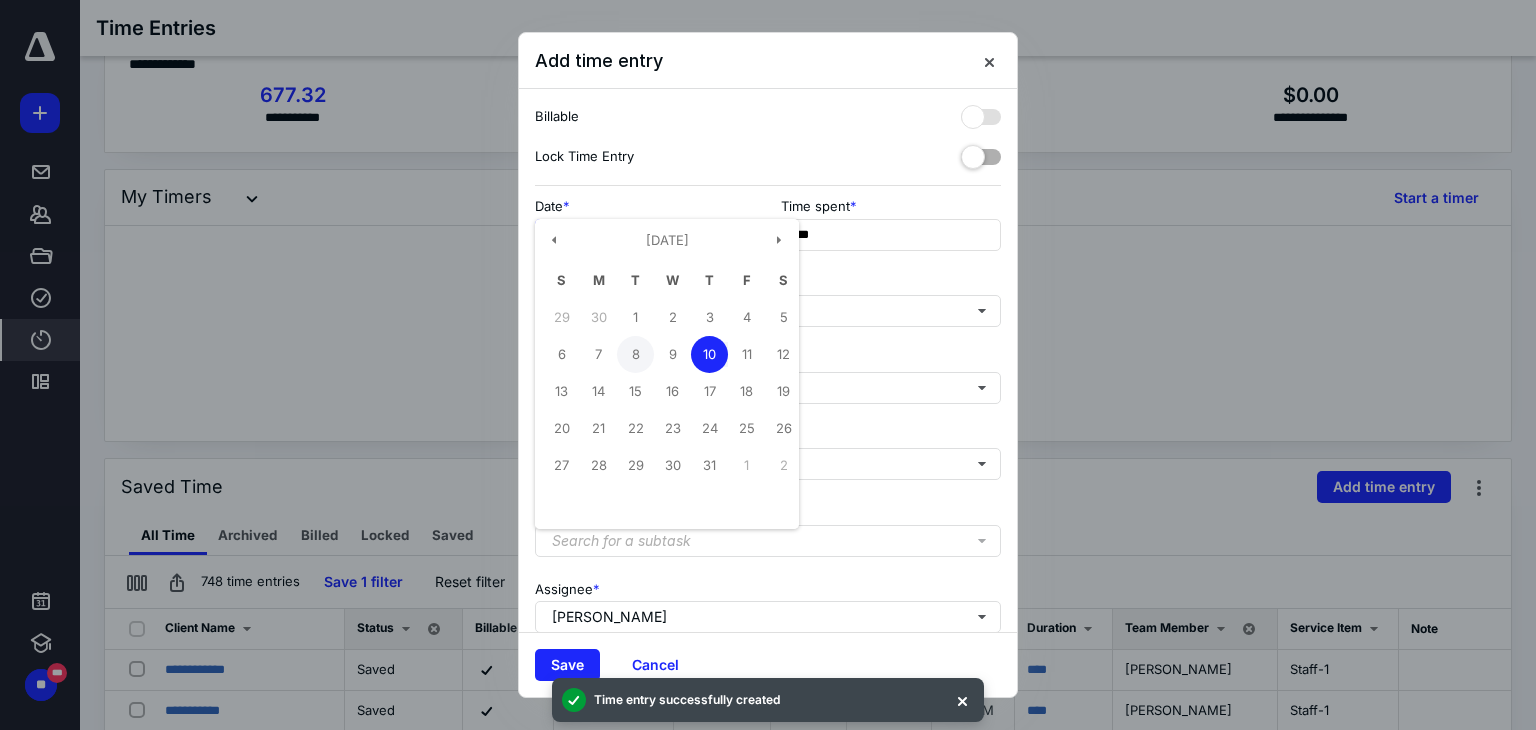 click on "8" at bounding box center (635, 354) 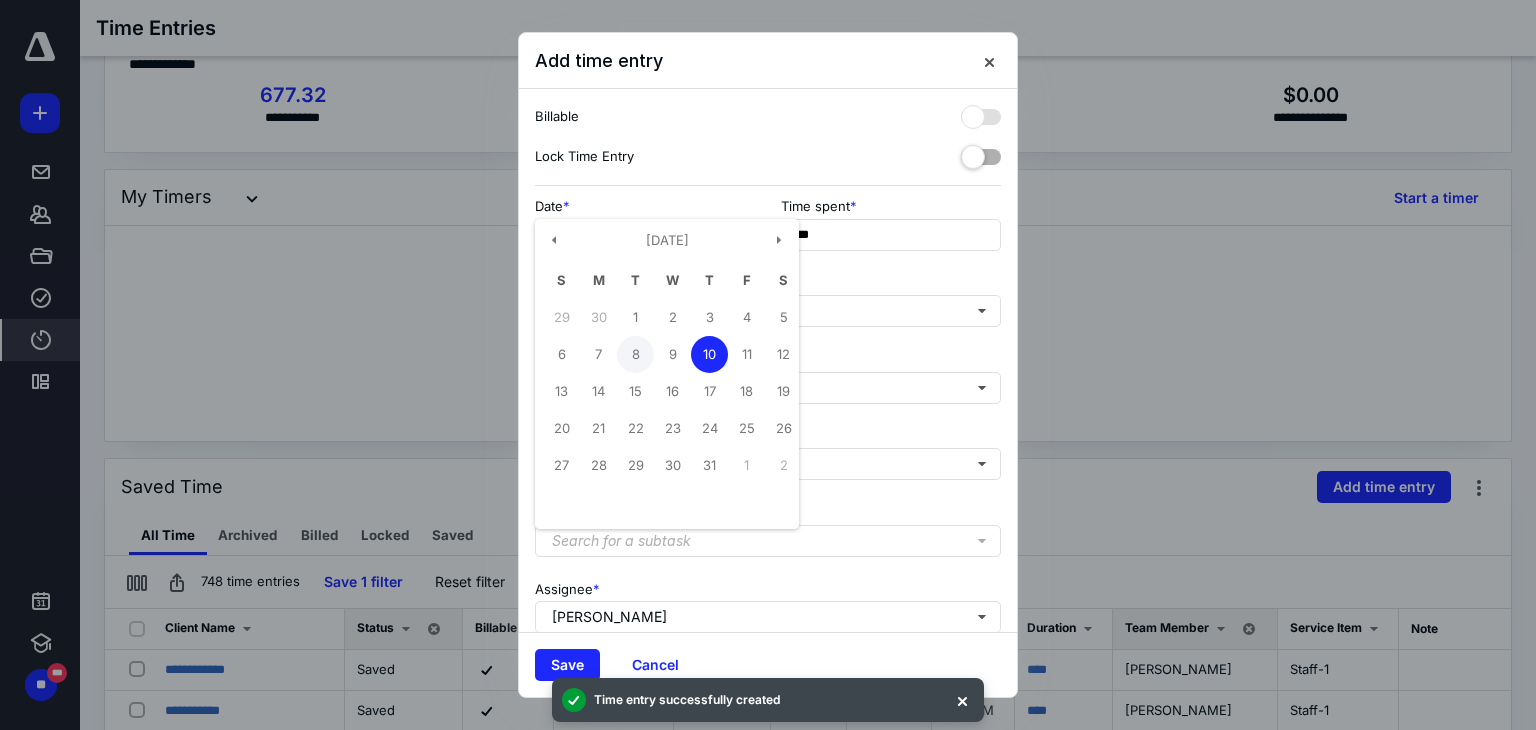 type on "**********" 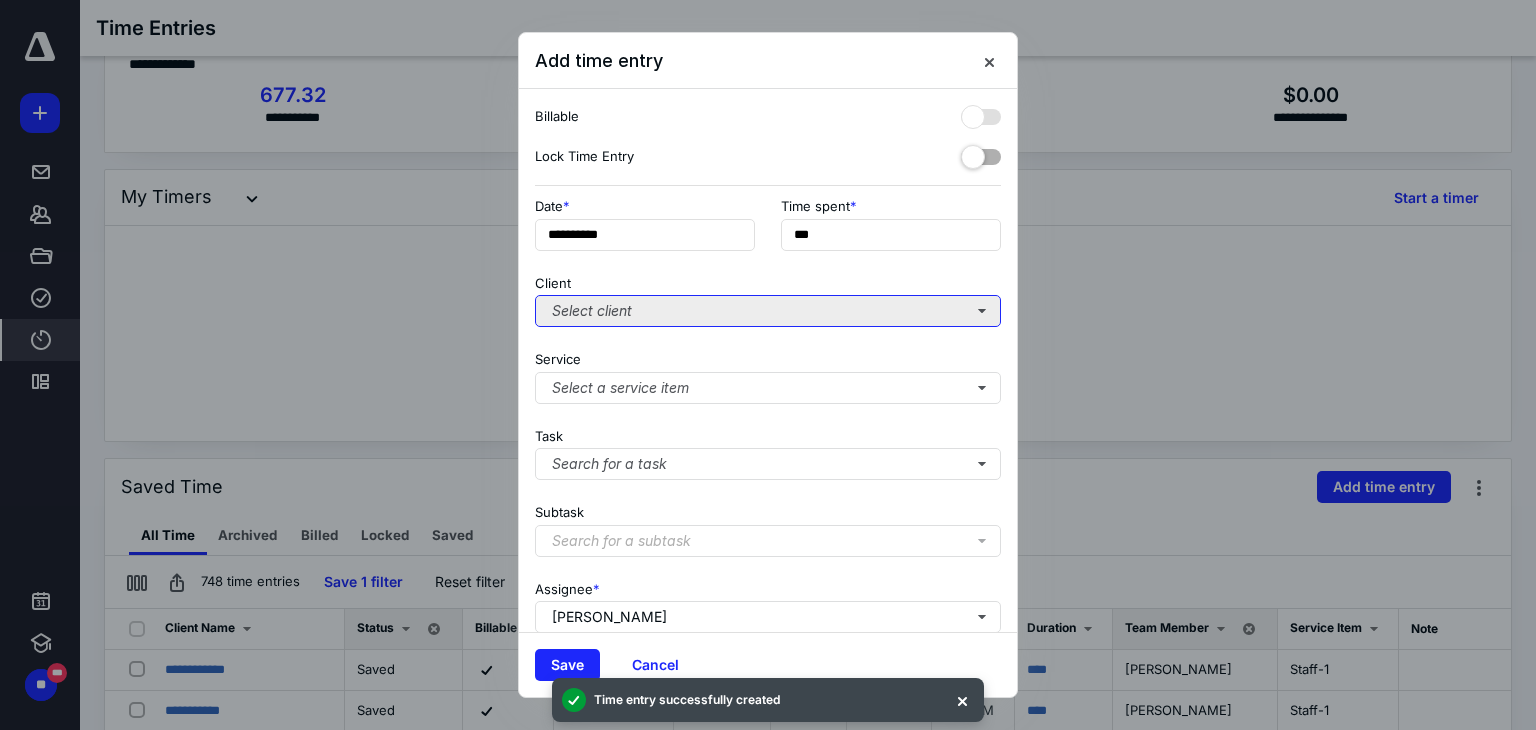 click on "Select client" at bounding box center [768, 311] 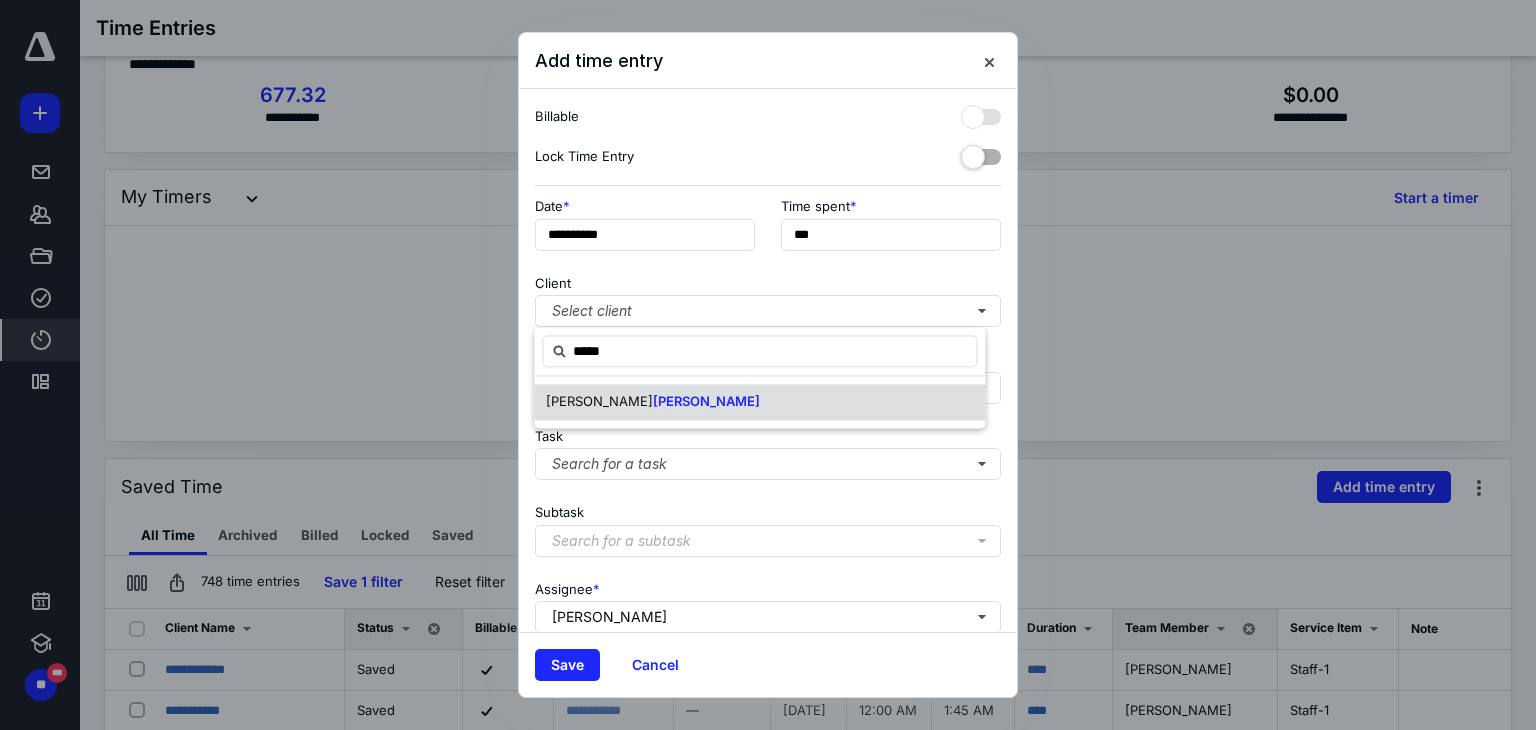 click on "[PERSON_NAME]" at bounding box center [759, 402] 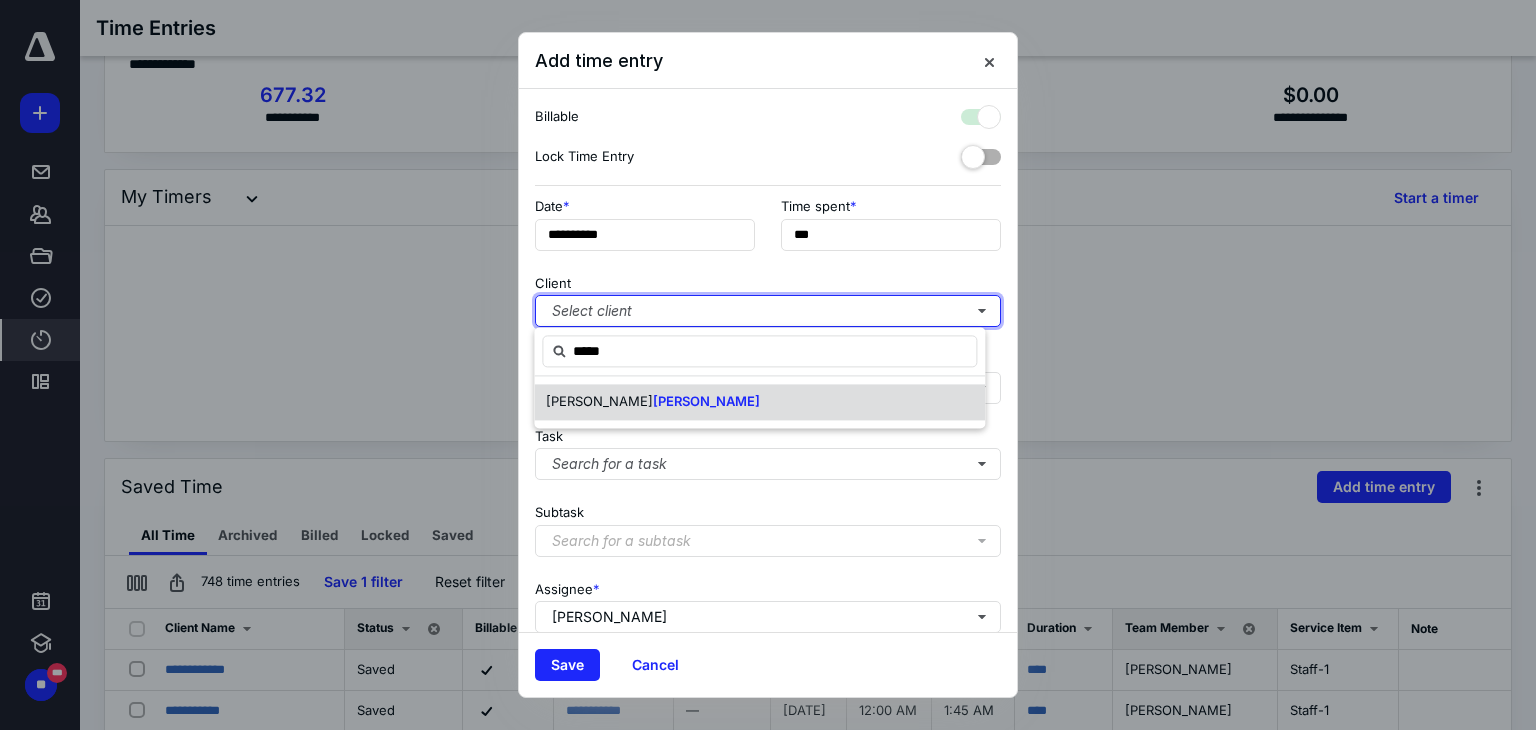 checkbox on "true" 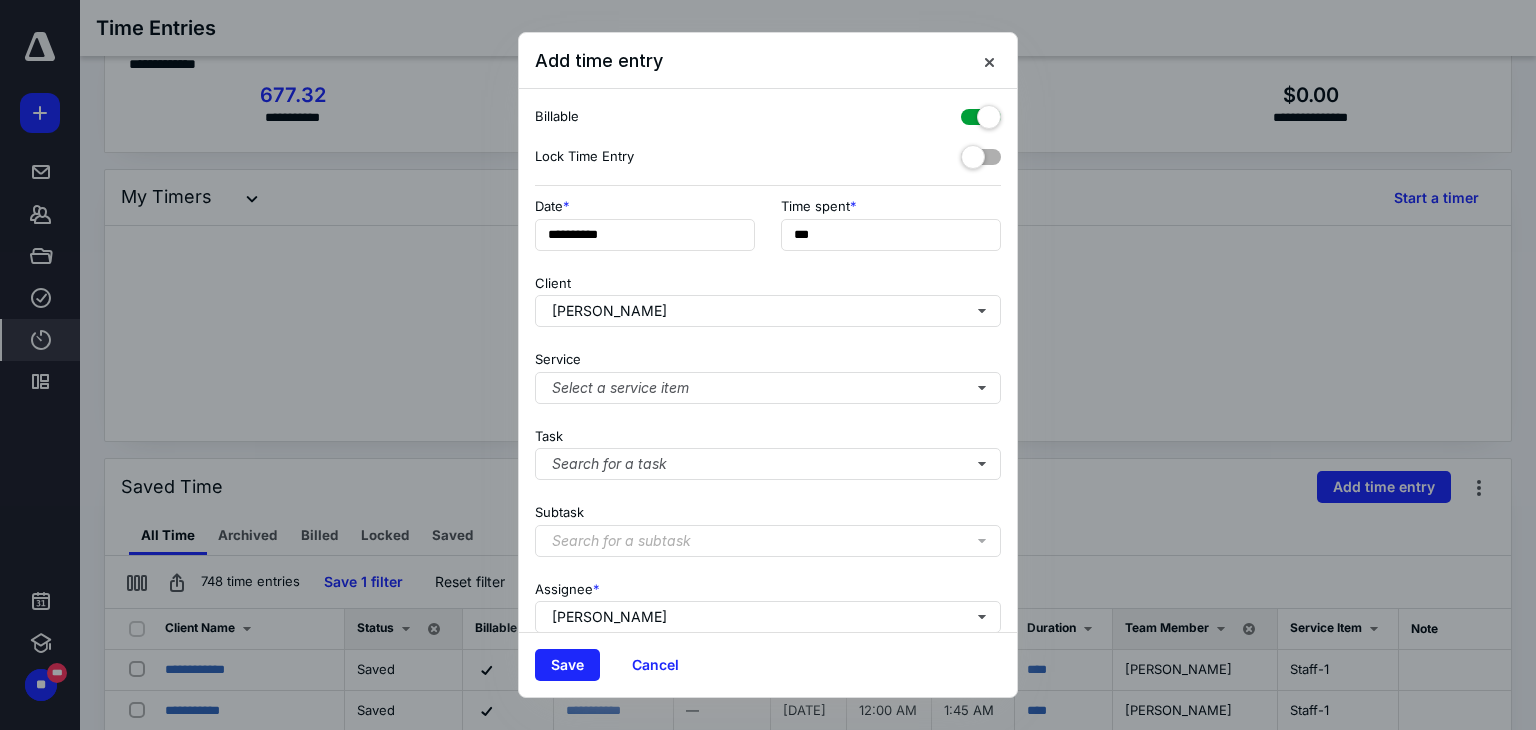 click on "**********" at bounding box center (768, 360) 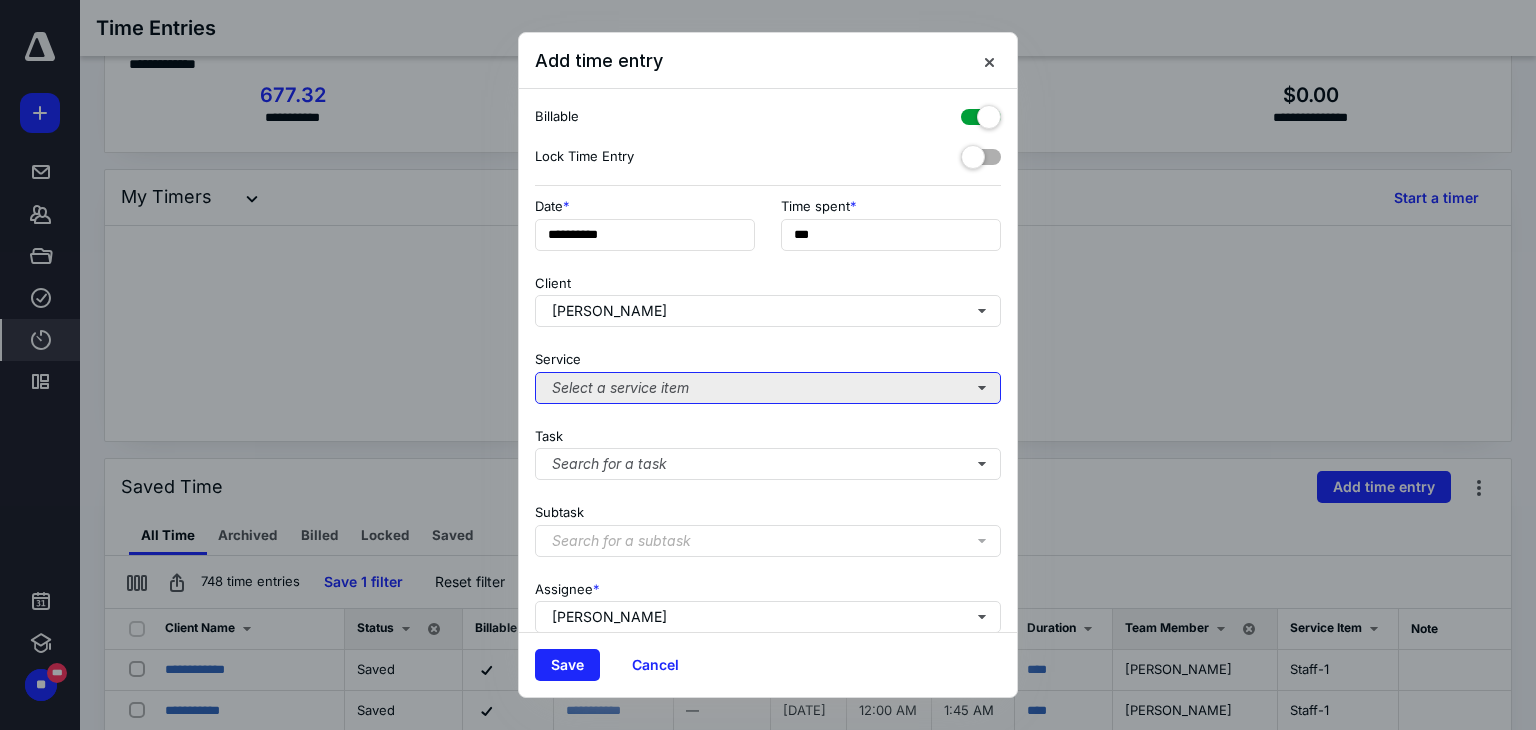 click on "Select a service item" at bounding box center [768, 388] 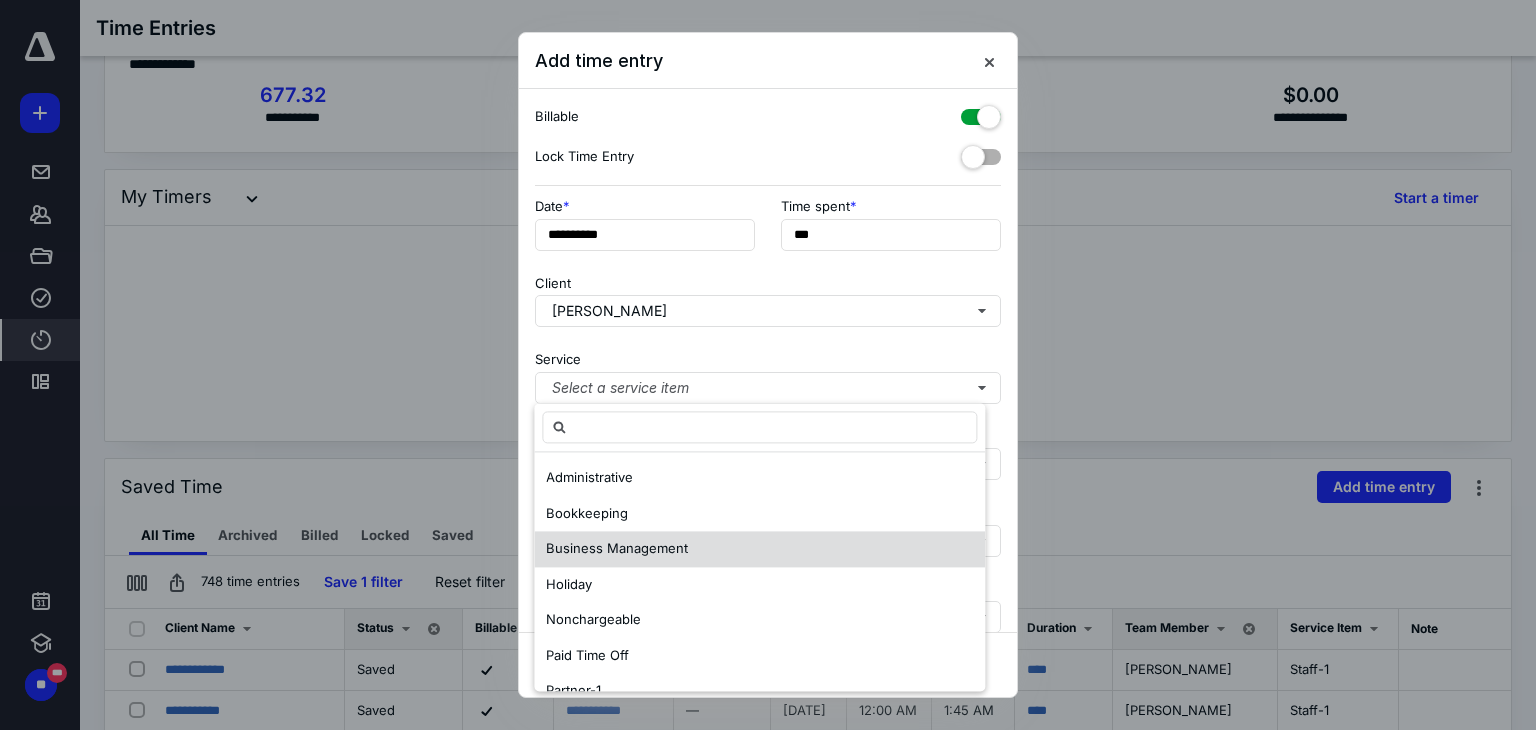 scroll, scrollTop: 167, scrollLeft: 0, axis: vertical 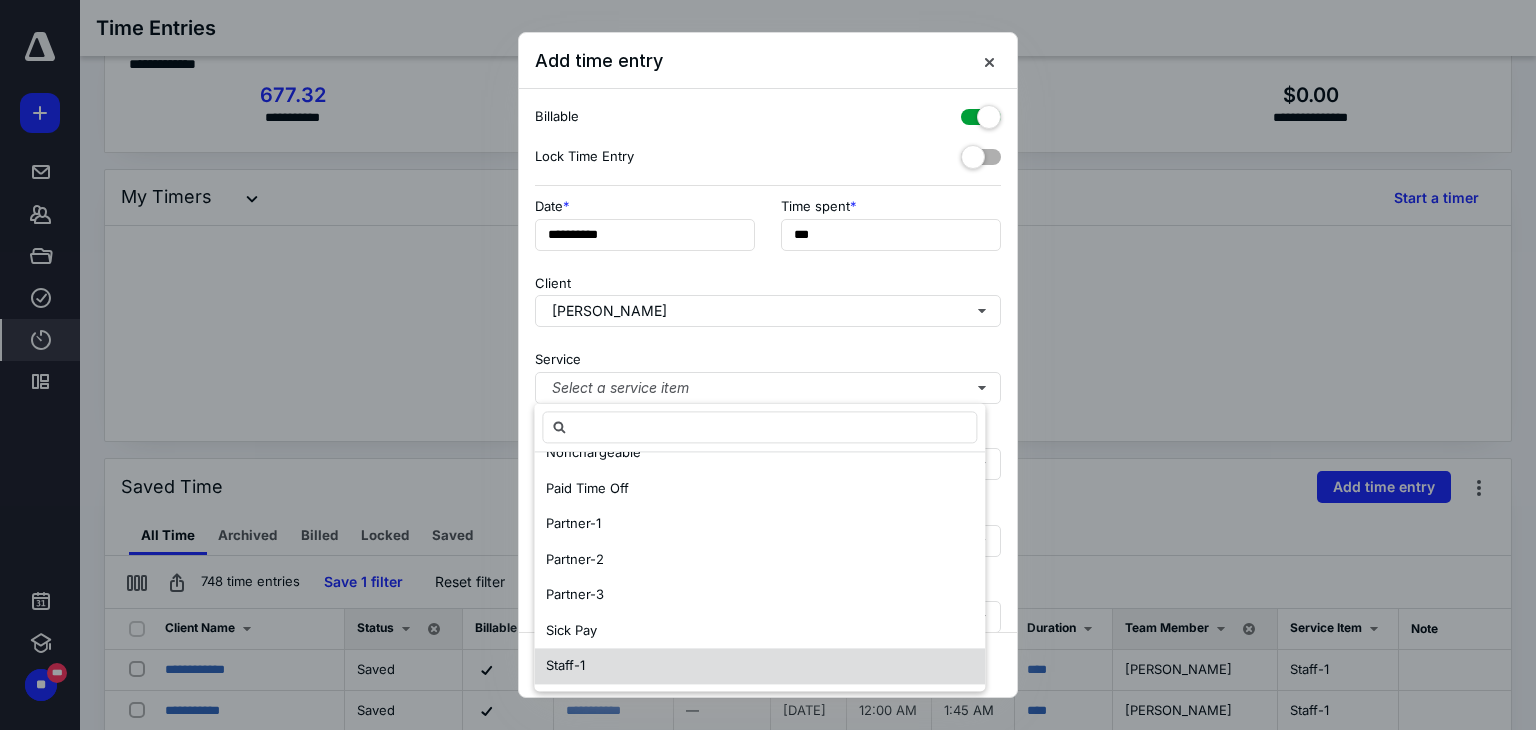 click on "Staff-1" at bounding box center [759, 666] 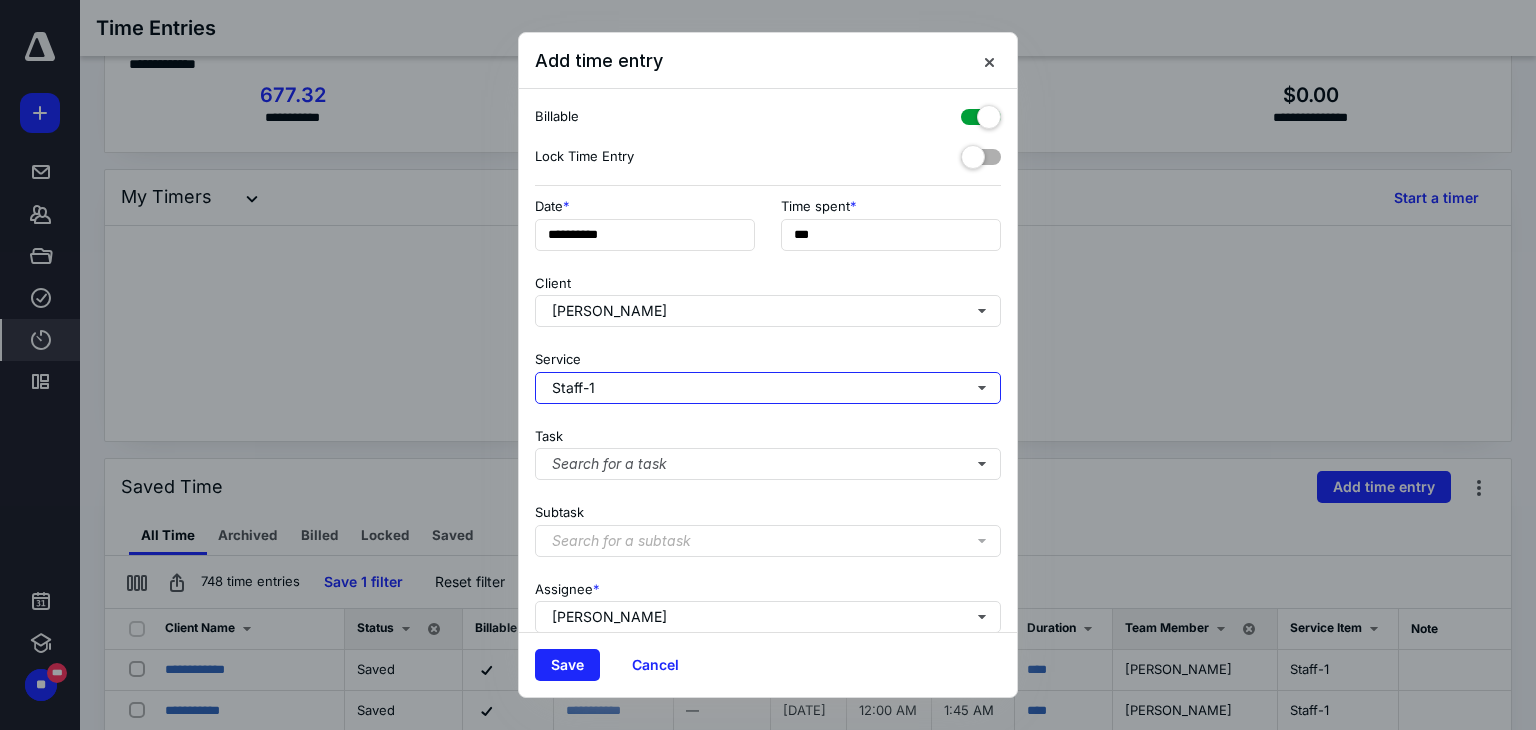 scroll, scrollTop: 0, scrollLeft: 0, axis: both 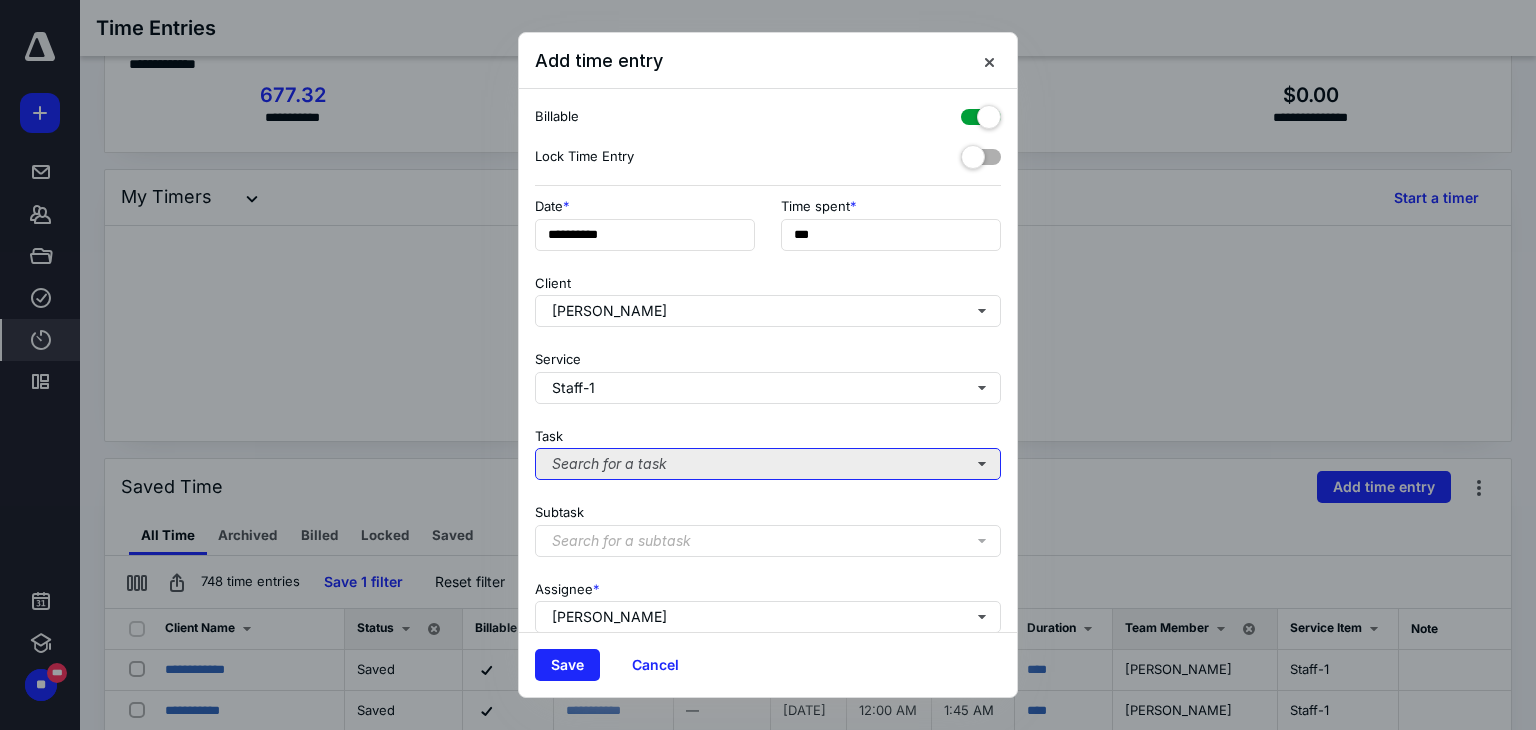 click on "Search for a task" at bounding box center (768, 464) 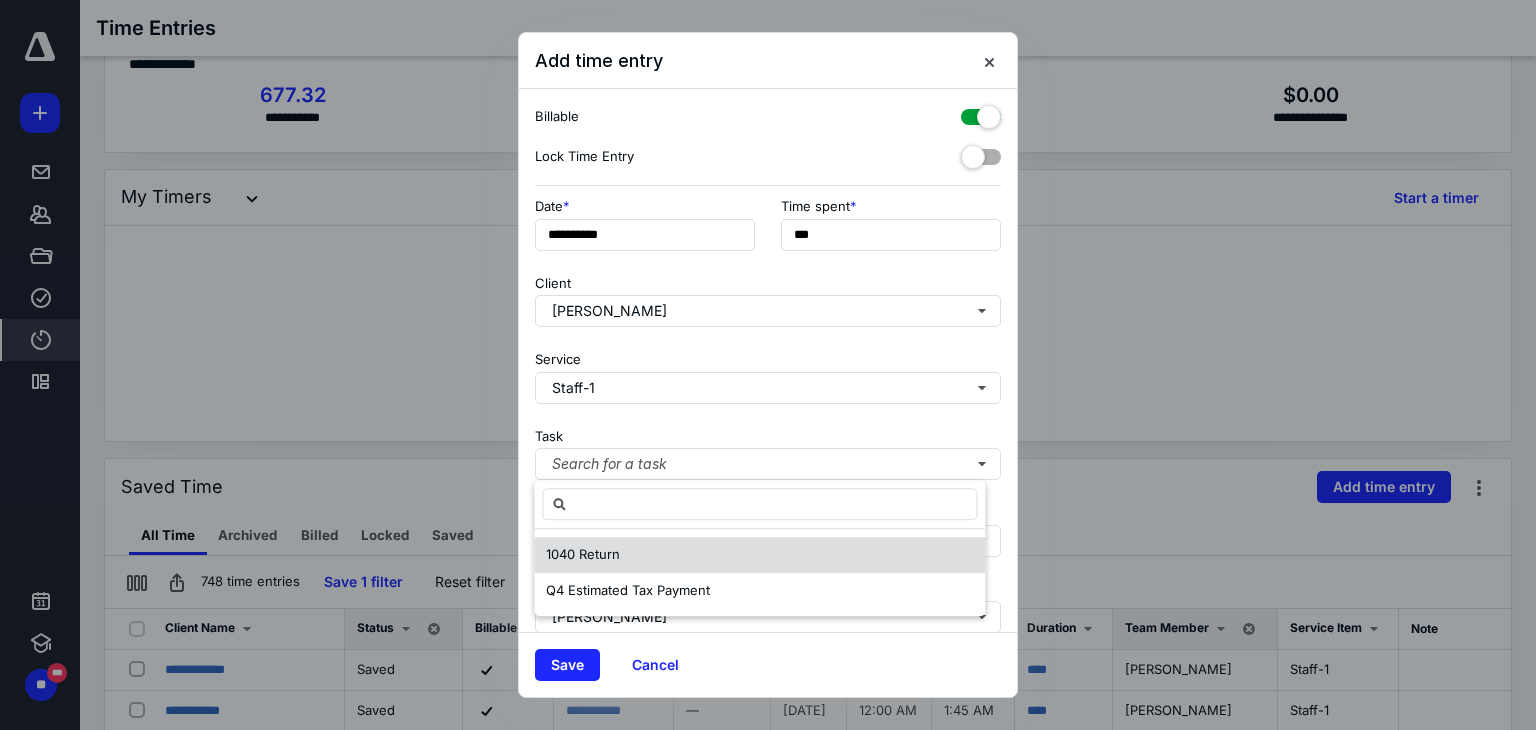 click on "1040 Return" at bounding box center (759, 555) 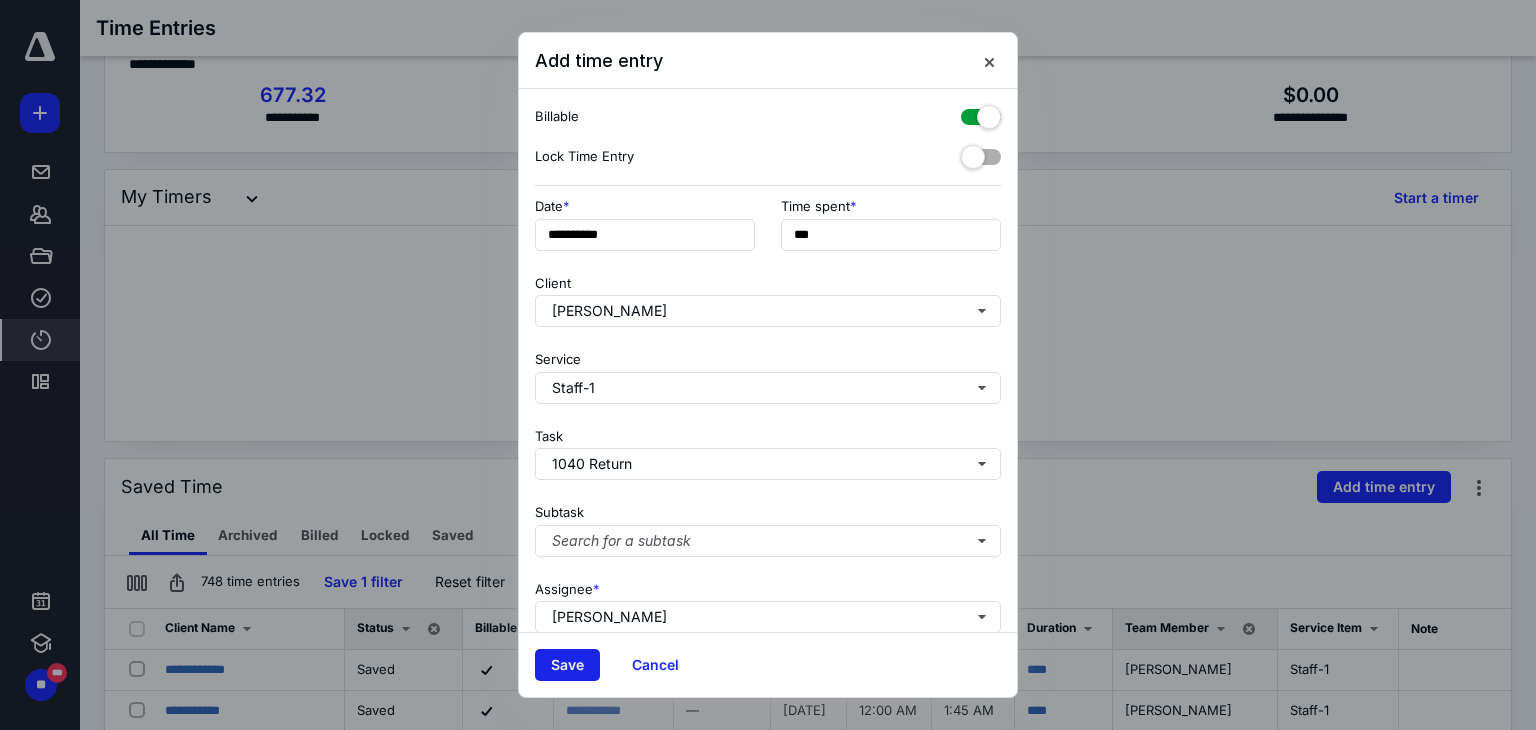 drag, startPoint x: 568, startPoint y: 661, endPoint x: 606, endPoint y: 634, distance: 46.615448 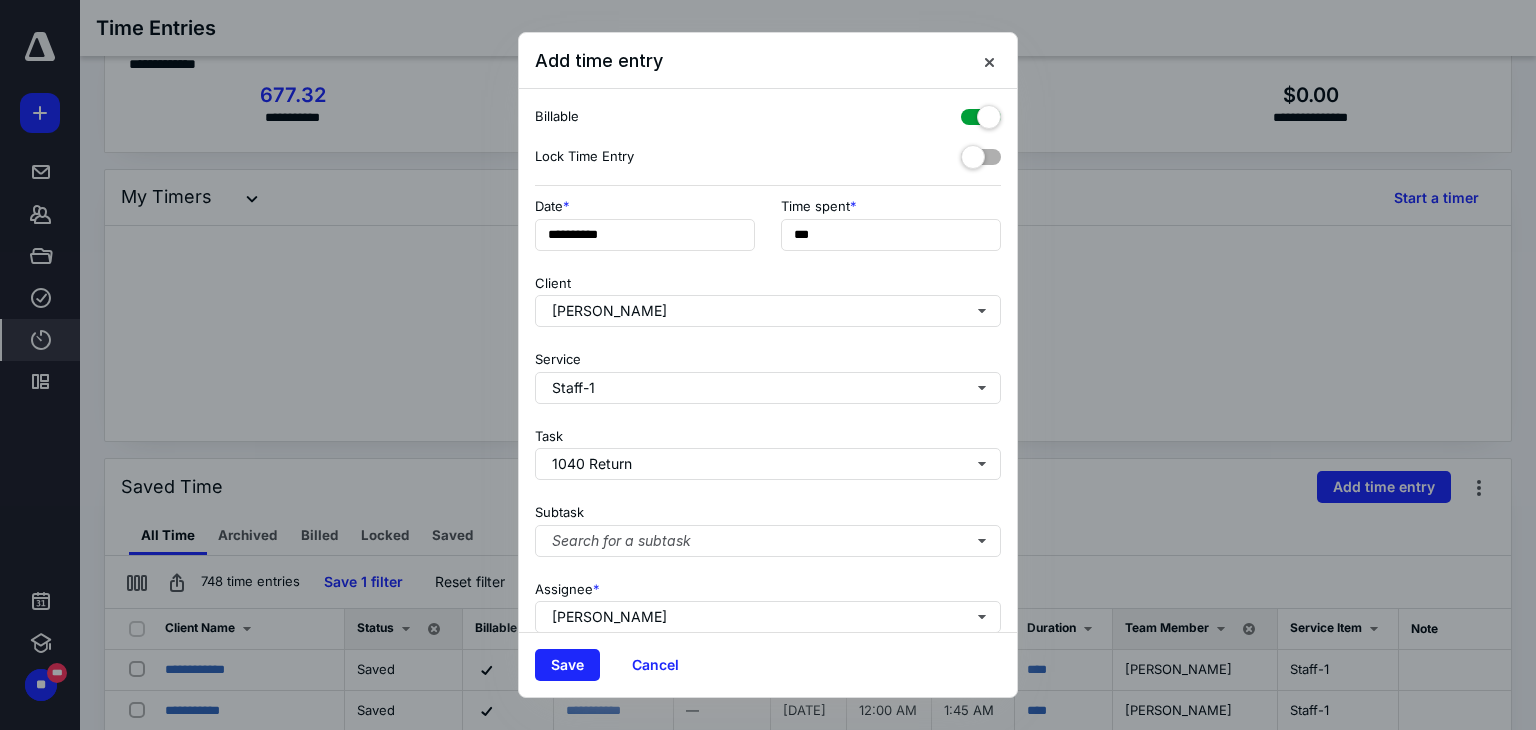click on "Save" at bounding box center [567, 665] 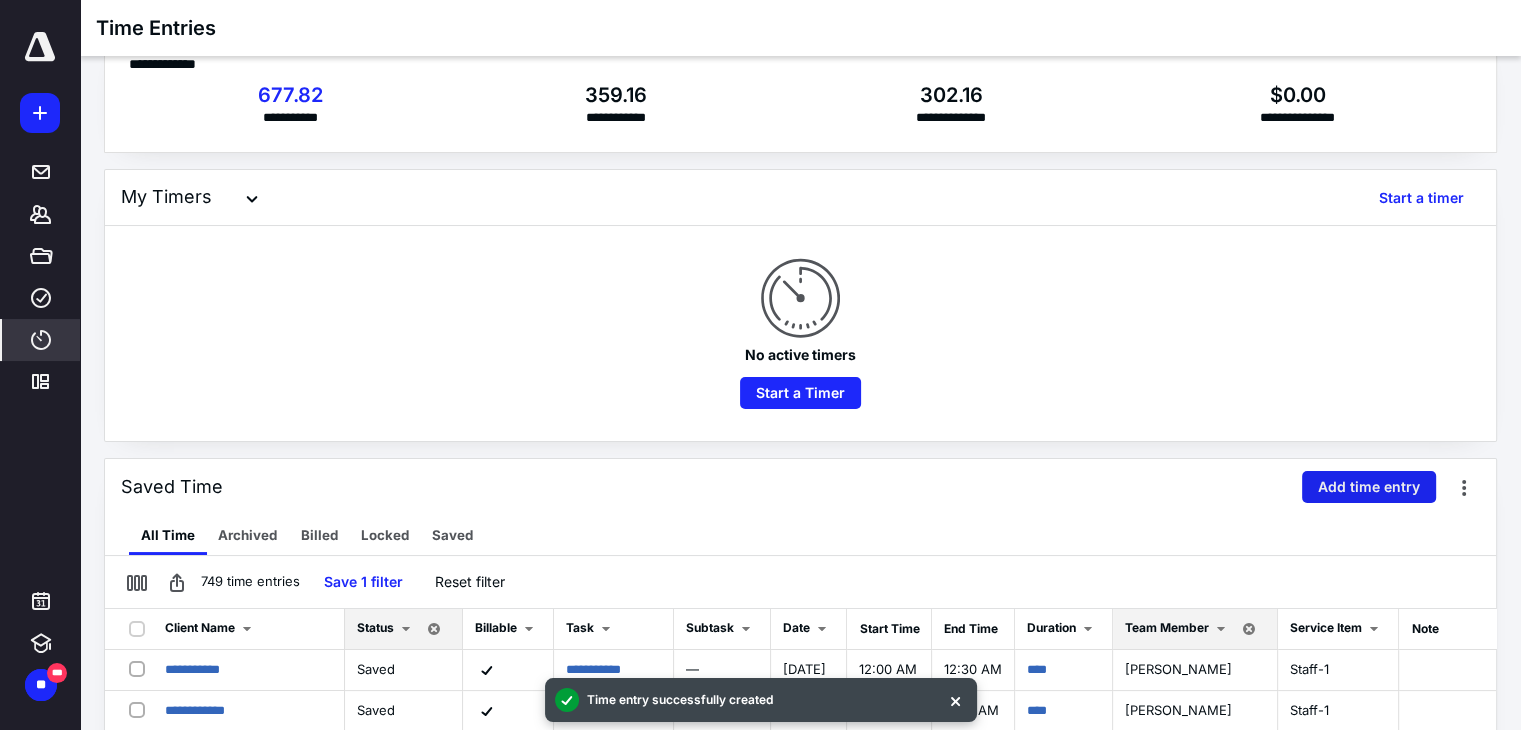 click on "Add time entry" at bounding box center [1369, 487] 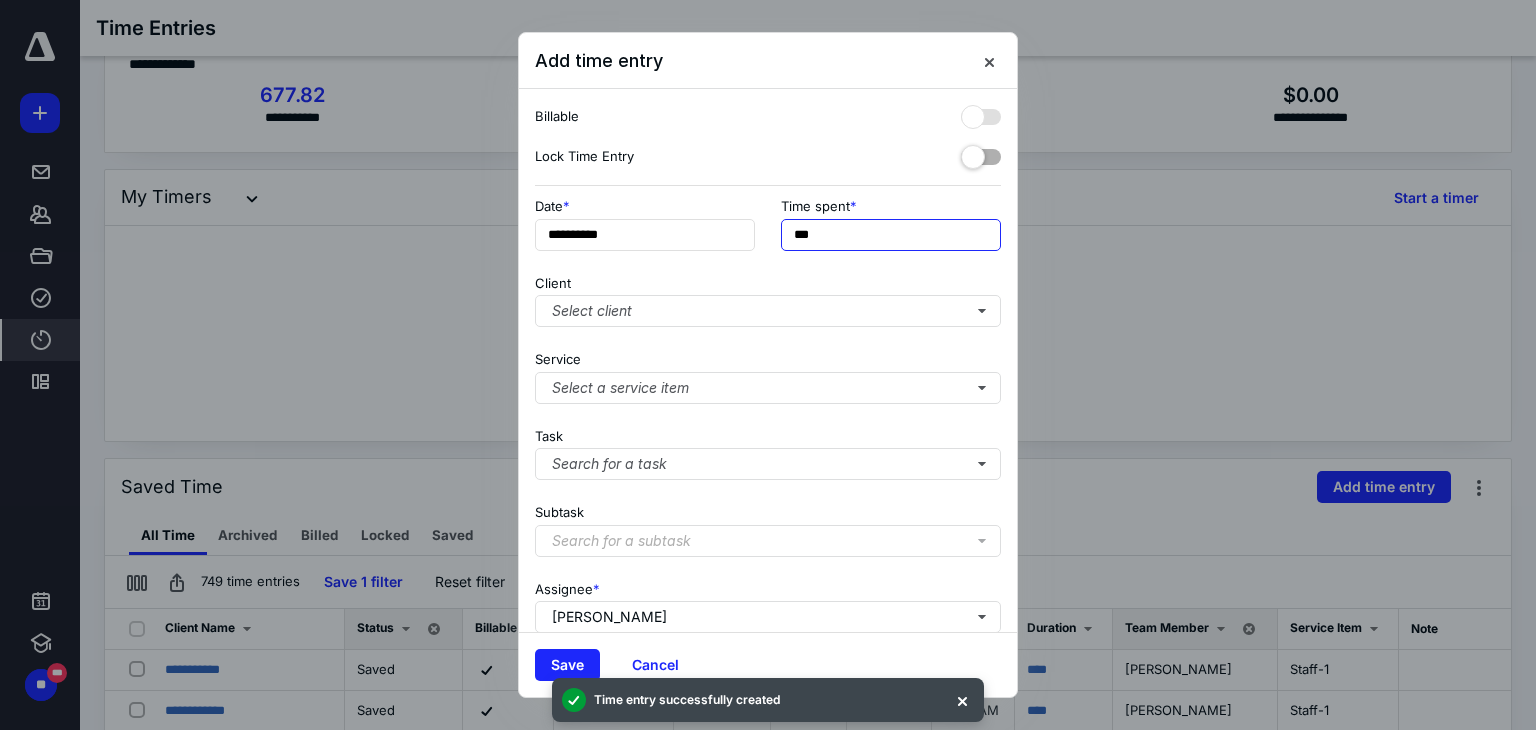 click on "***" at bounding box center [891, 235] 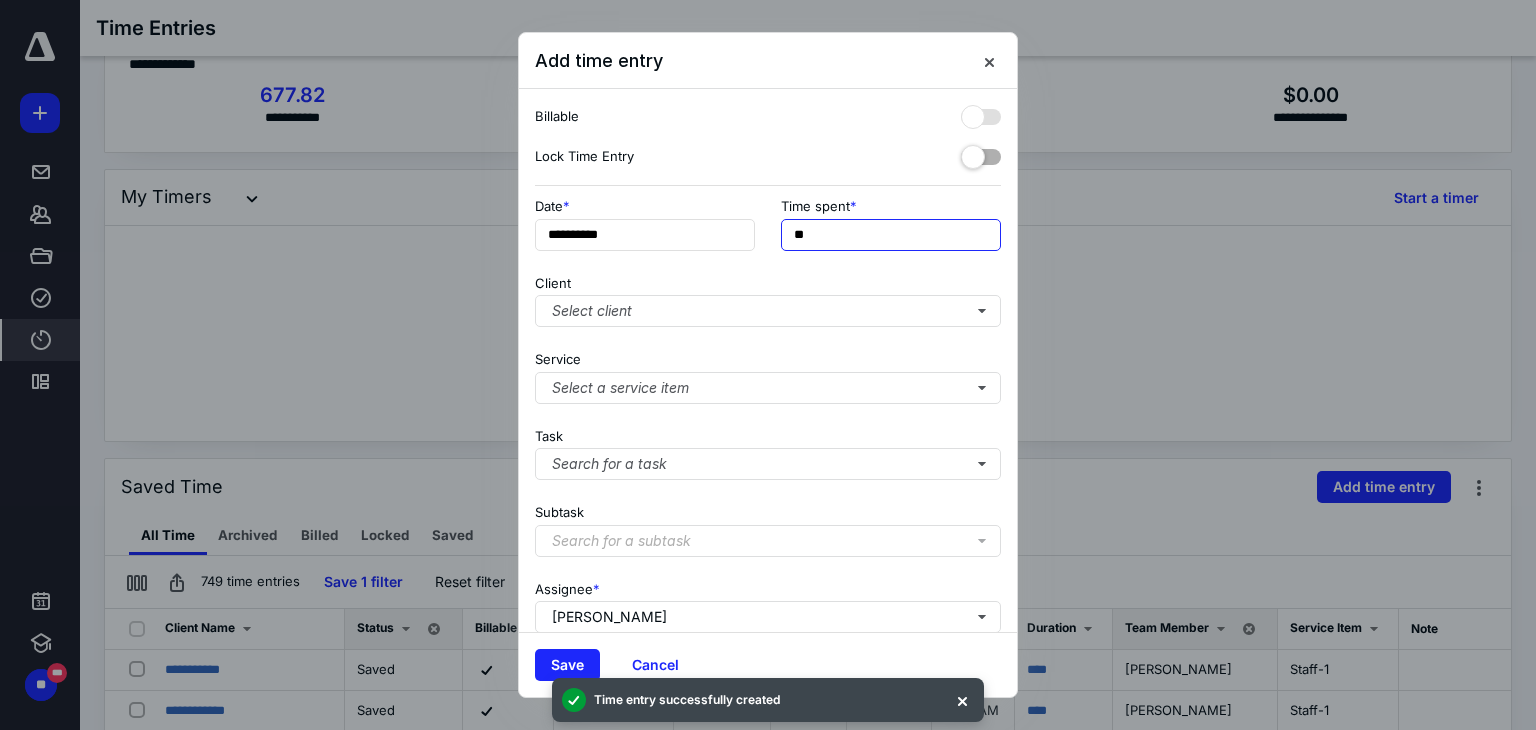 type on "***" 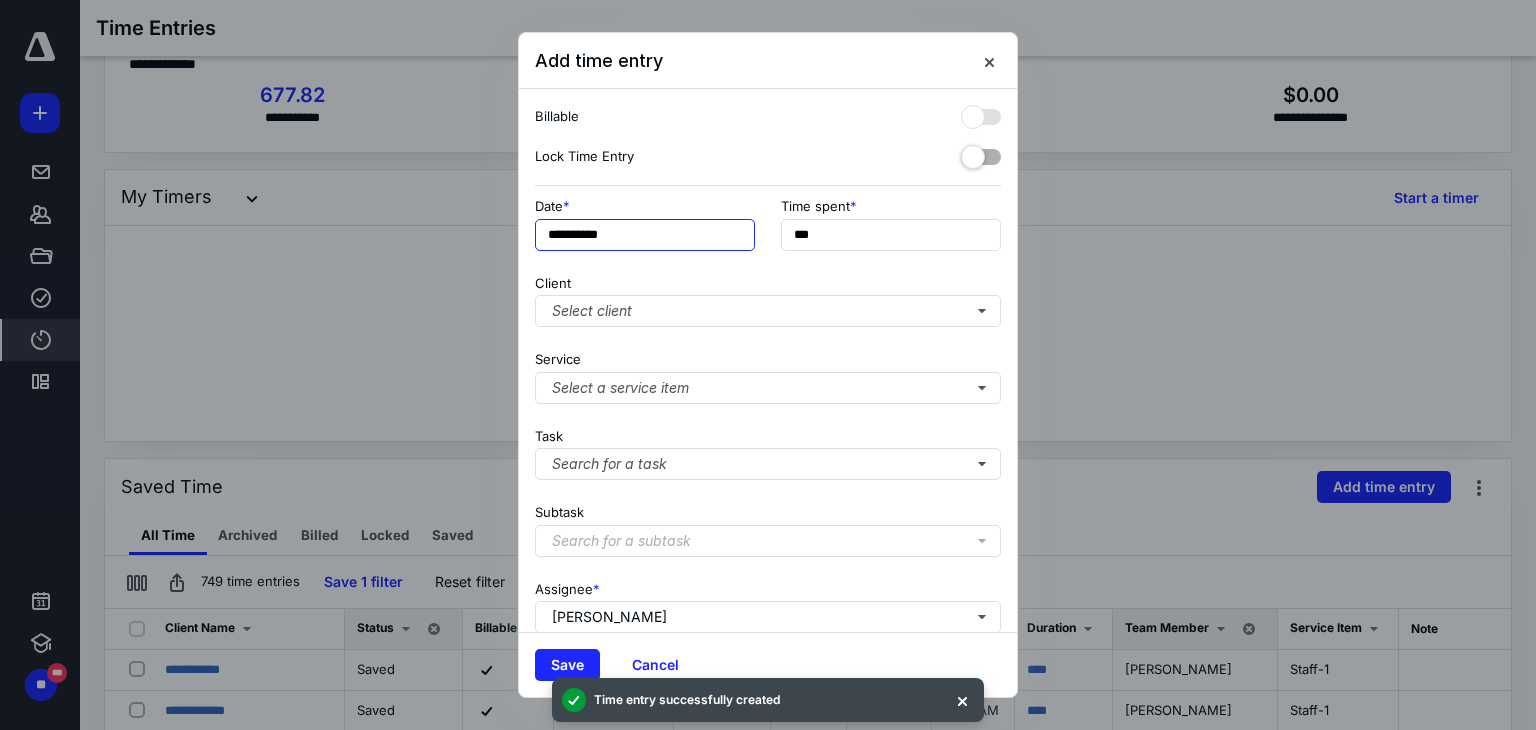 click on "**********" at bounding box center [645, 235] 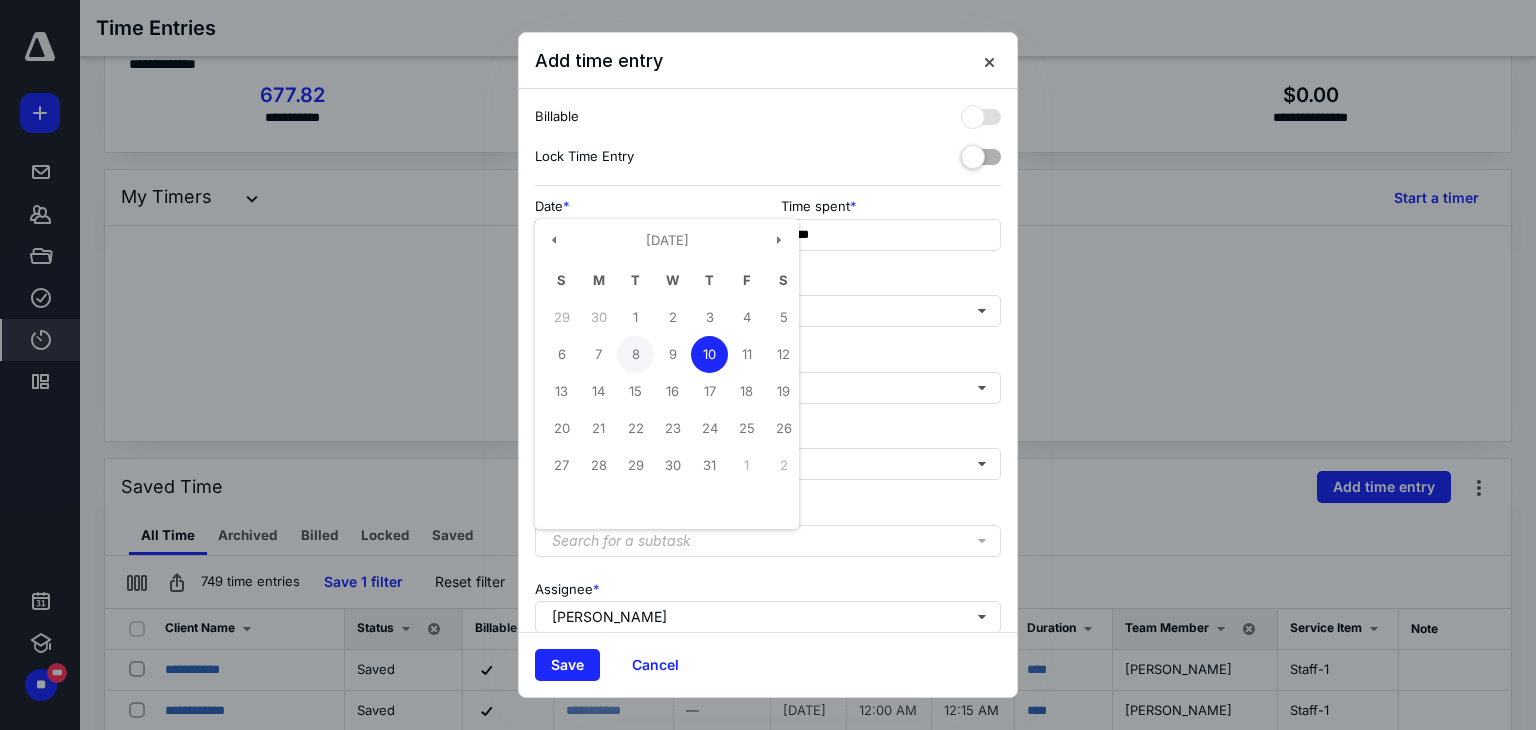 click on "8" at bounding box center (635, 354) 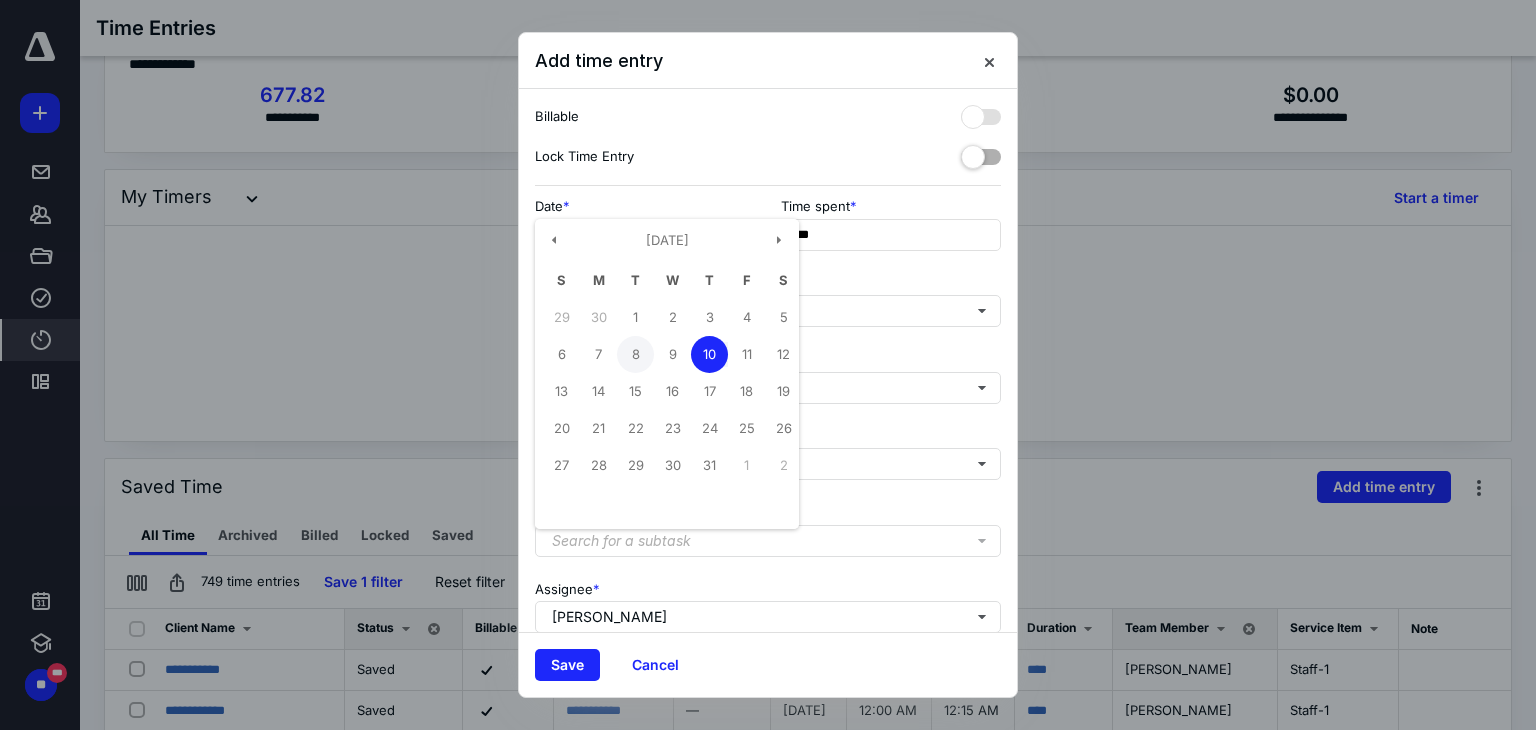 type on "**********" 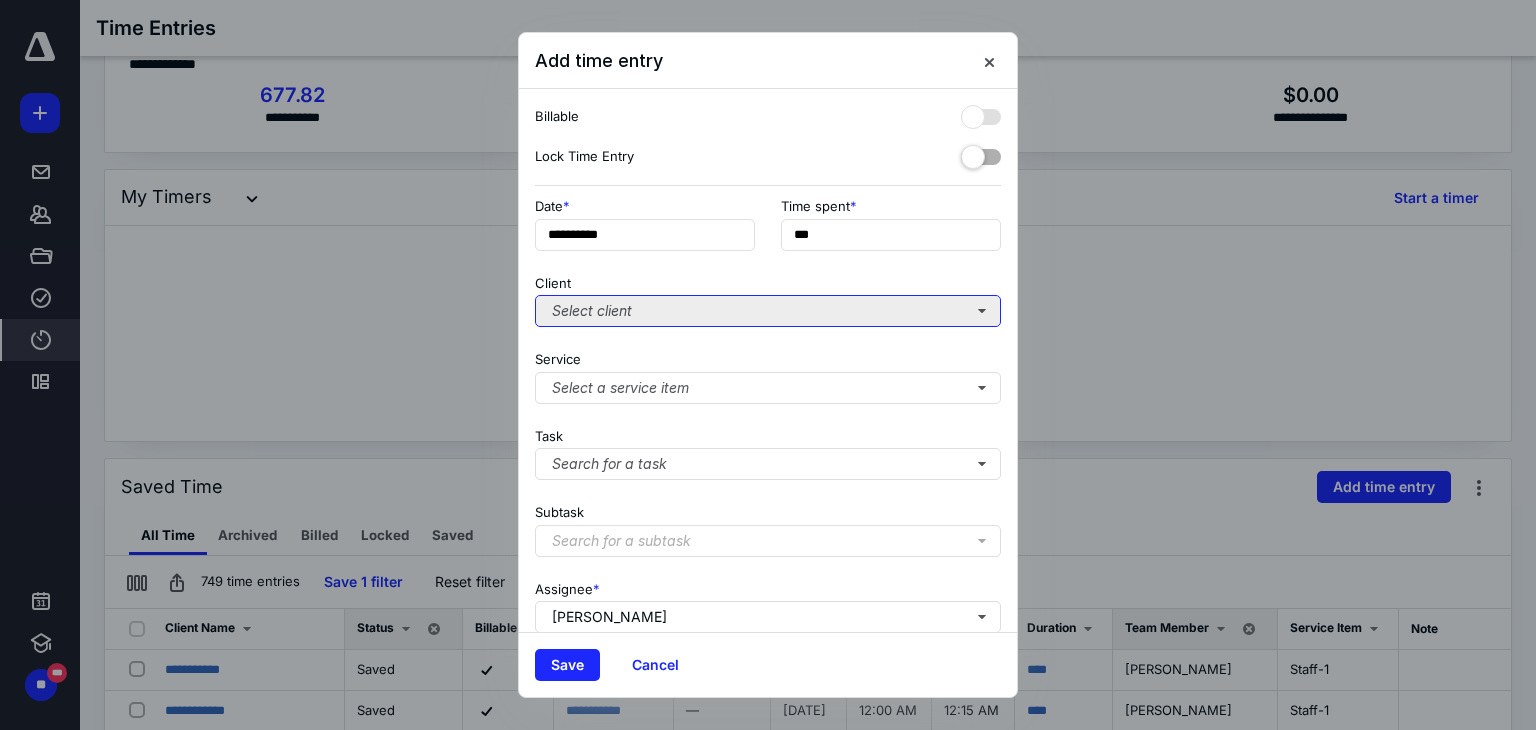 click on "Select client" at bounding box center [768, 311] 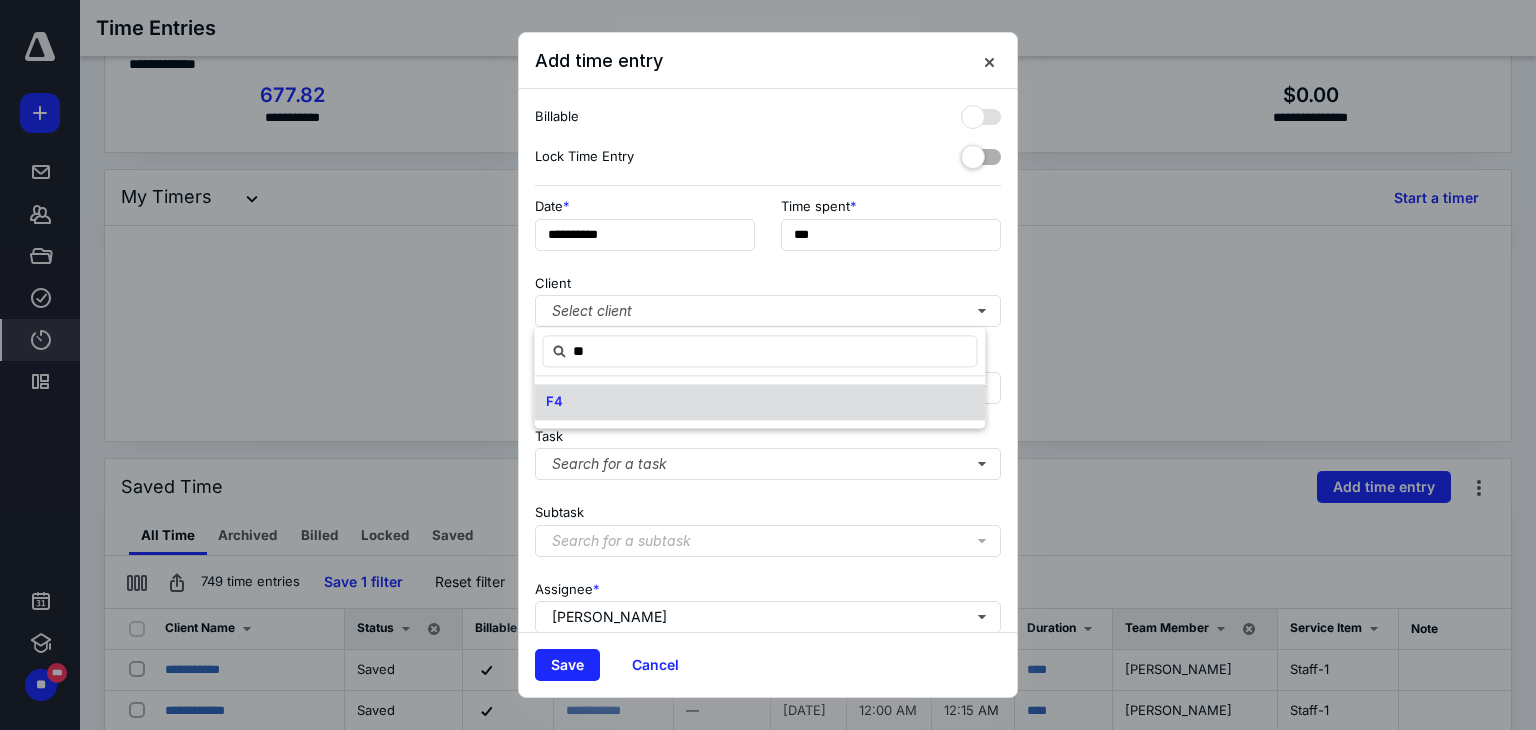 click on "F4" at bounding box center (759, 402) 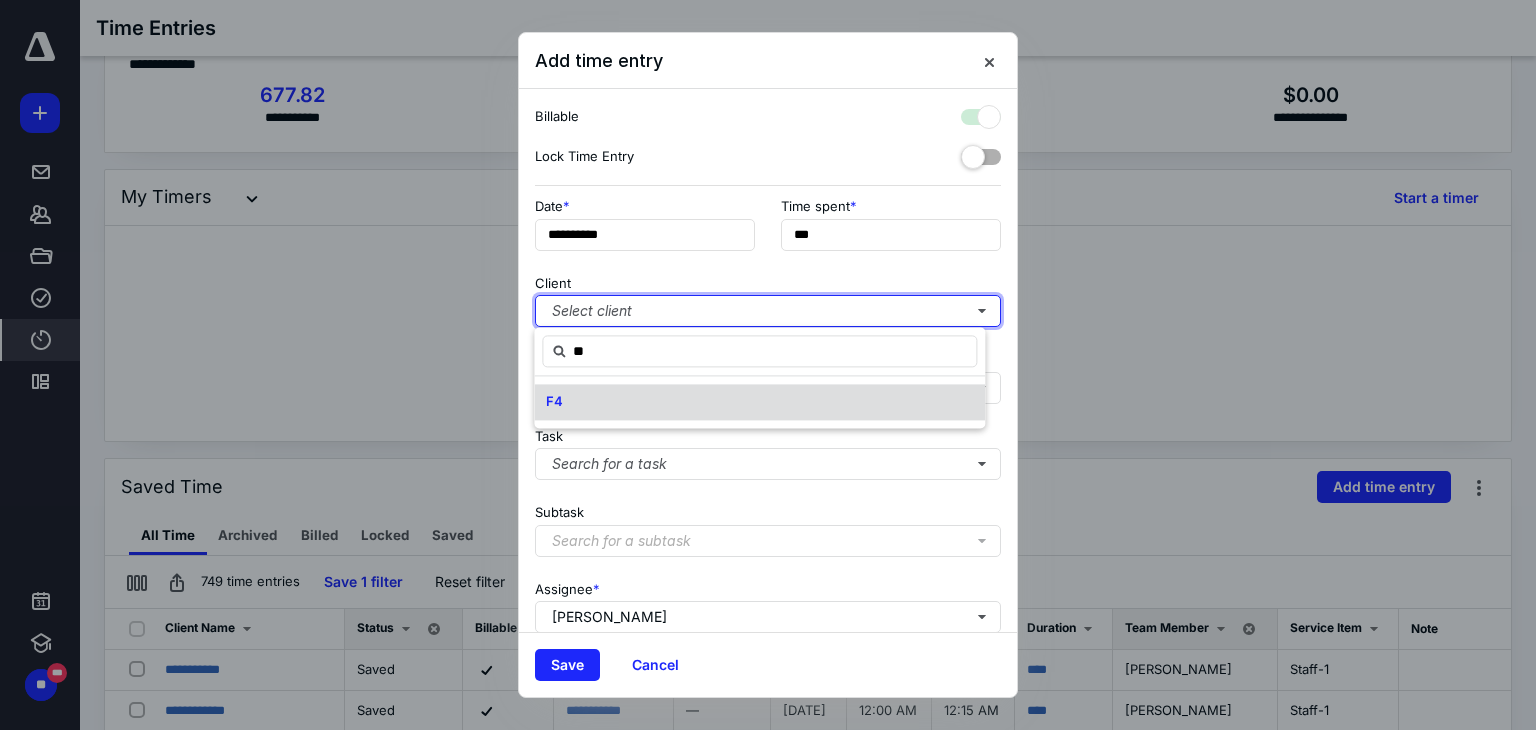 checkbox on "true" 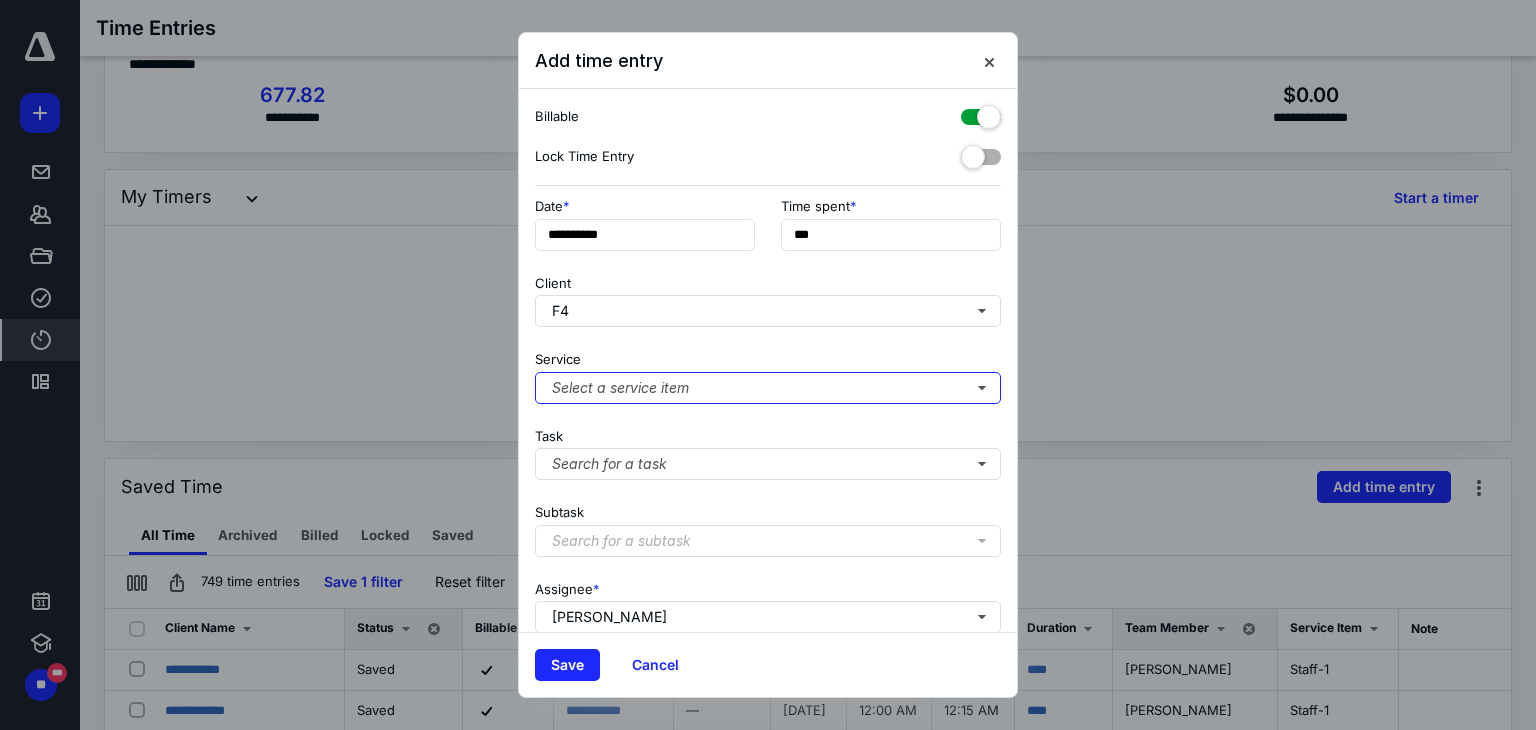click on "Select a service item" at bounding box center [768, 388] 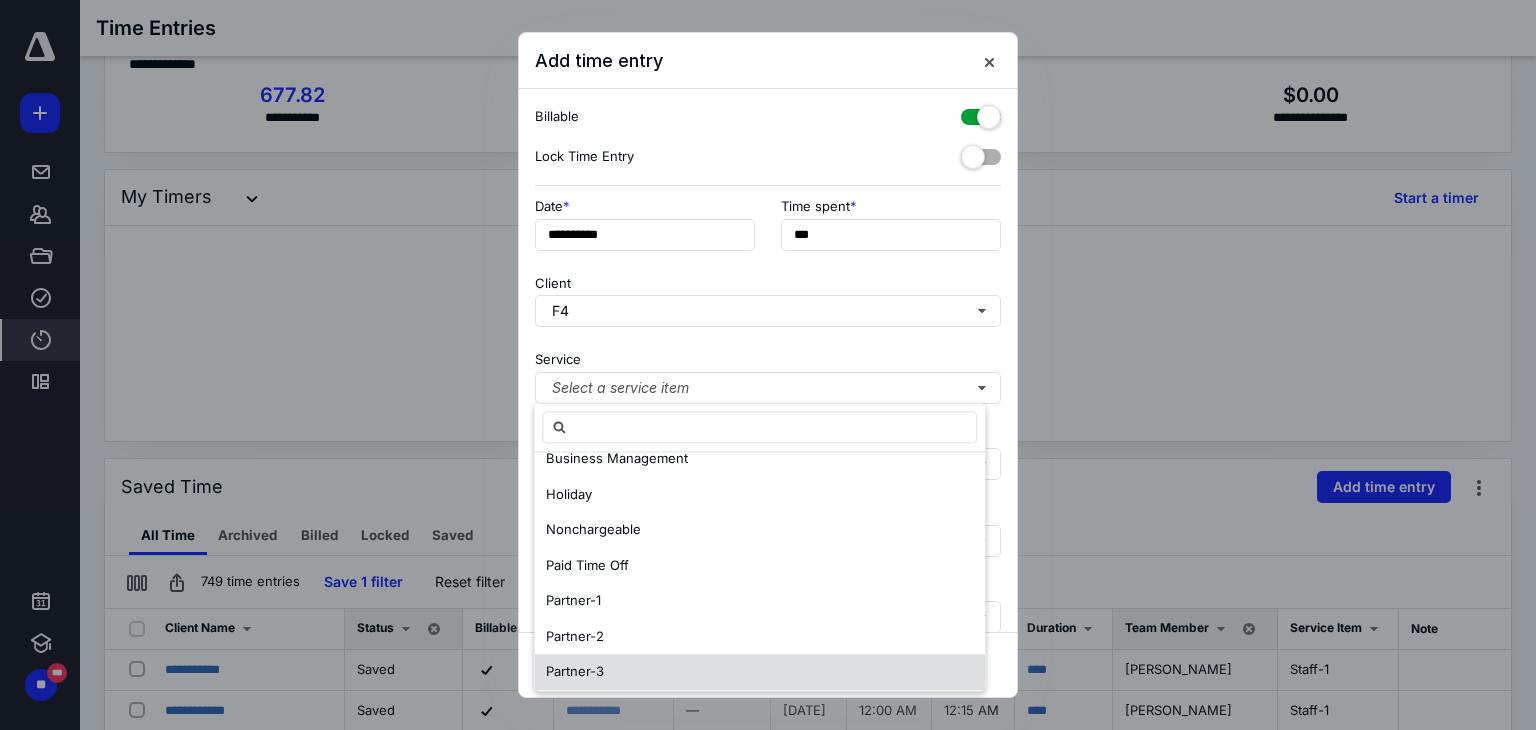 scroll, scrollTop: 167, scrollLeft: 0, axis: vertical 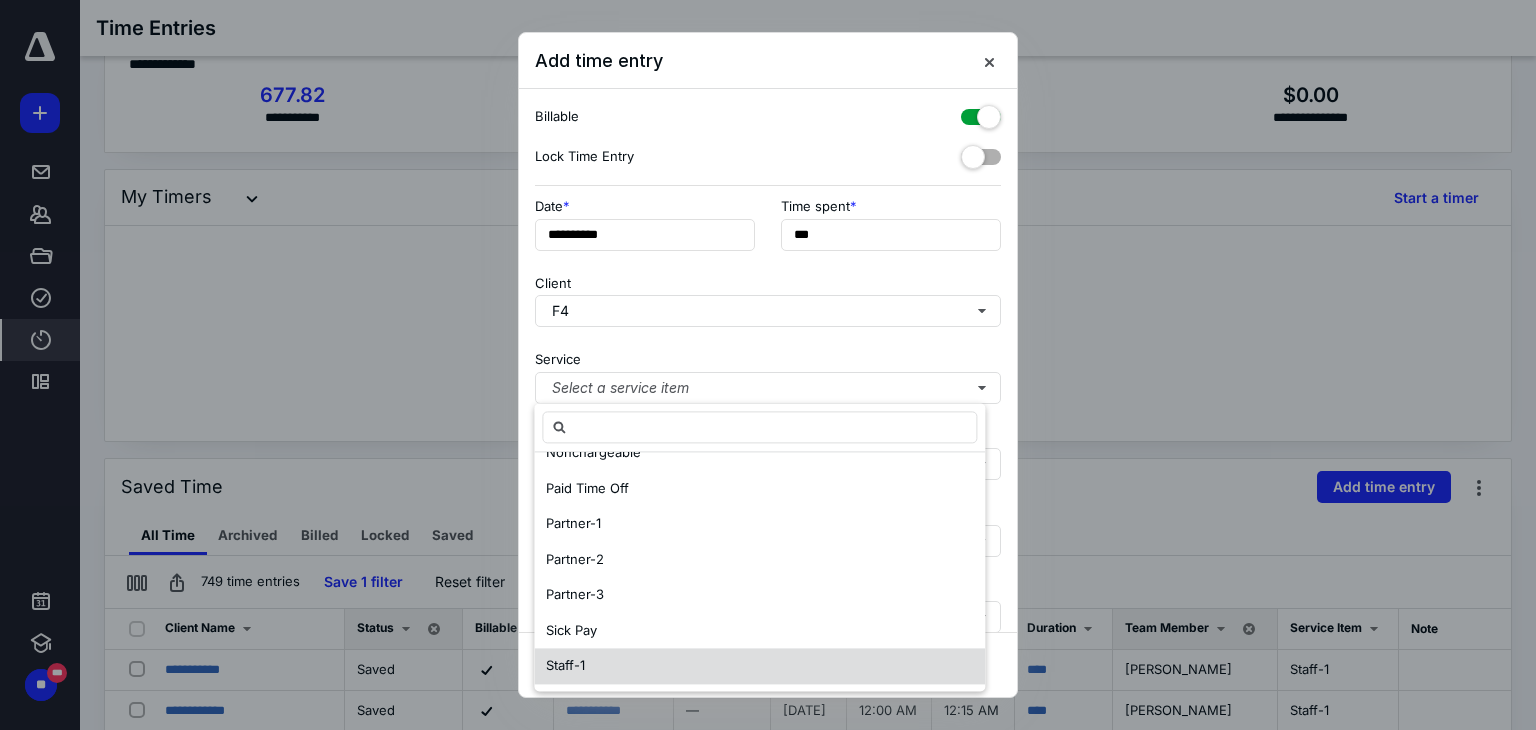 click on "Staff-1" at bounding box center (759, 666) 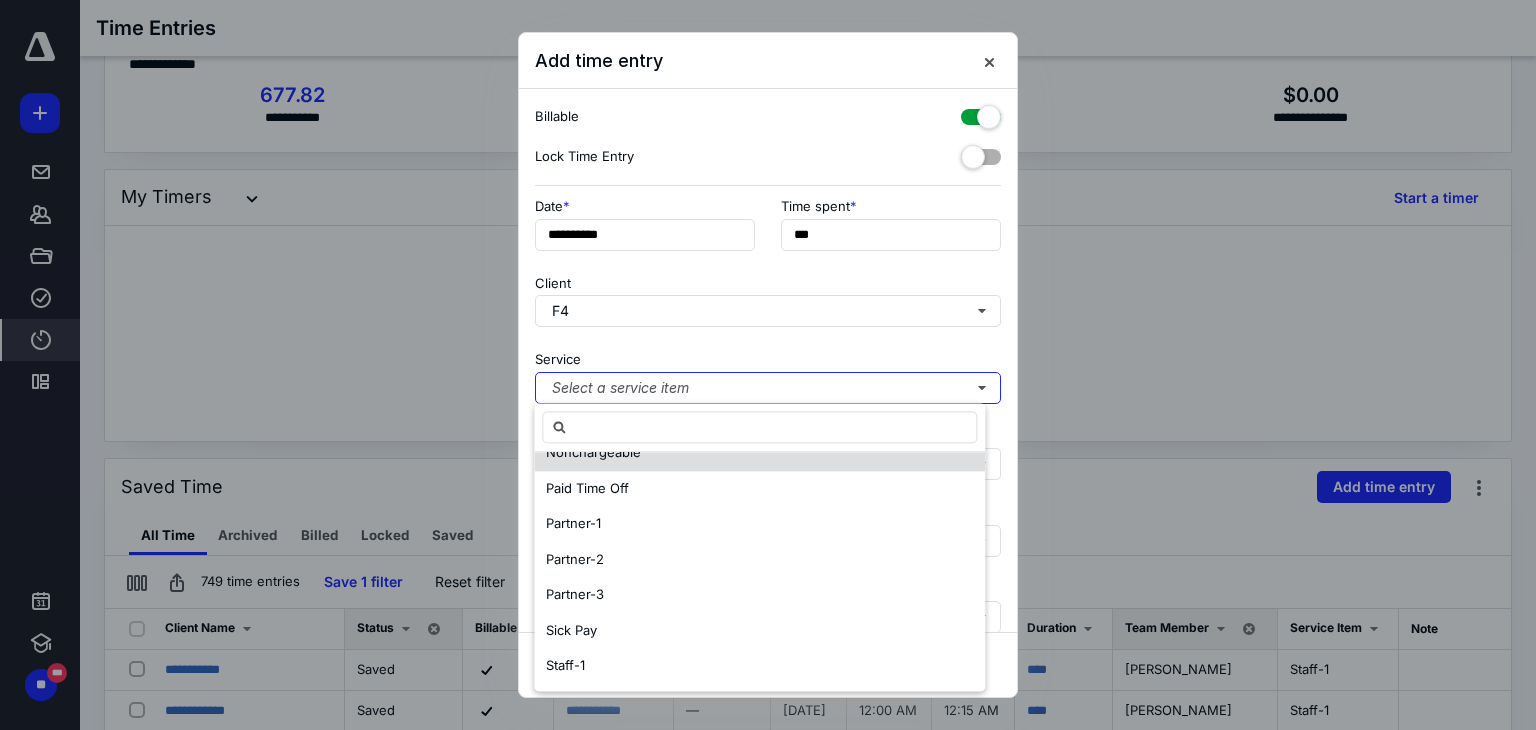 scroll, scrollTop: 0, scrollLeft: 0, axis: both 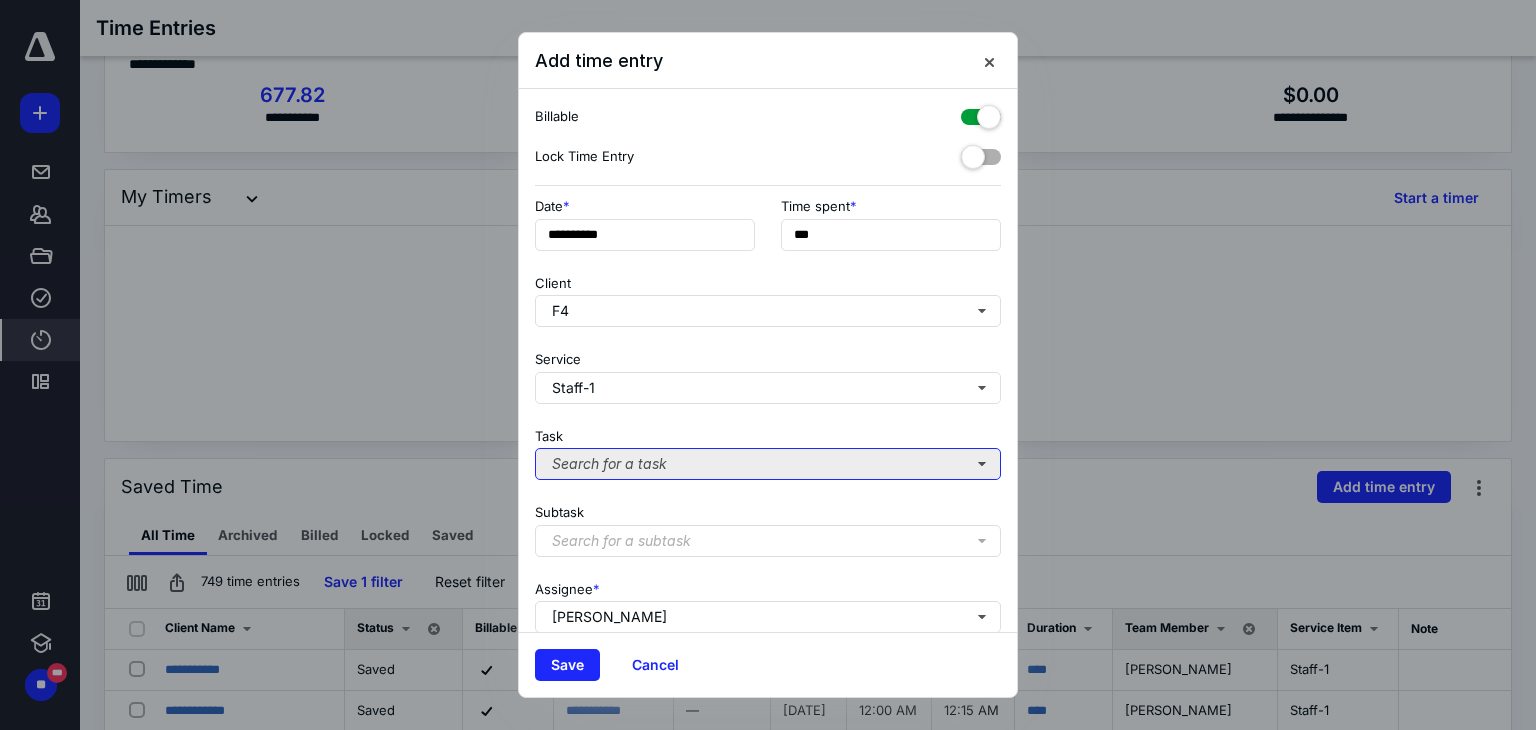 click on "Search for a task" at bounding box center (768, 464) 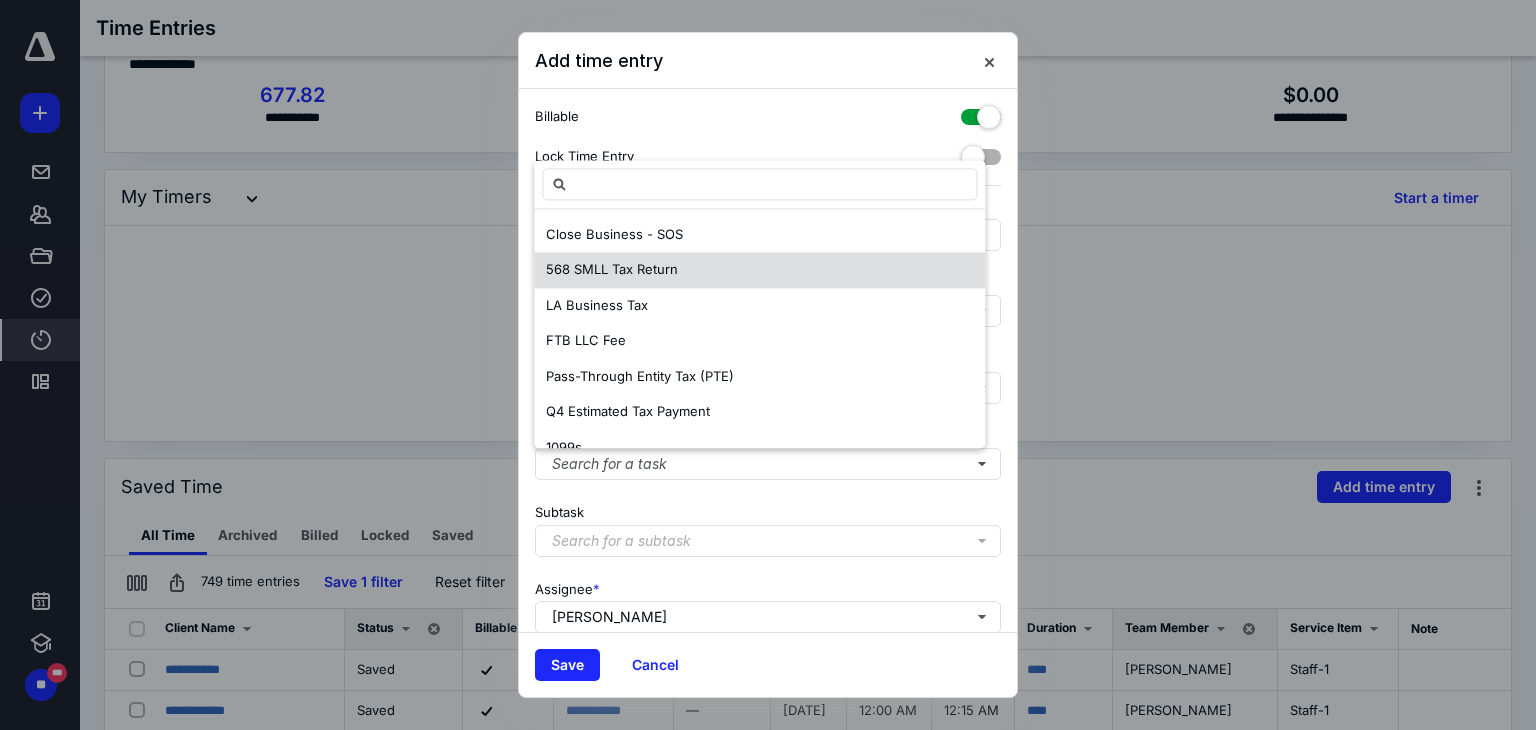 click on "568 SMLL Tax Return" at bounding box center (612, 271) 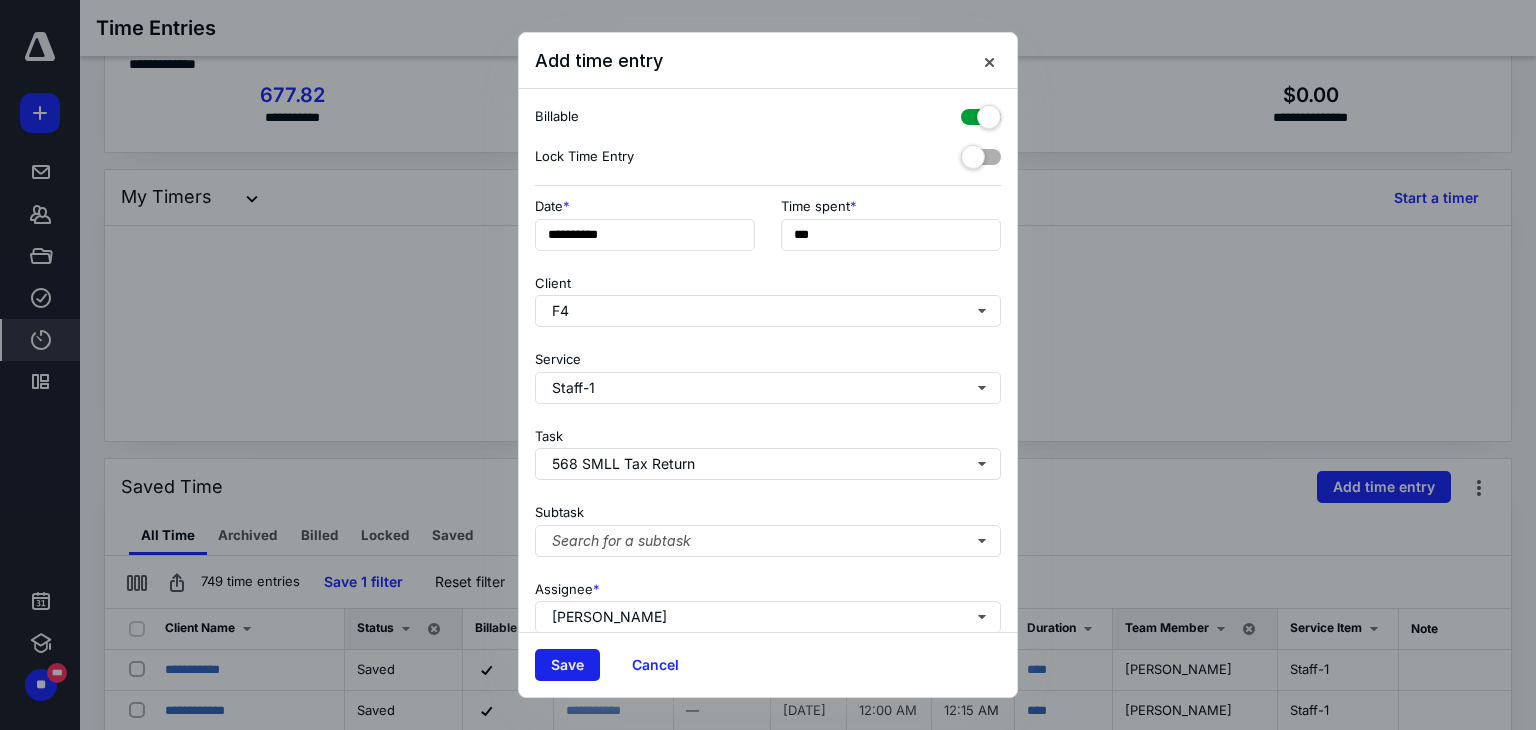 click on "Save" at bounding box center [567, 665] 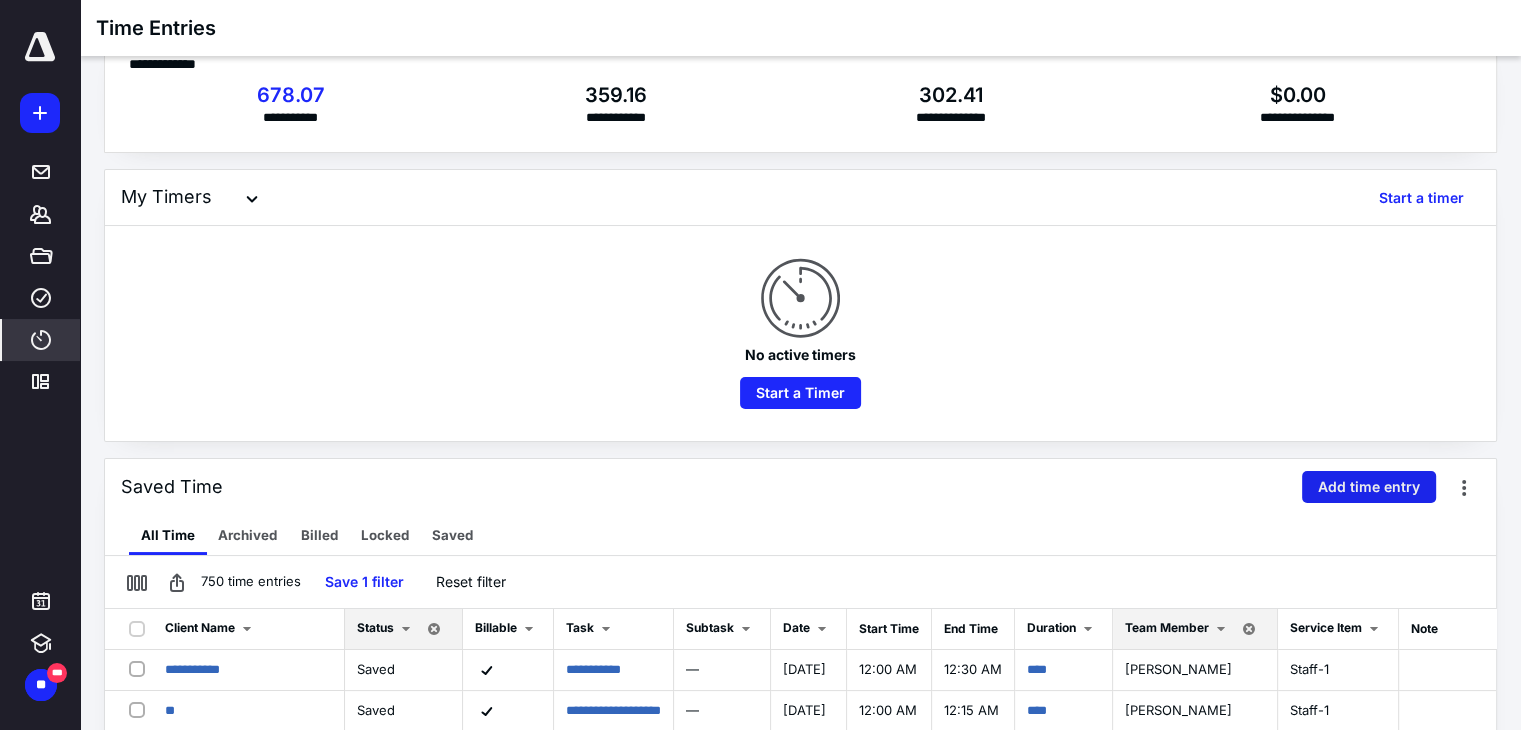 click on "Add time entry" at bounding box center [1369, 487] 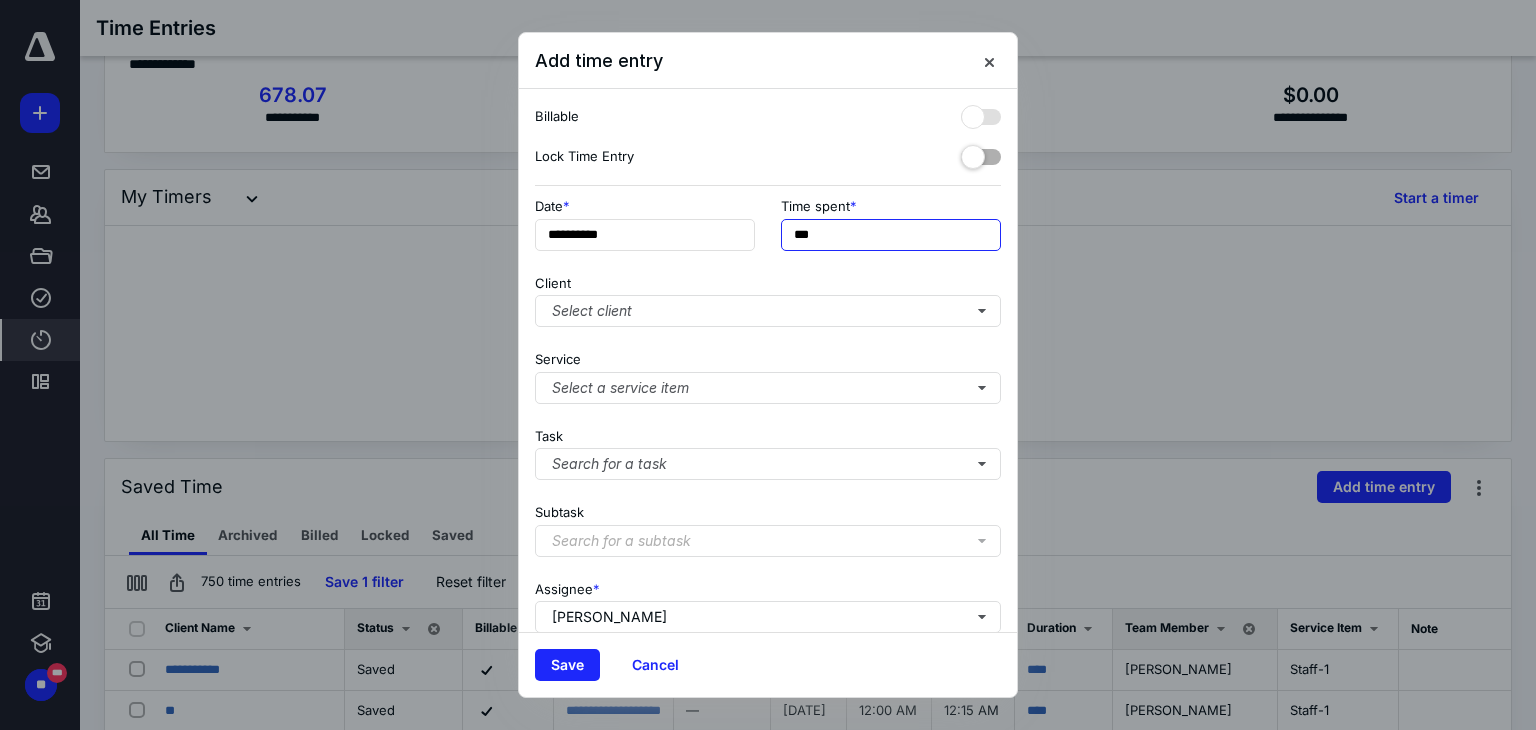 click on "***" at bounding box center [891, 235] 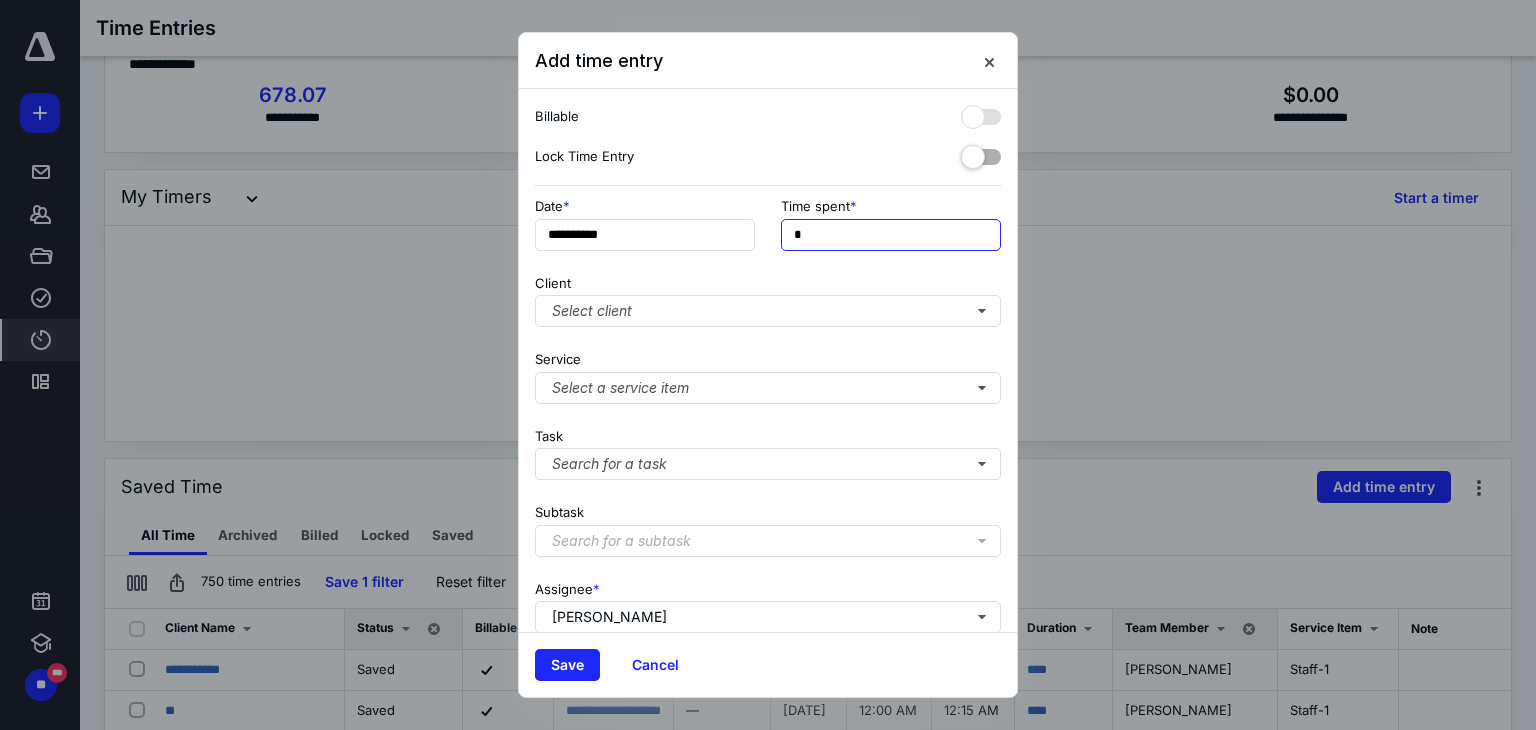 type on "**" 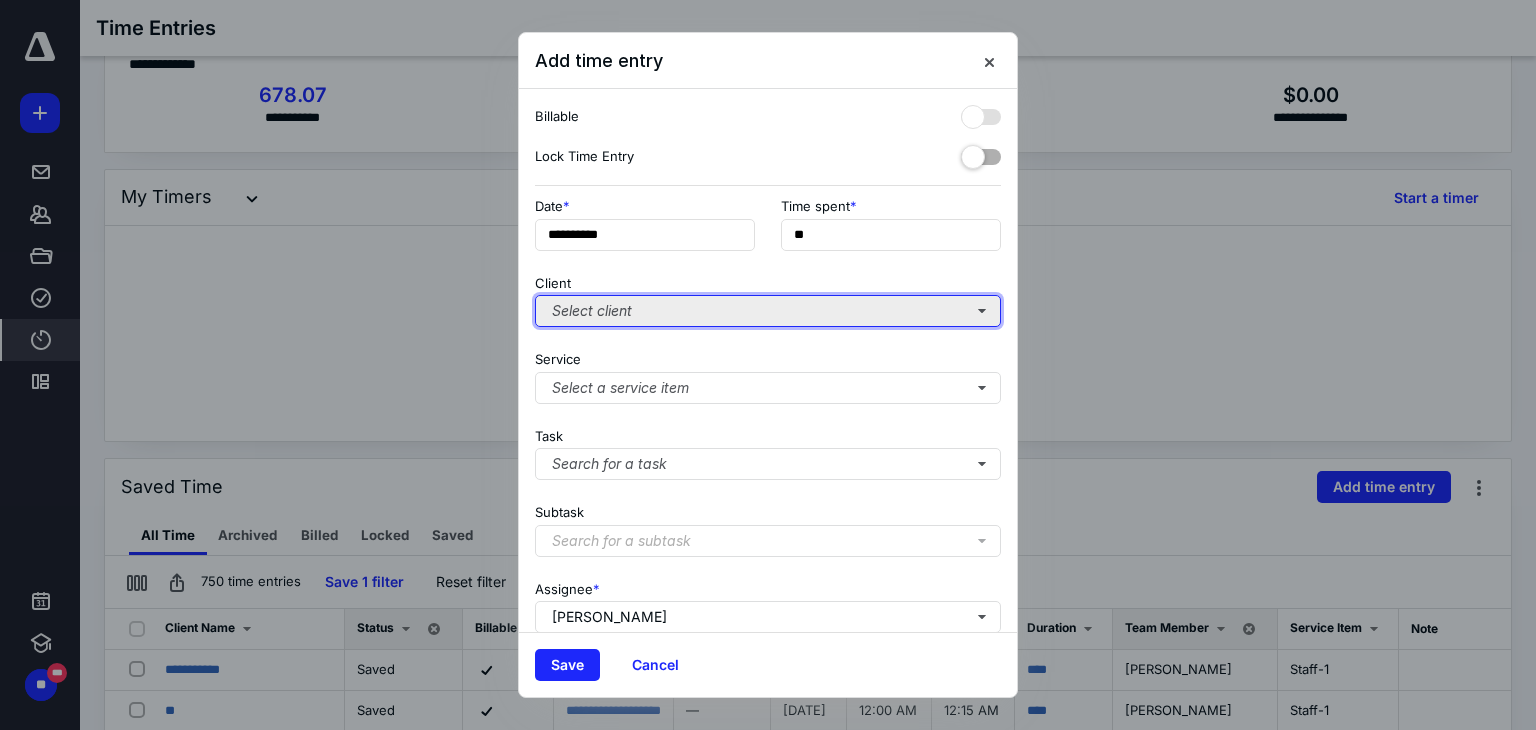 click on "Select client" at bounding box center [768, 311] 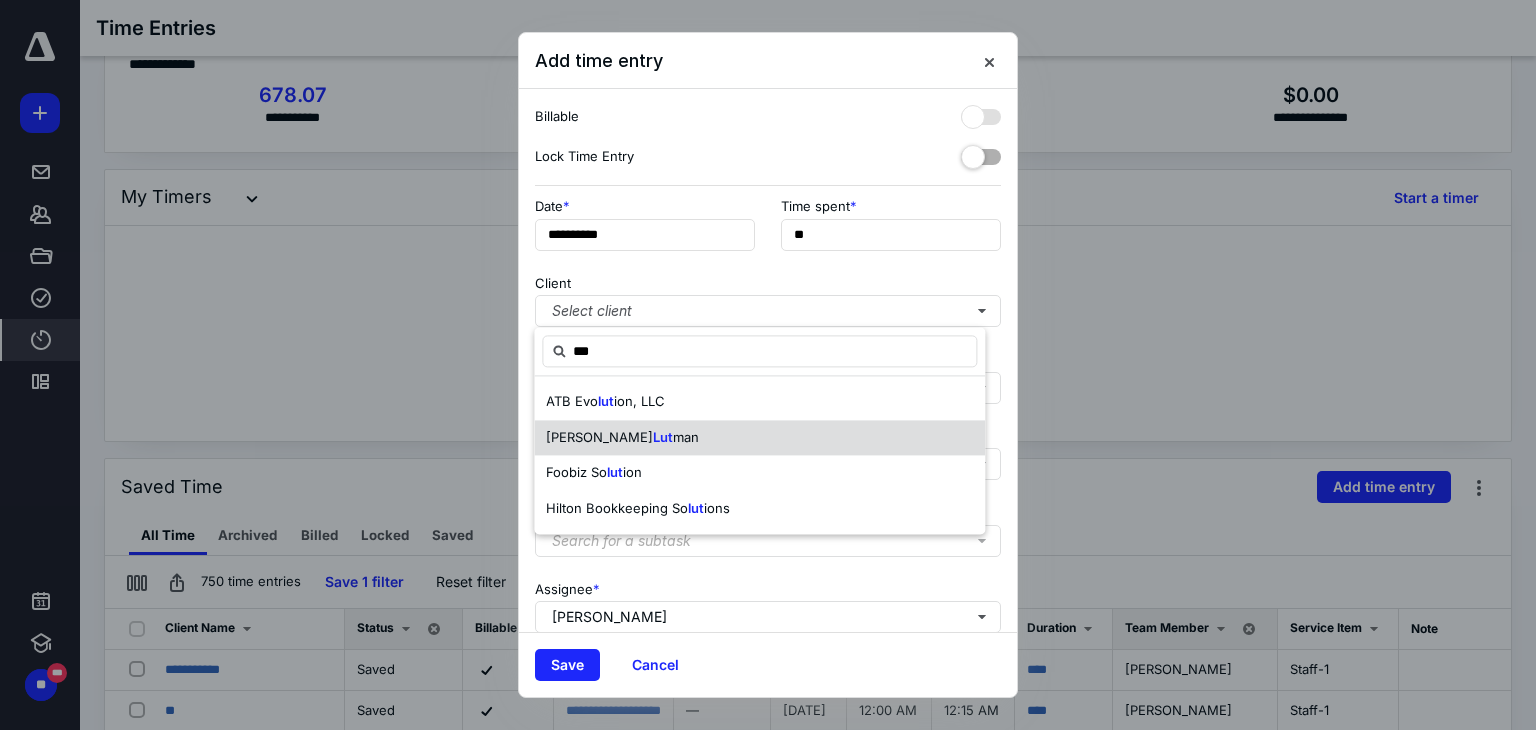 click on "[PERSON_NAME] man" at bounding box center [759, 438] 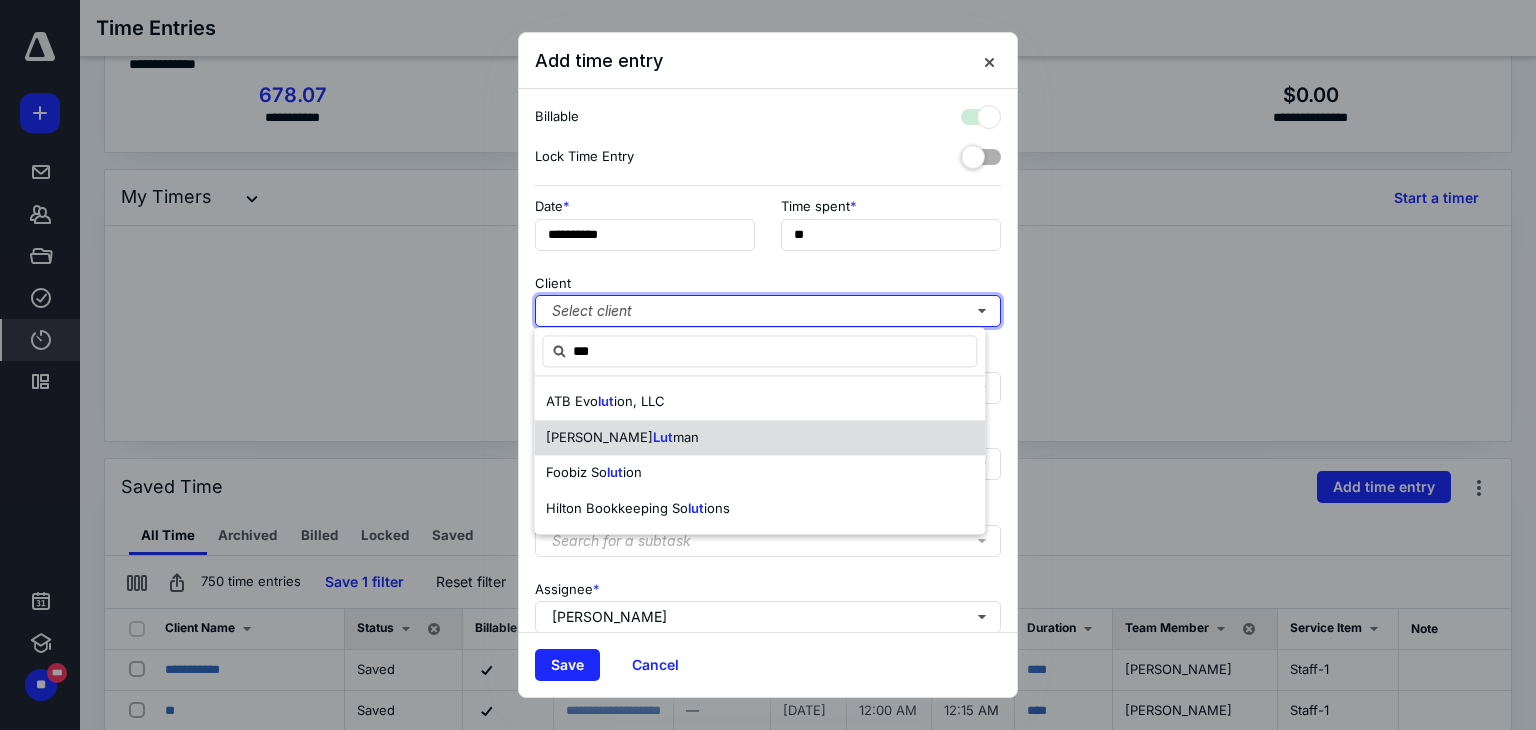 checkbox on "true" 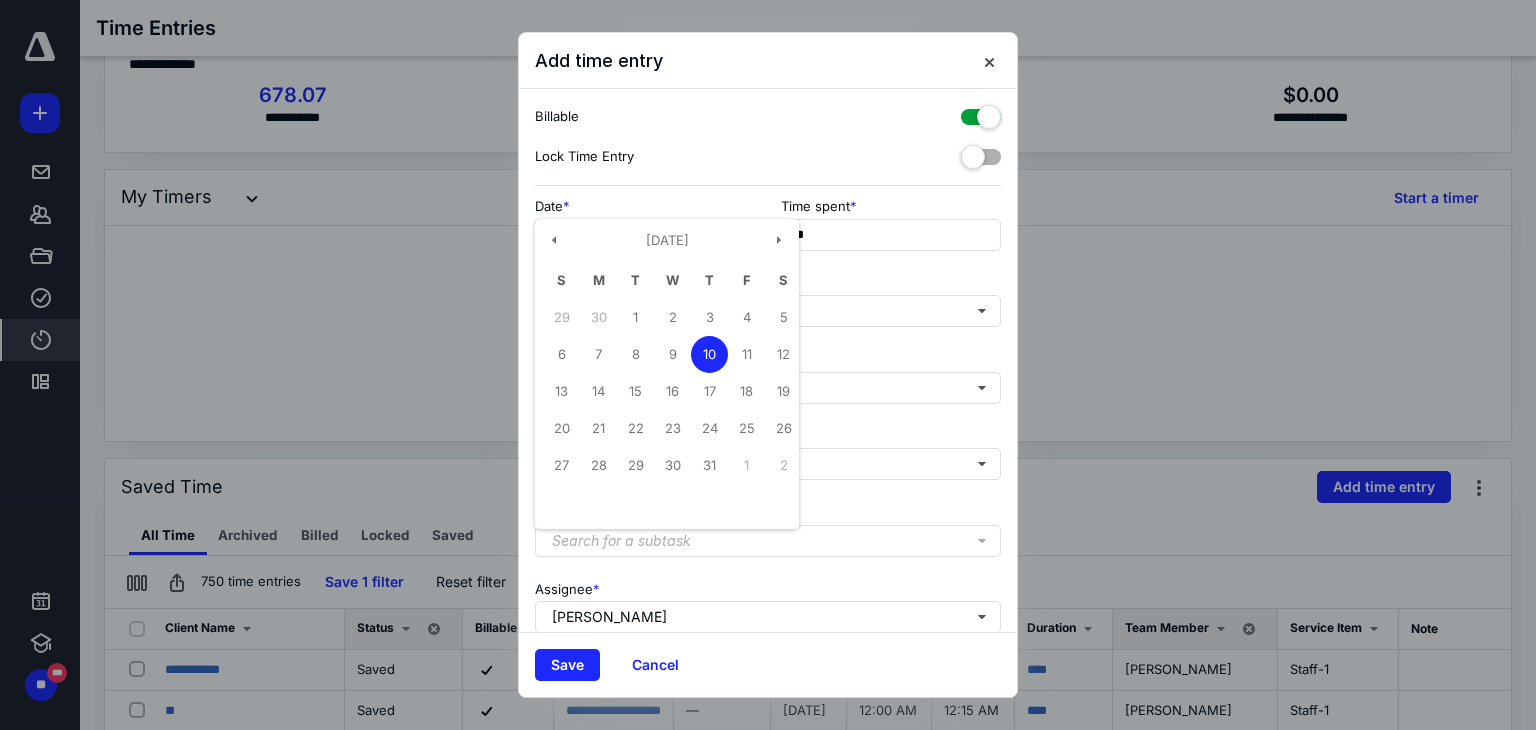 click on "**********" at bounding box center [645, 235] 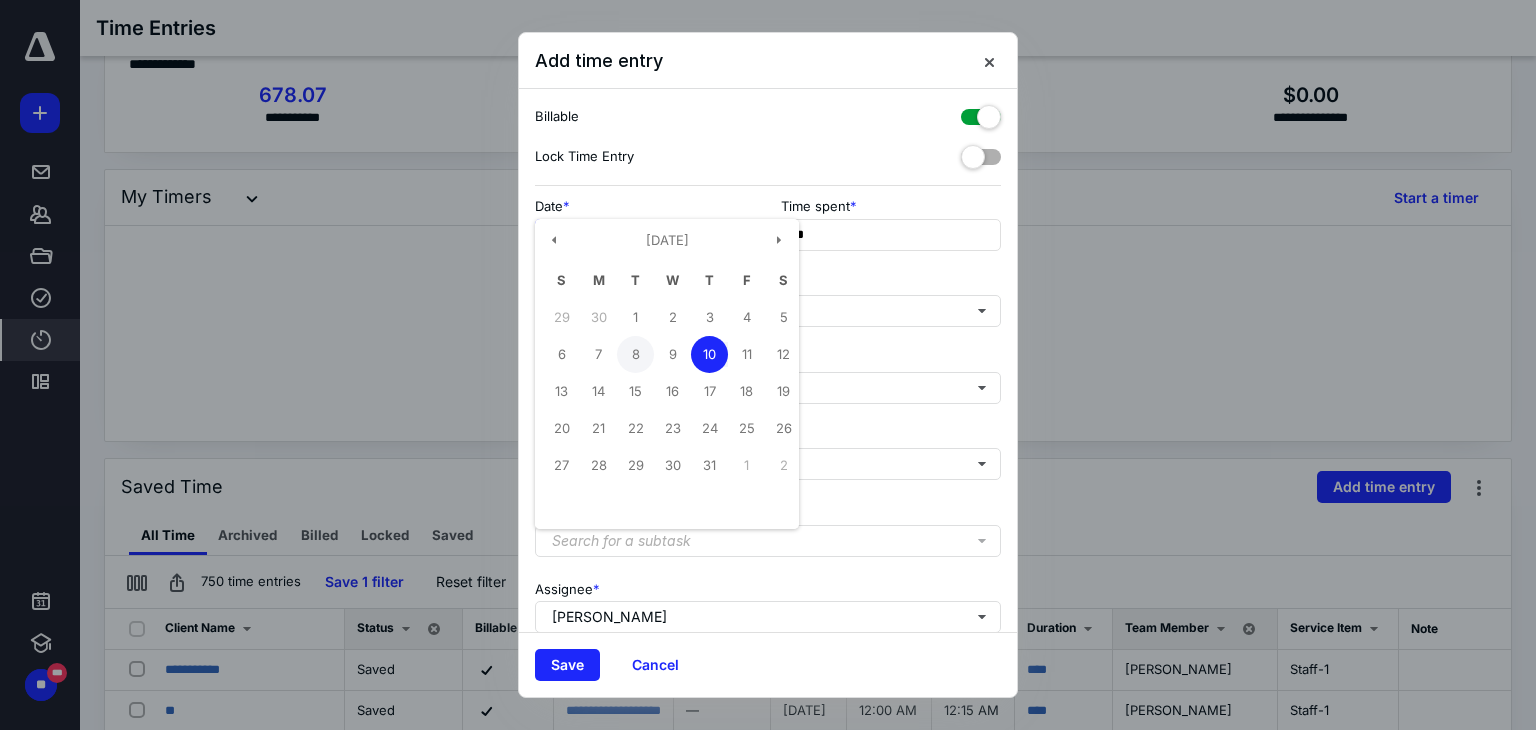 click on "8" at bounding box center (635, 354) 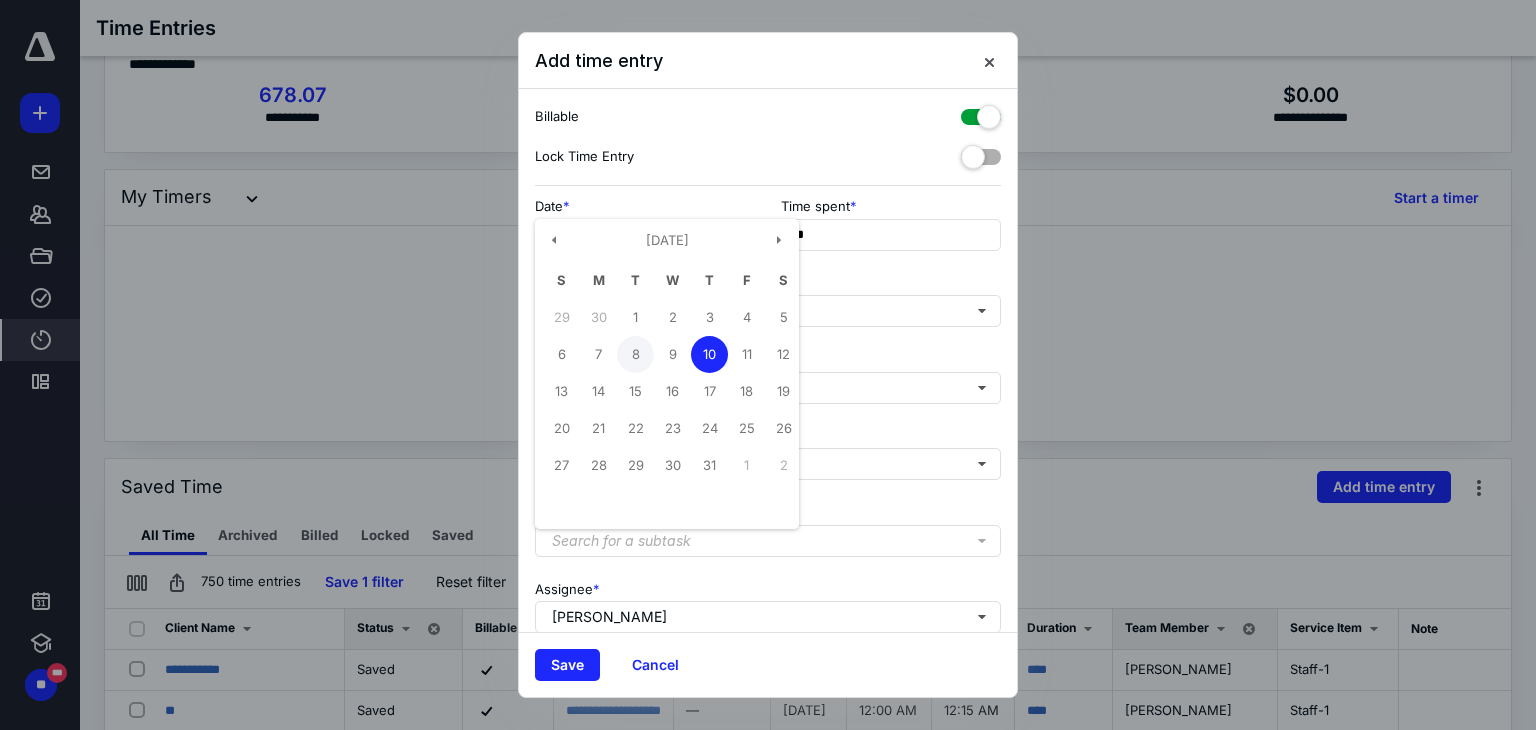type on "**********" 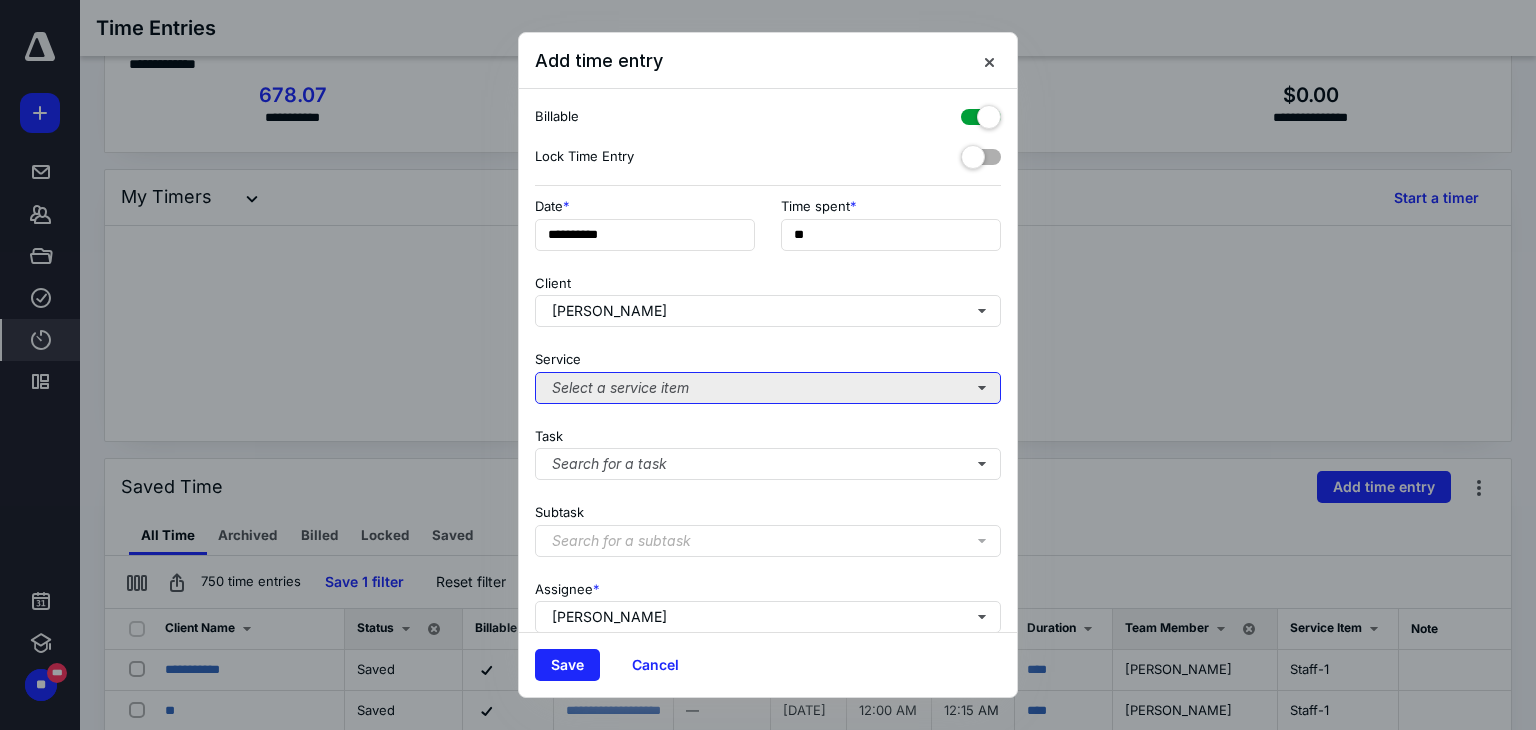 click on "Select a service item" at bounding box center [768, 388] 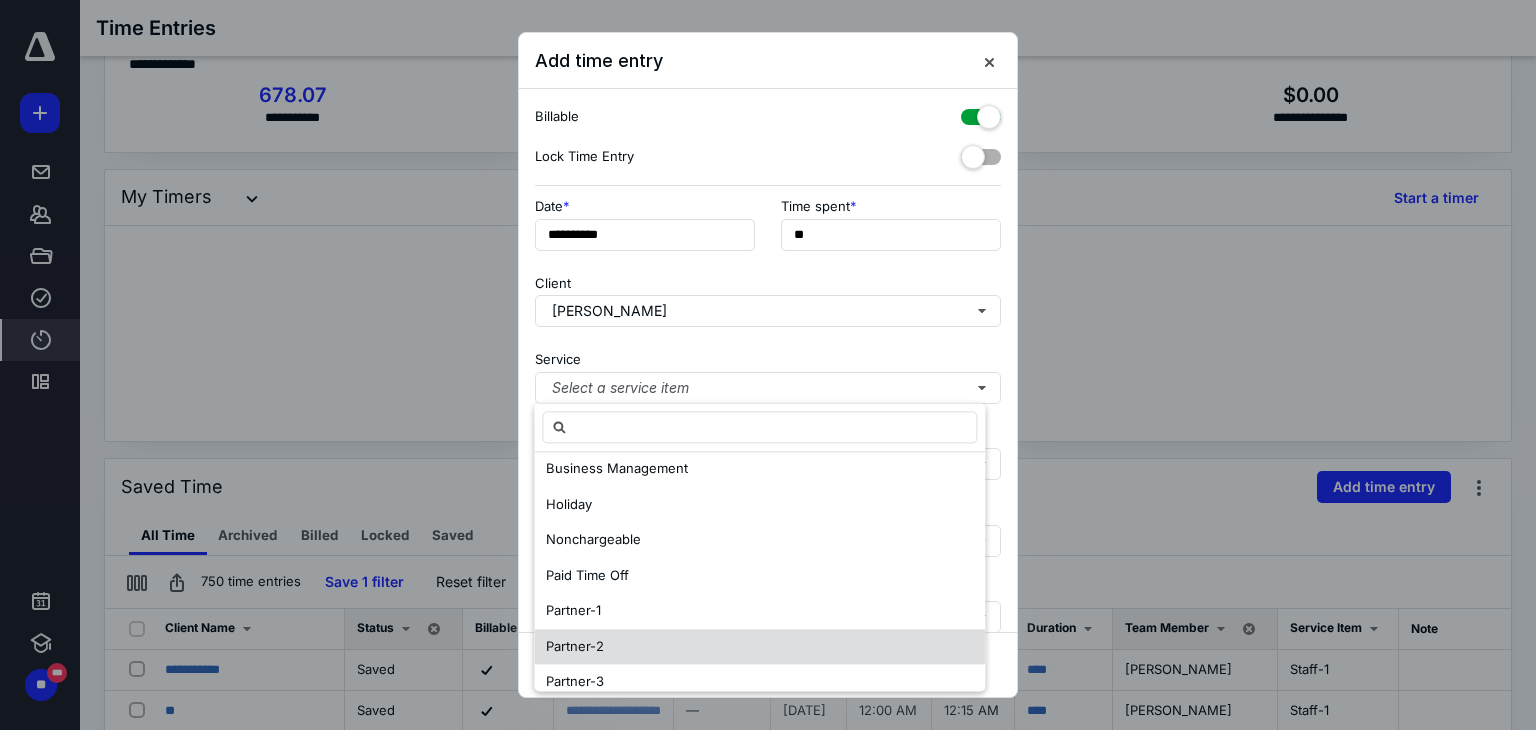 scroll, scrollTop: 167, scrollLeft: 0, axis: vertical 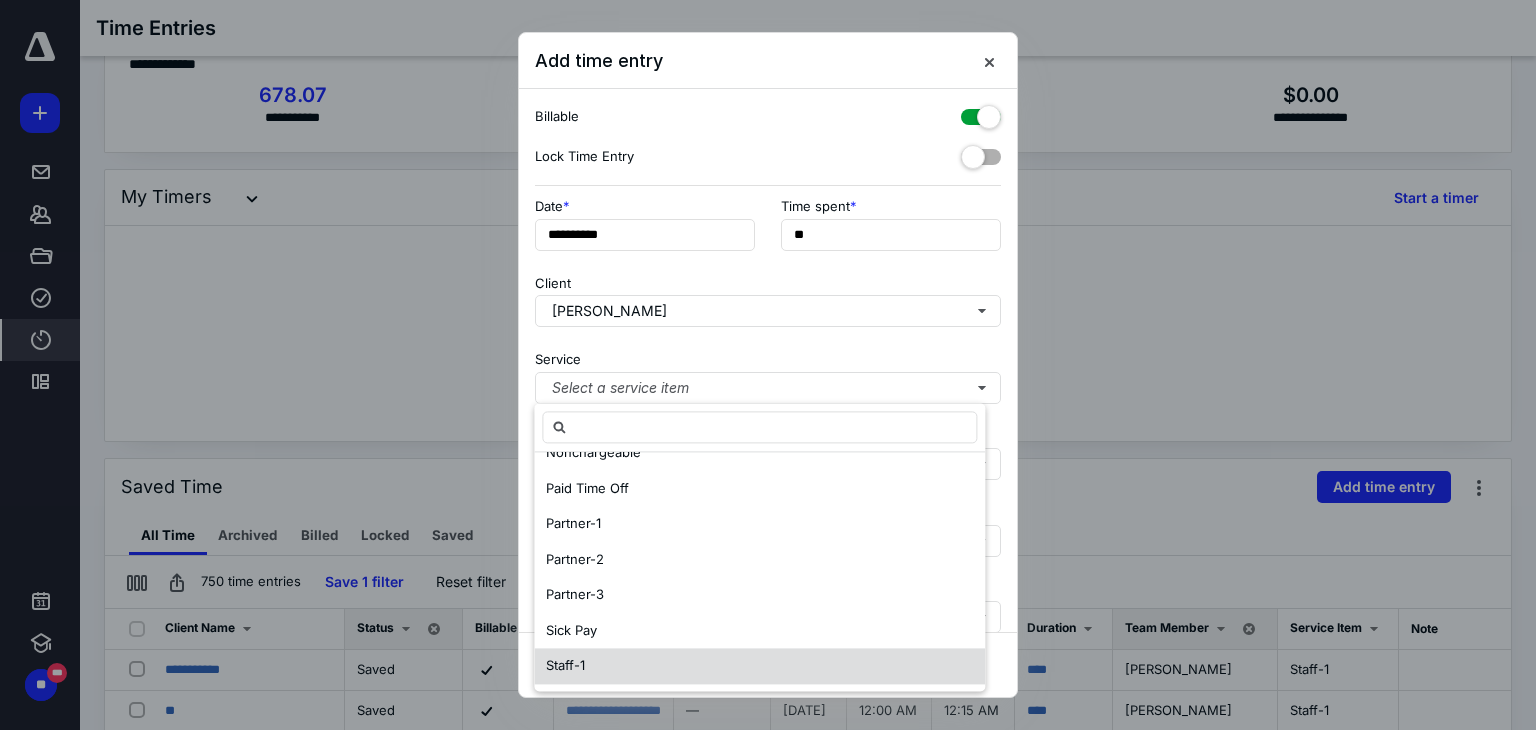 click on "Staff-1" at bounding box center (759, 666) 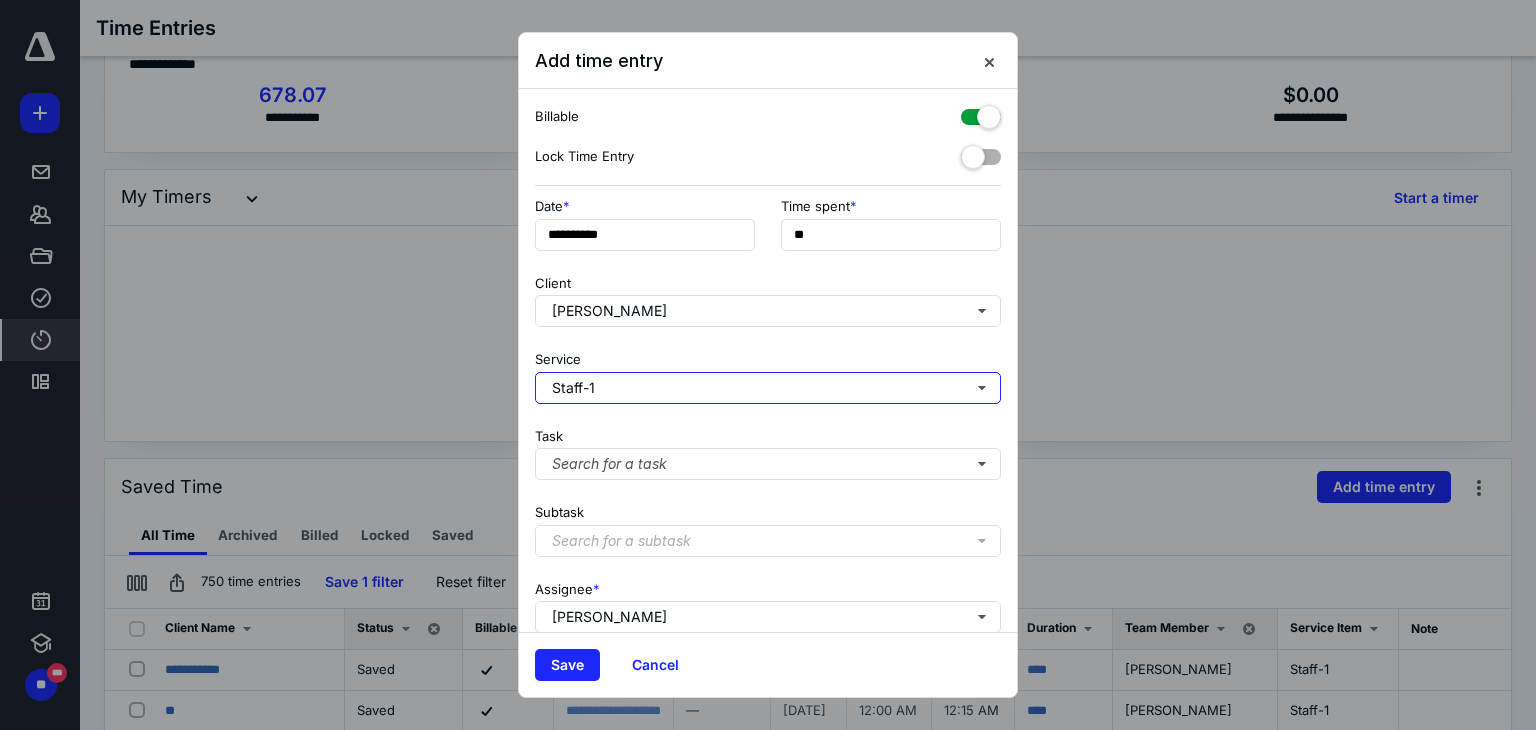 scroll, scrollTop: 0, scrollLeft: 0, axis: both 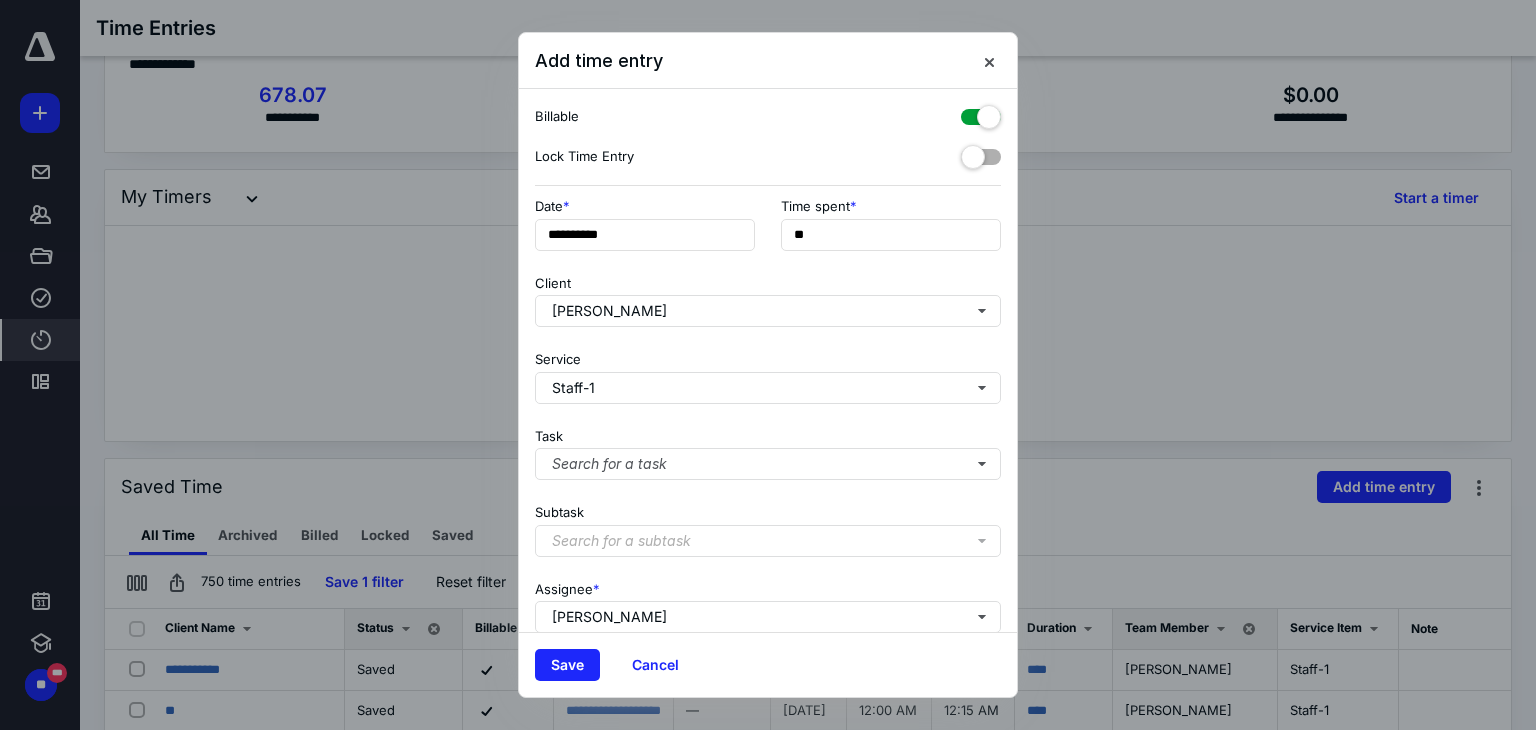 click on "Task Search for a task" at bounding box center [768, 450] 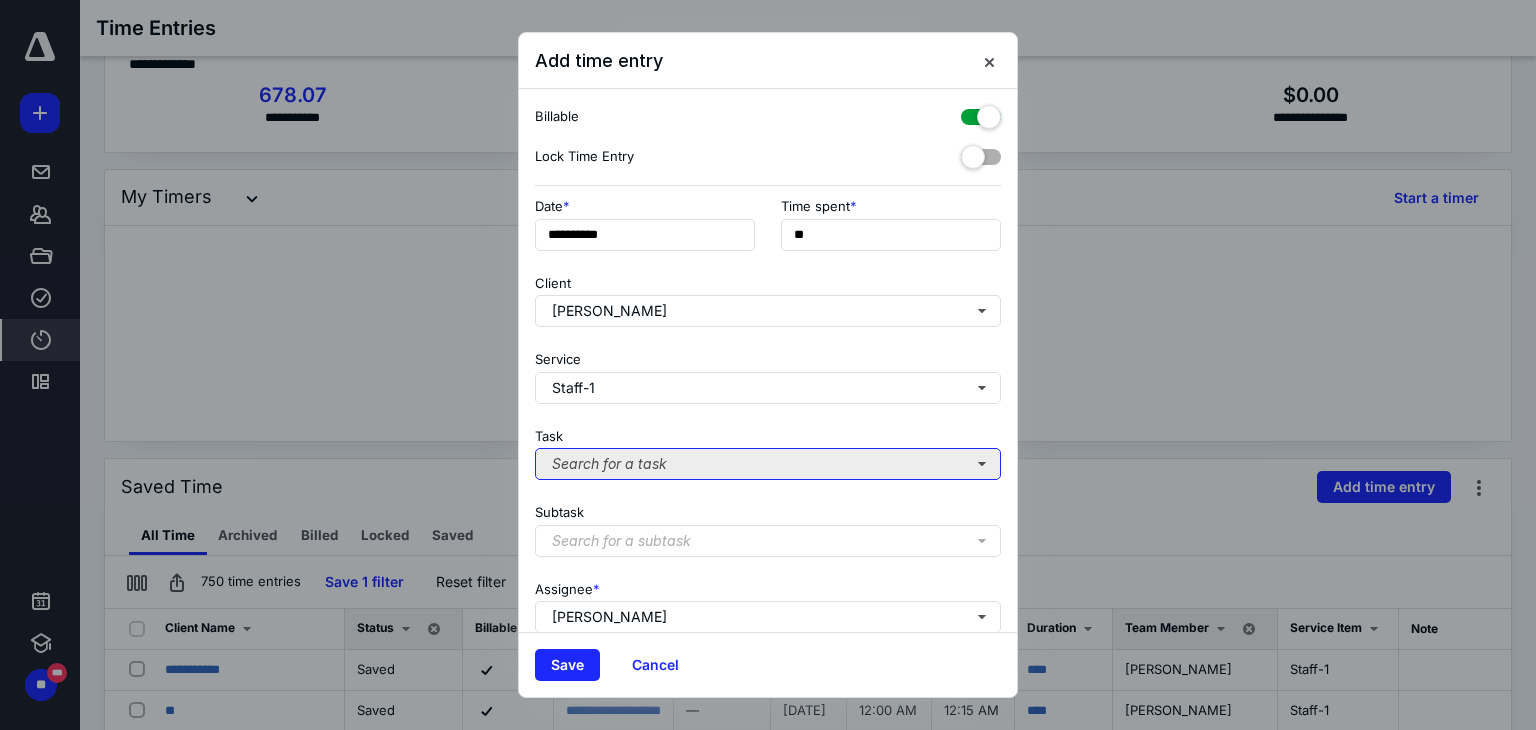 click on "Search for a task" at bounding box center [768, 464] 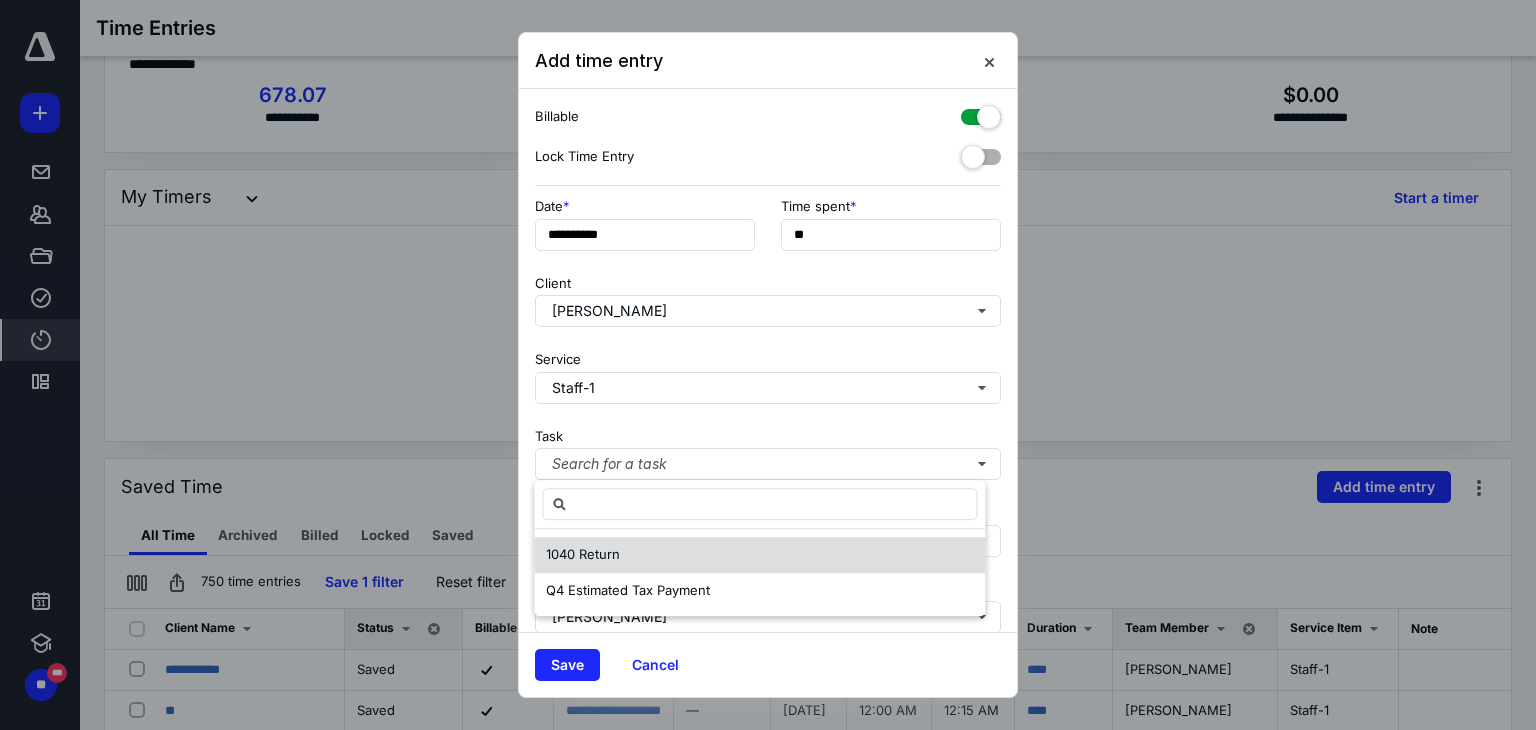 click on "1040 Return" at bounding box center (583, 554) 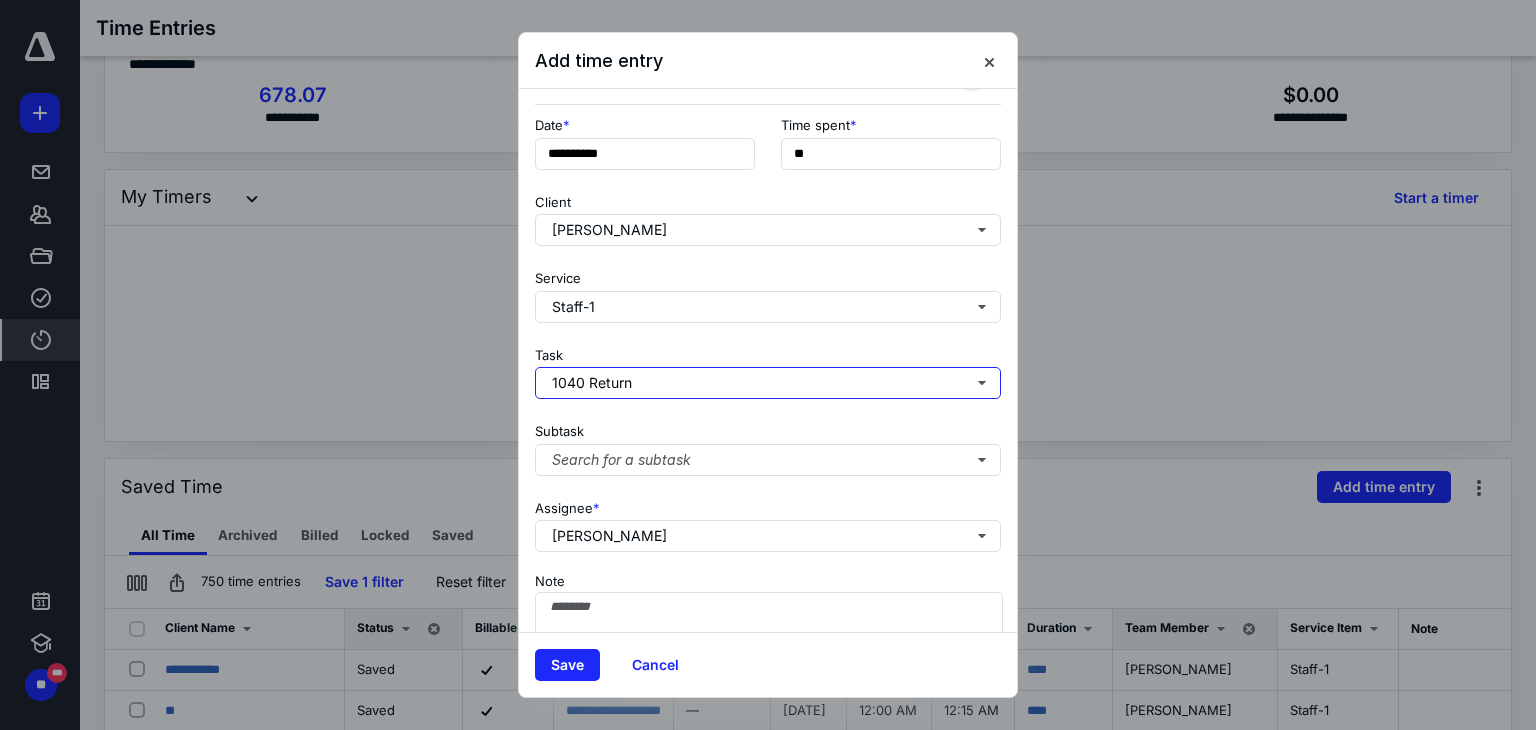 scroll, scrollTop: 171, scrollLeft: 0, axis: vertical 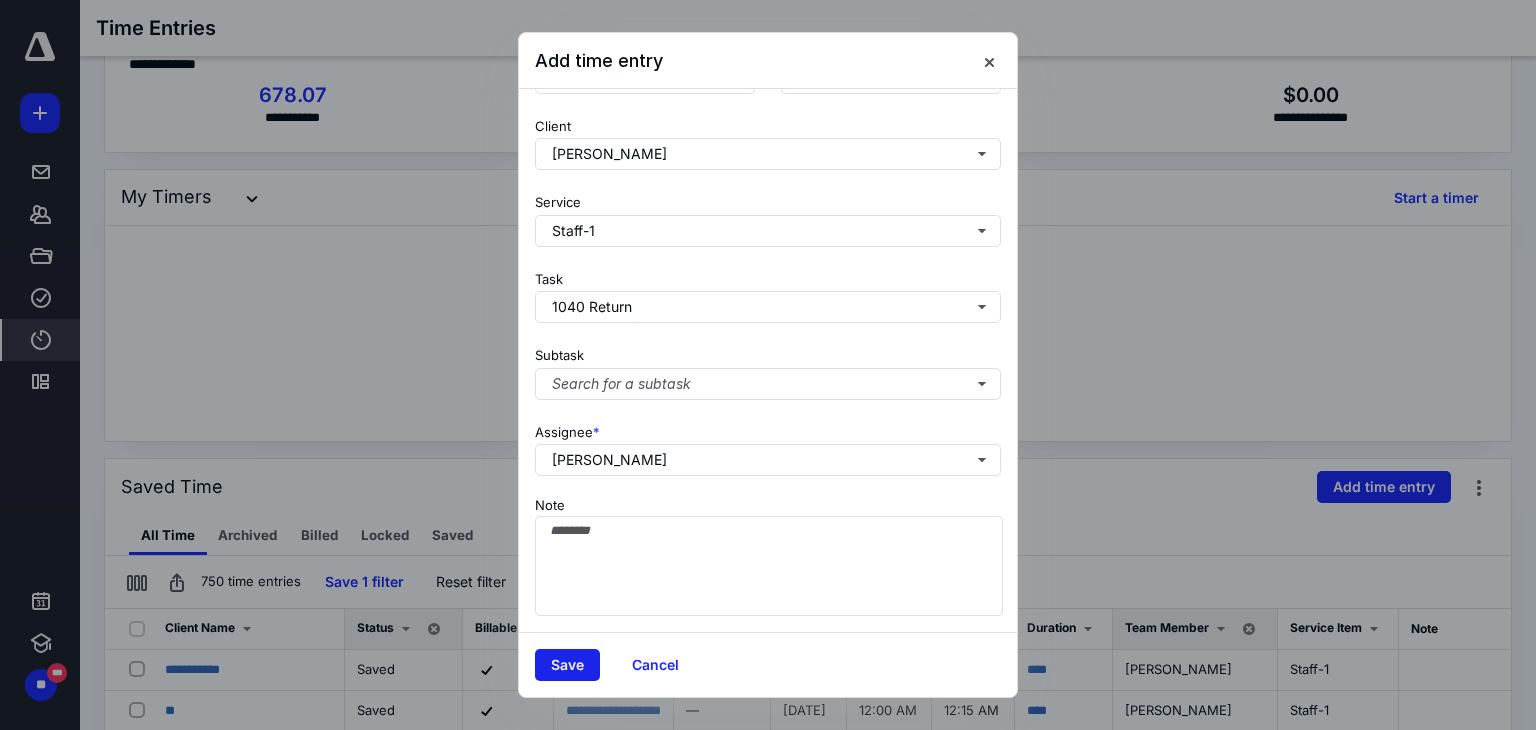 click on "Save" at bounding box center [567, 665] 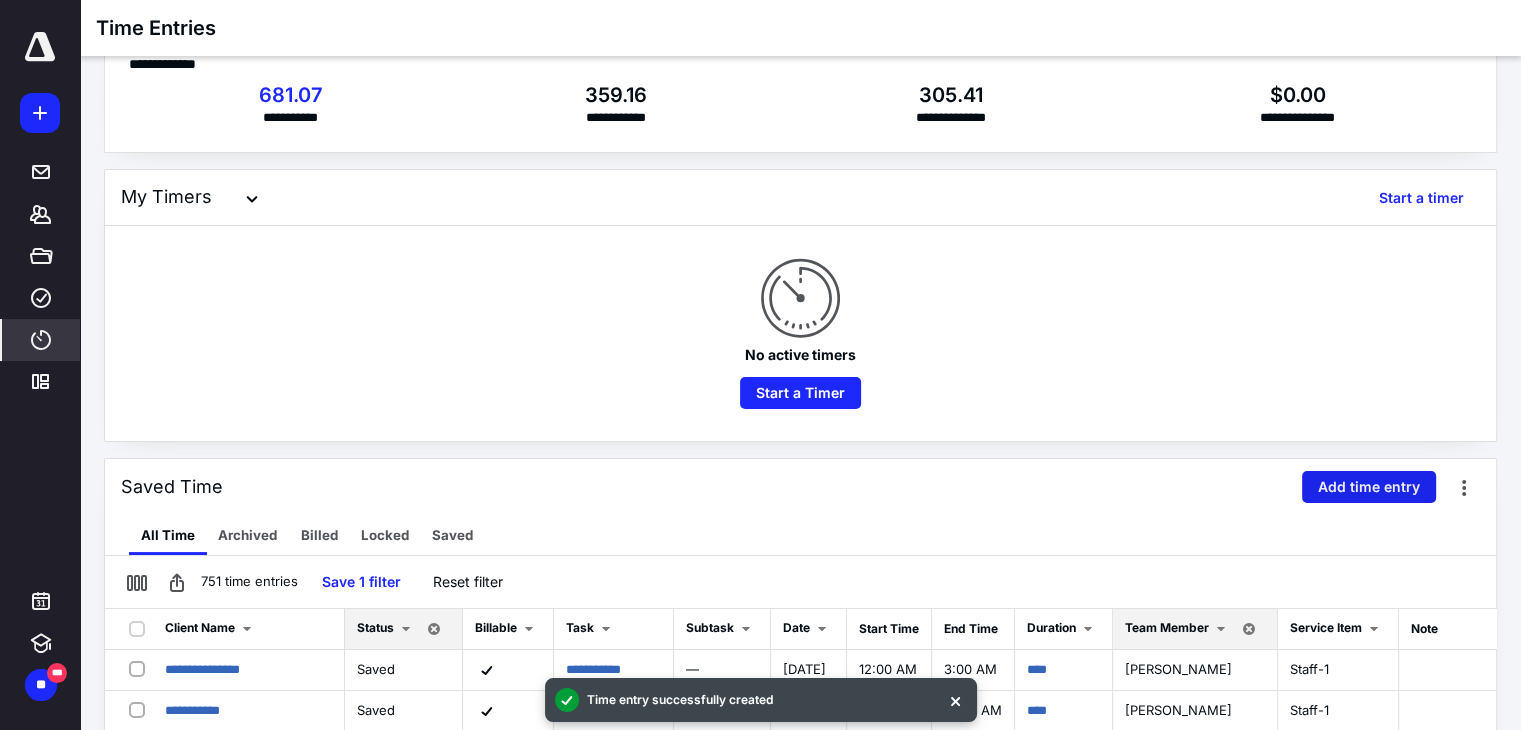 click on "Add time entry" at bounding box center [1369, 487] 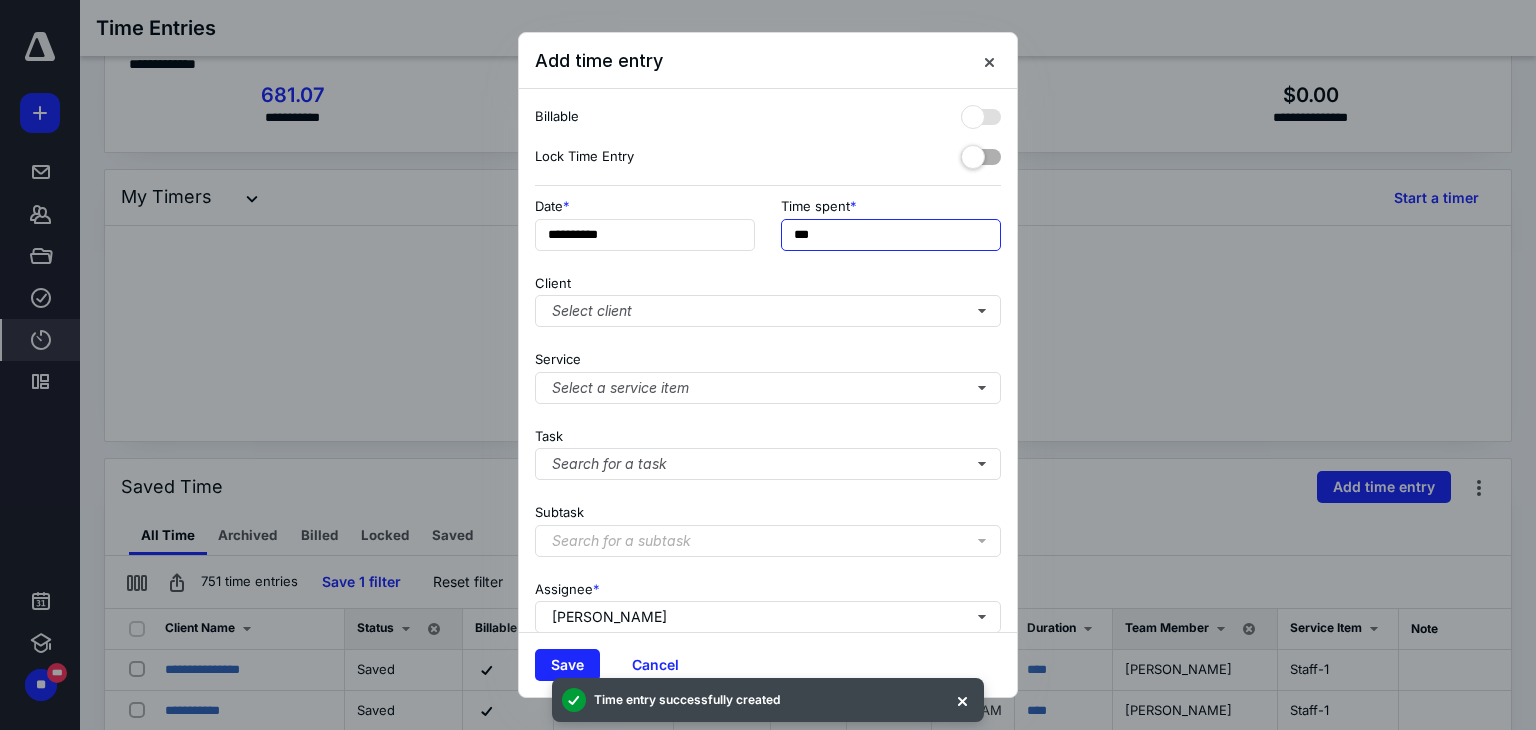 click on "***" at bounding box center (891, 235) 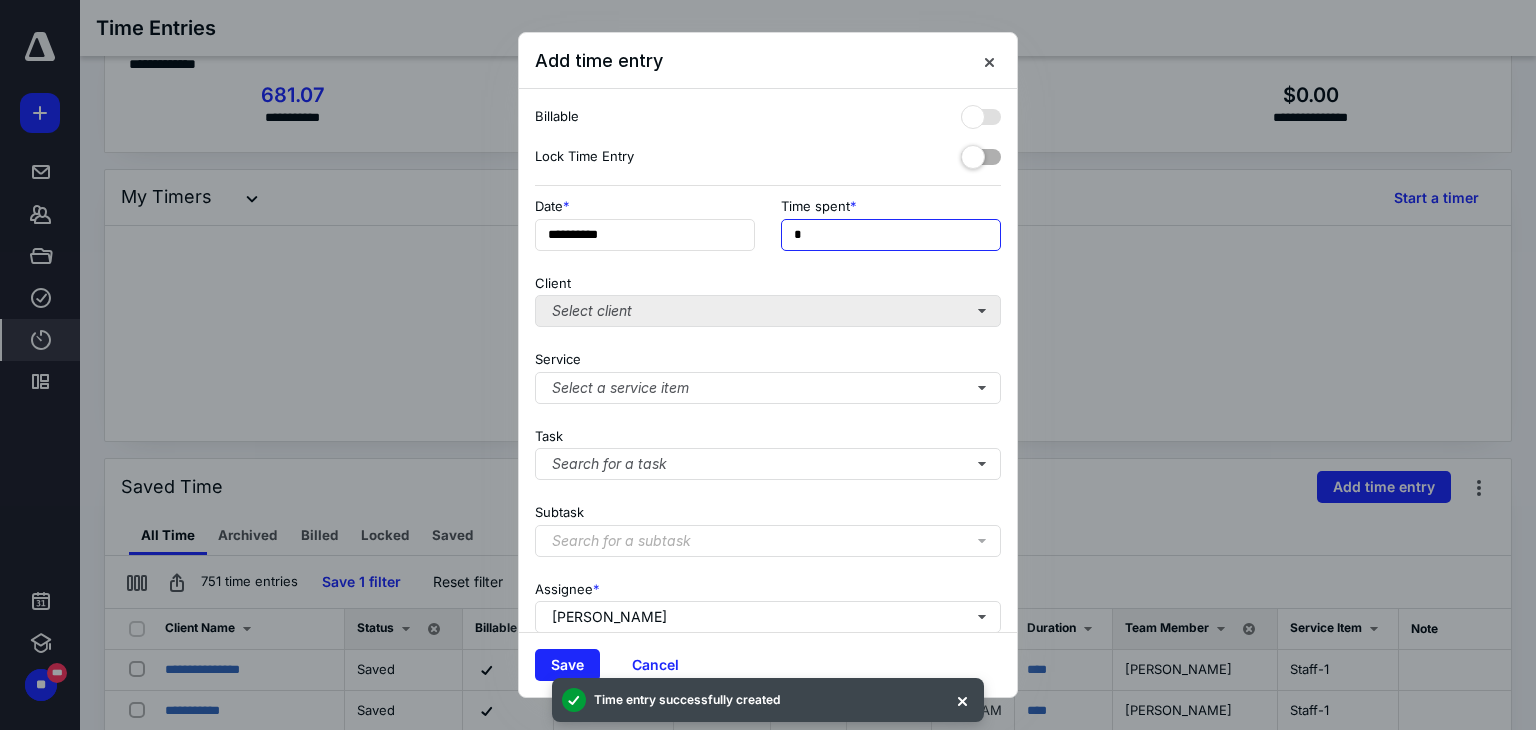type on "**" 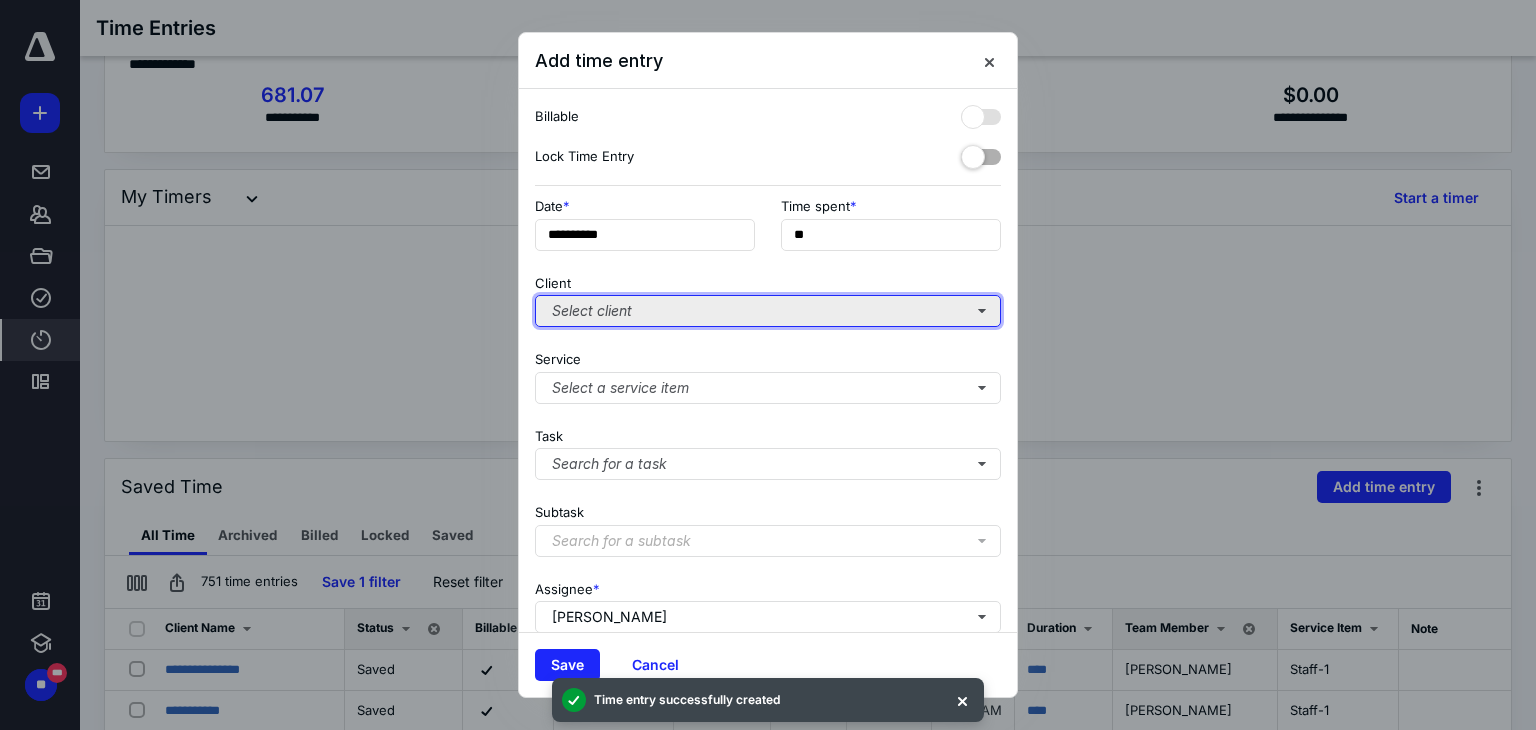 click on "Select client" at bounding box center [768, 311] 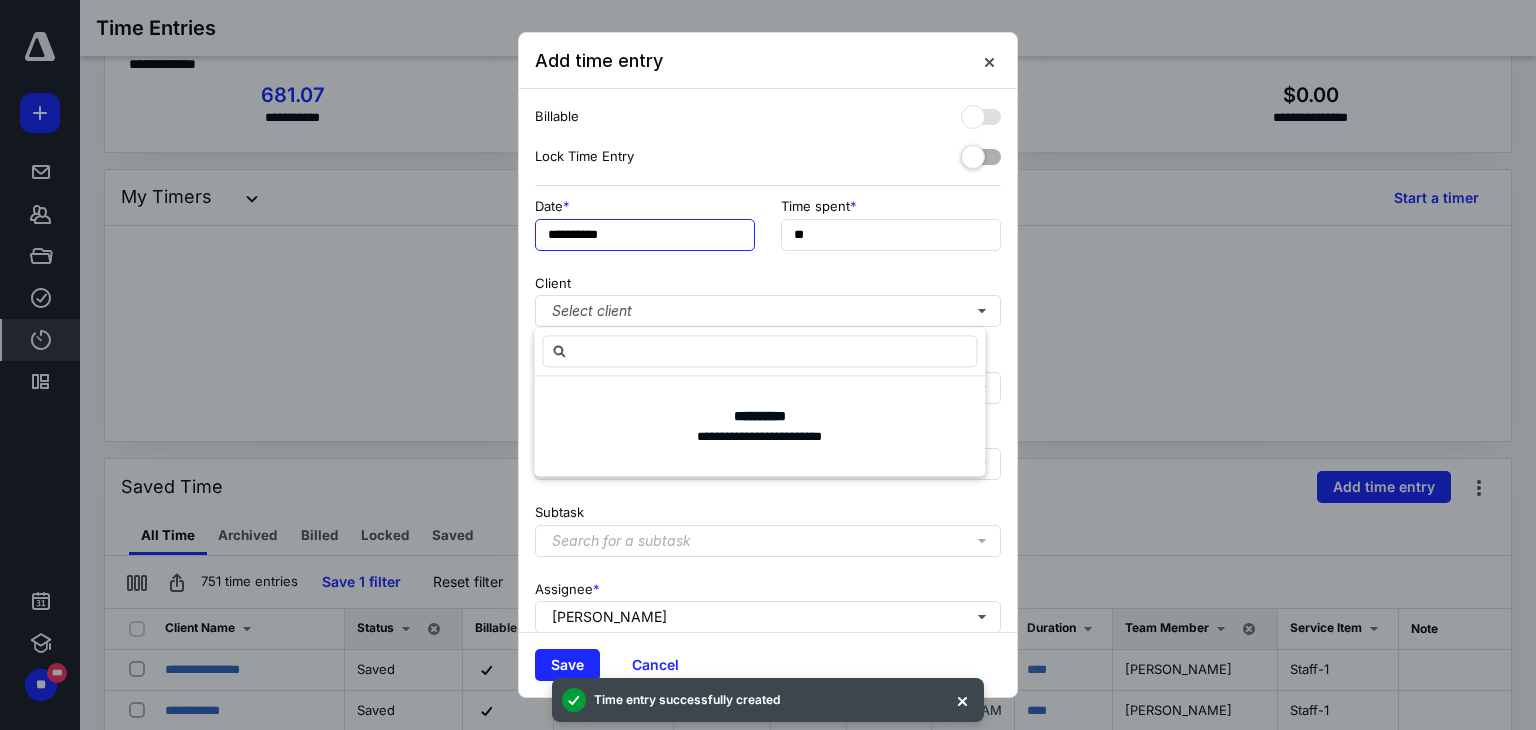 click on "**********" at bounding box center [645, 235] 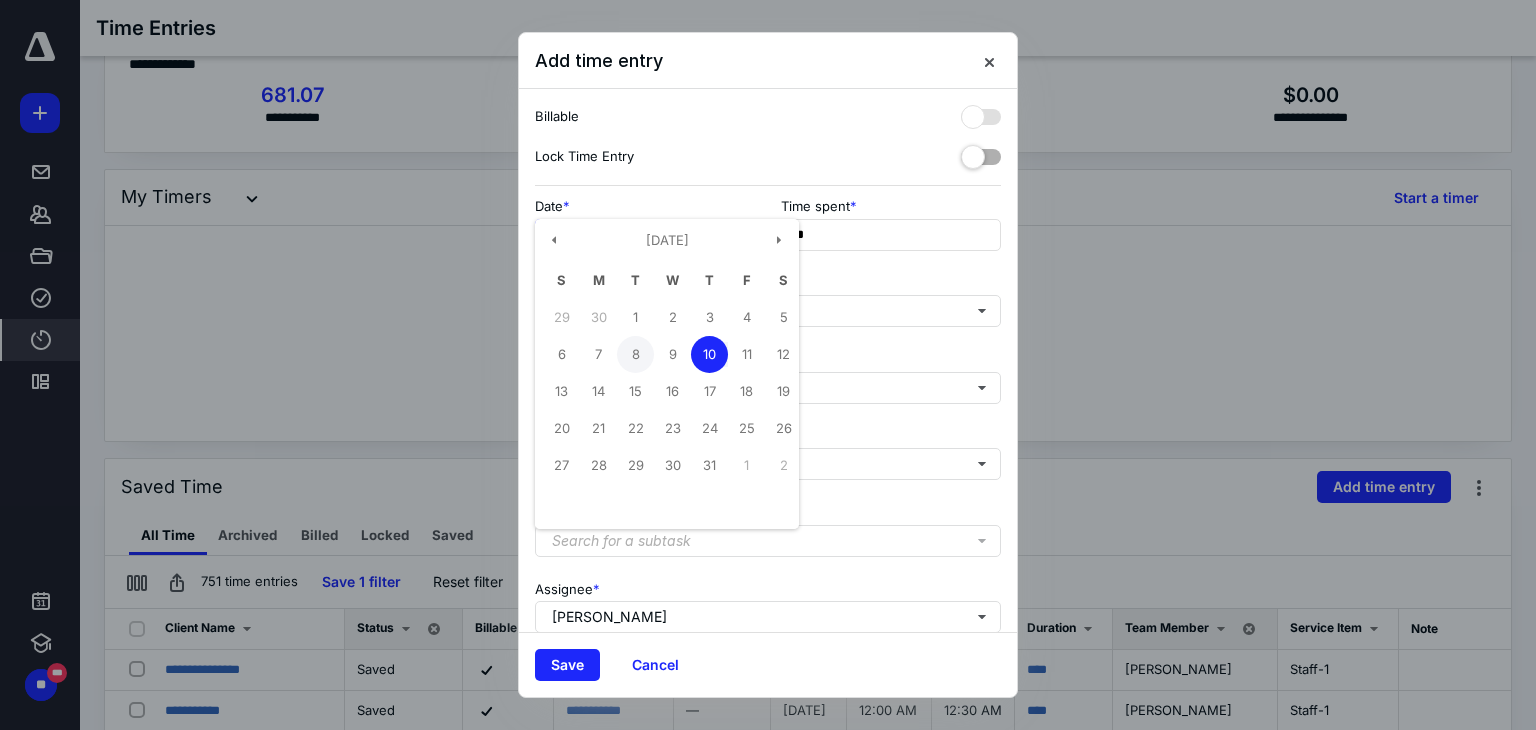 click on "8" at bounding box center [635, 354] 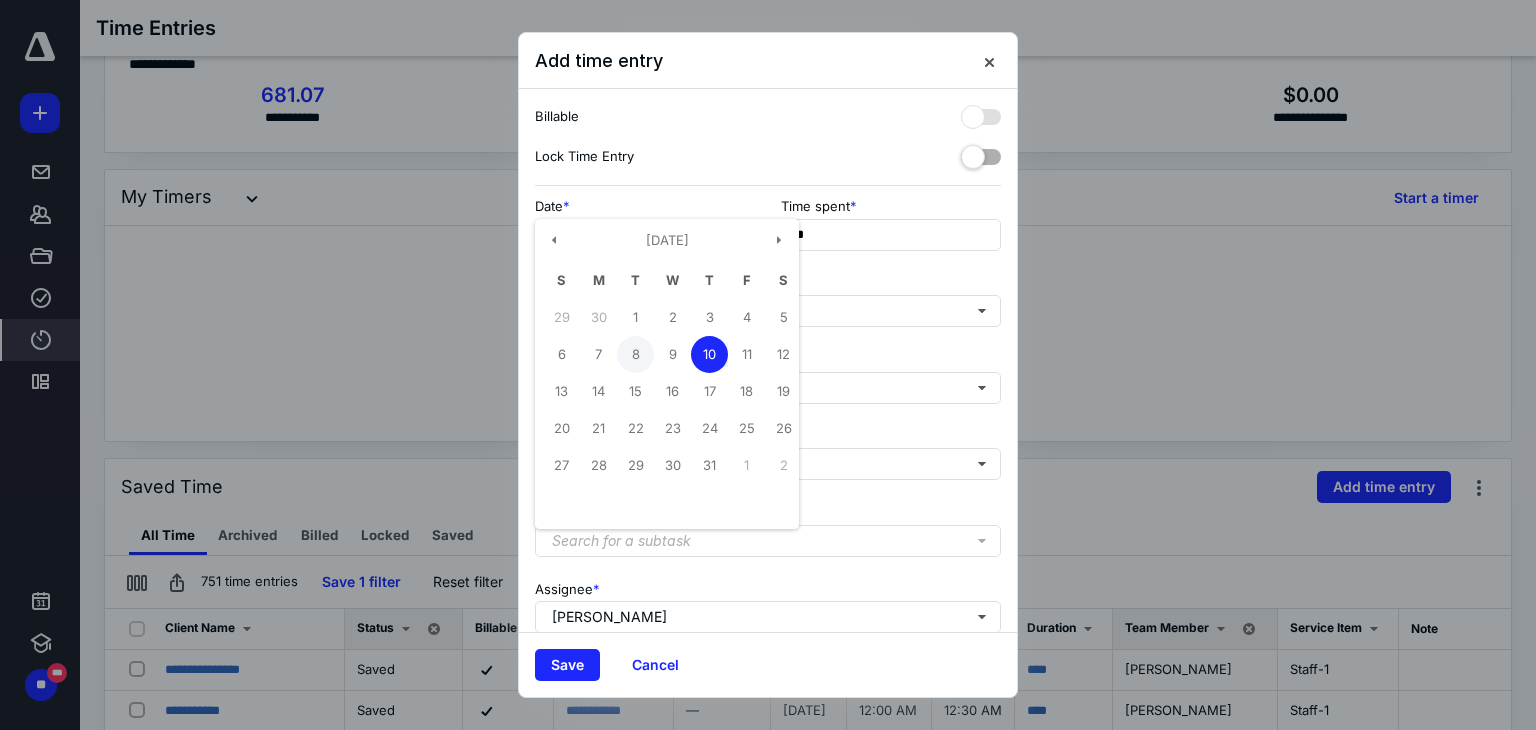 type on "**********" 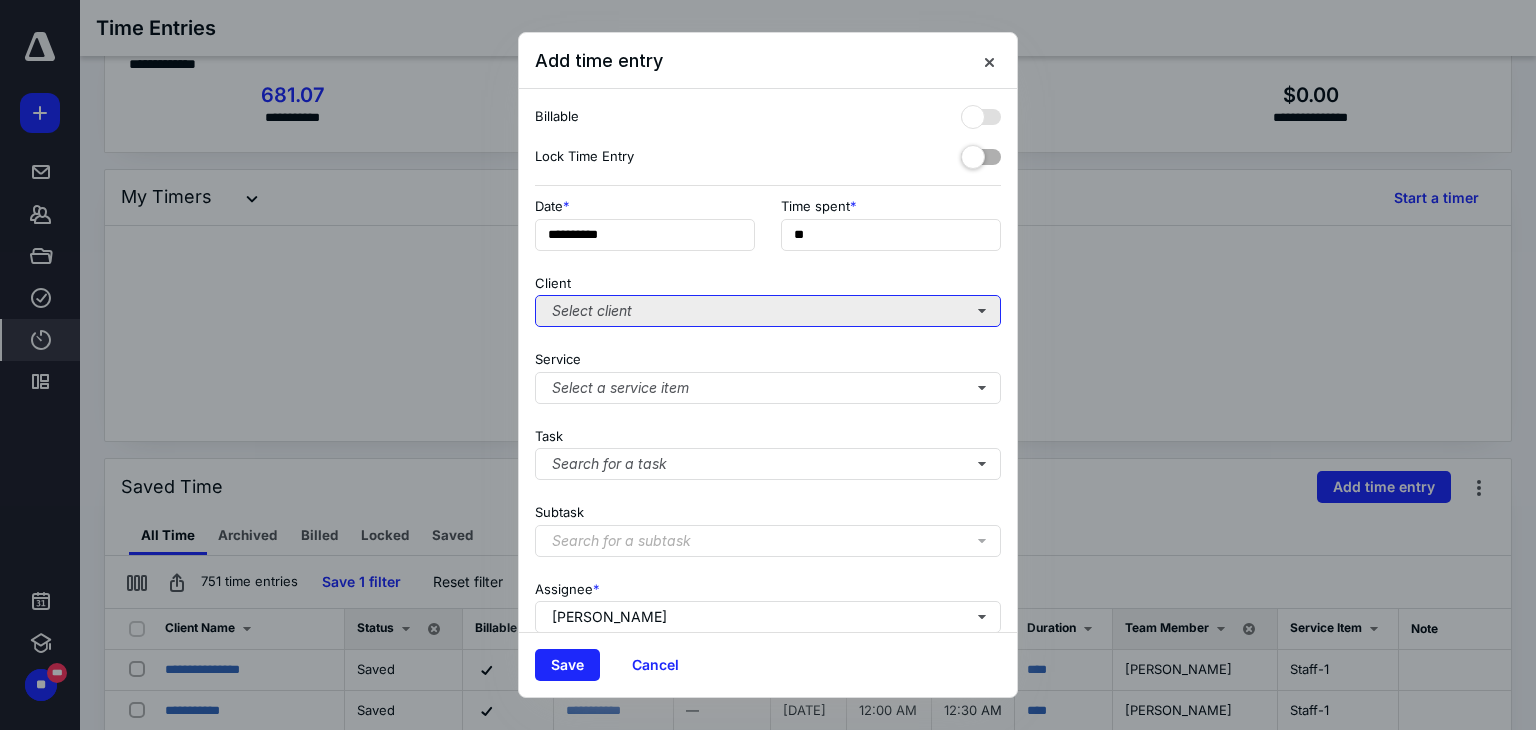 click on "Select client" at bounding box center (768, 311) 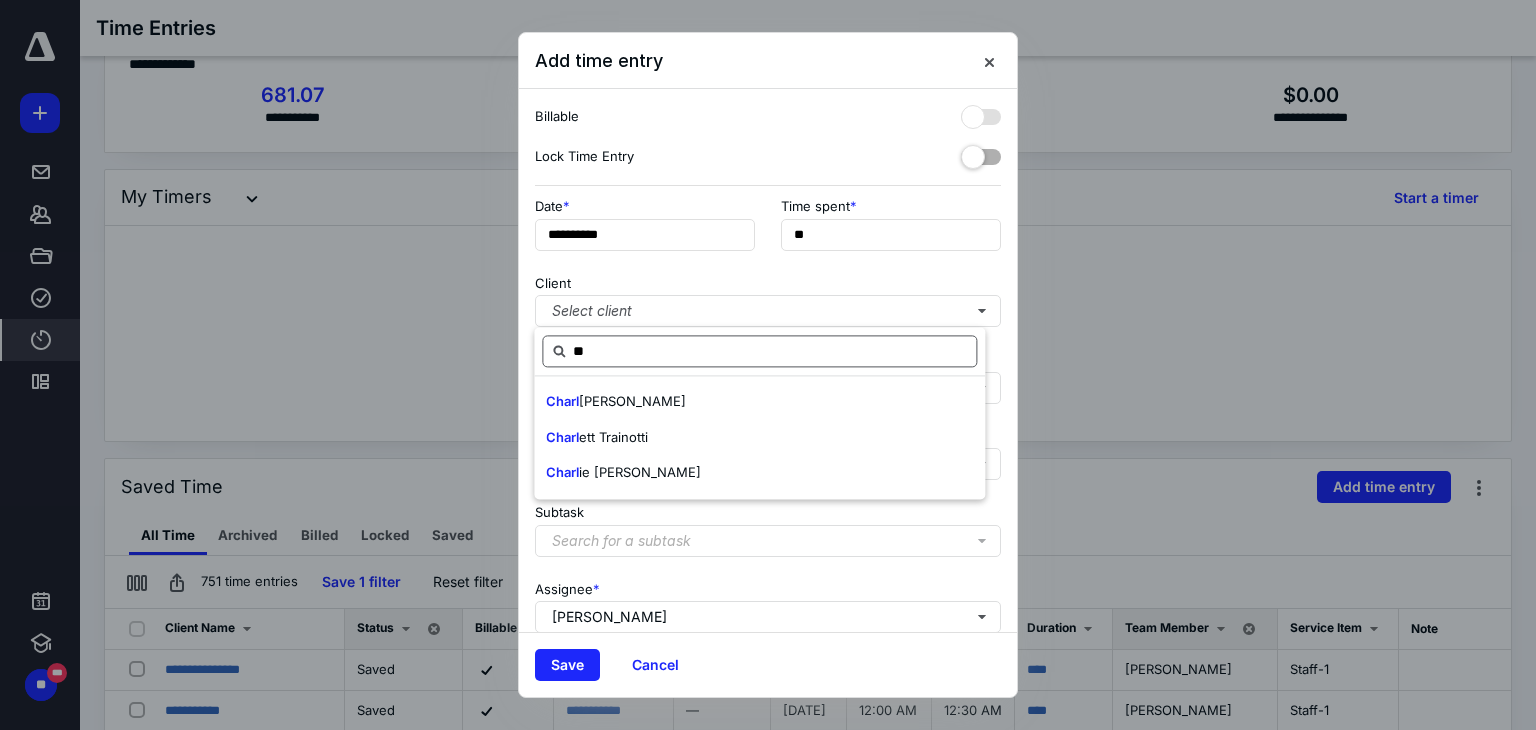 type on "*" 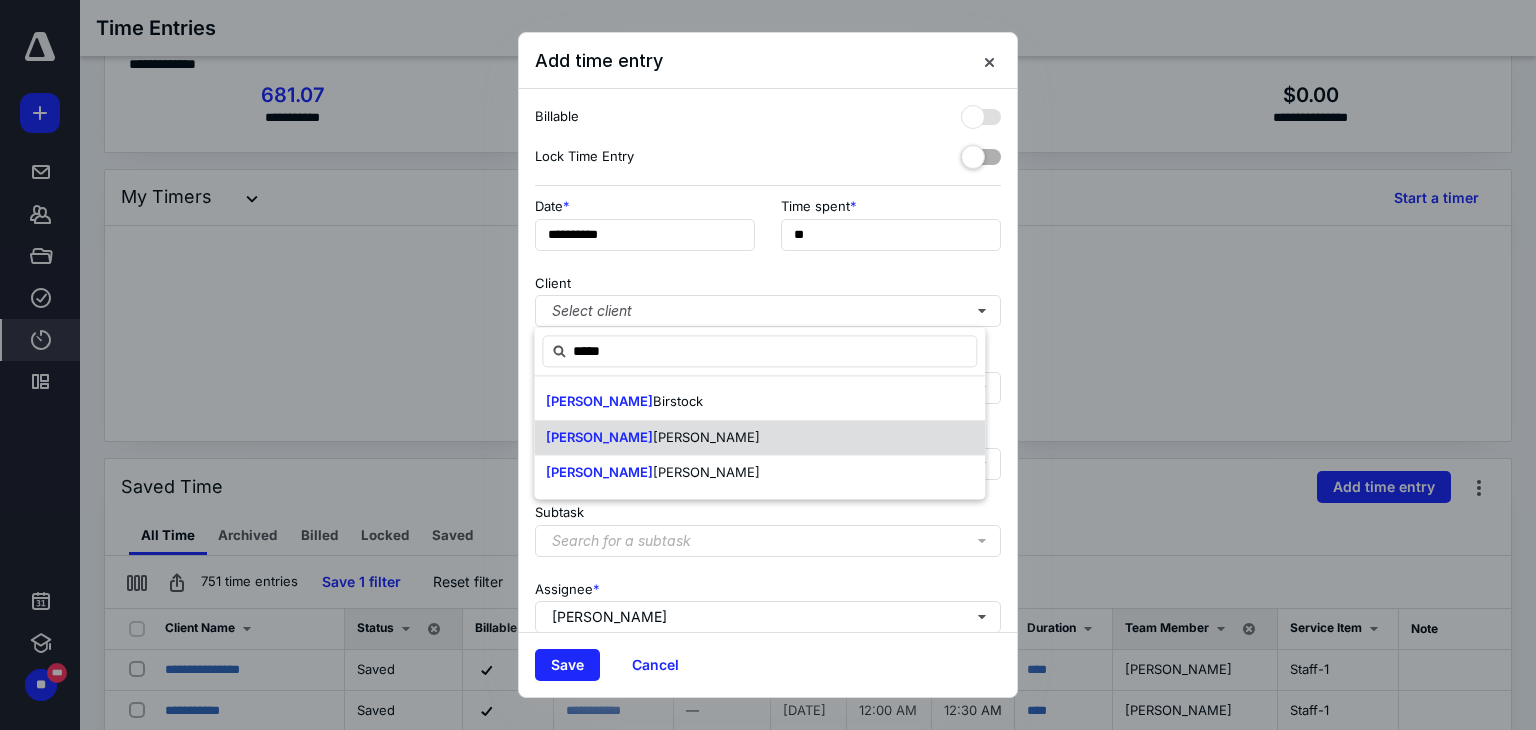 click on "[PERSON_NAME]" at bounding box center (759, 438) 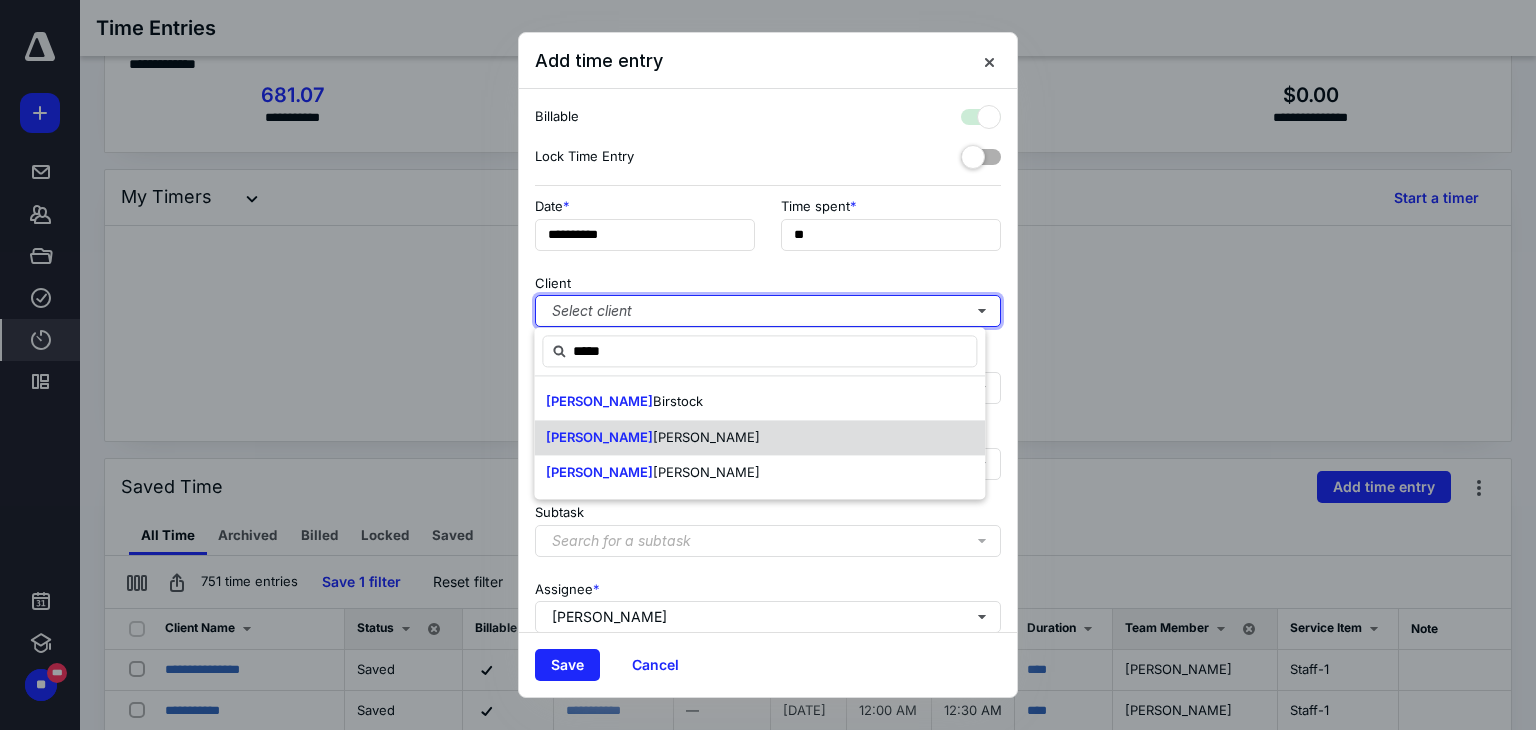 checkbox on "true" 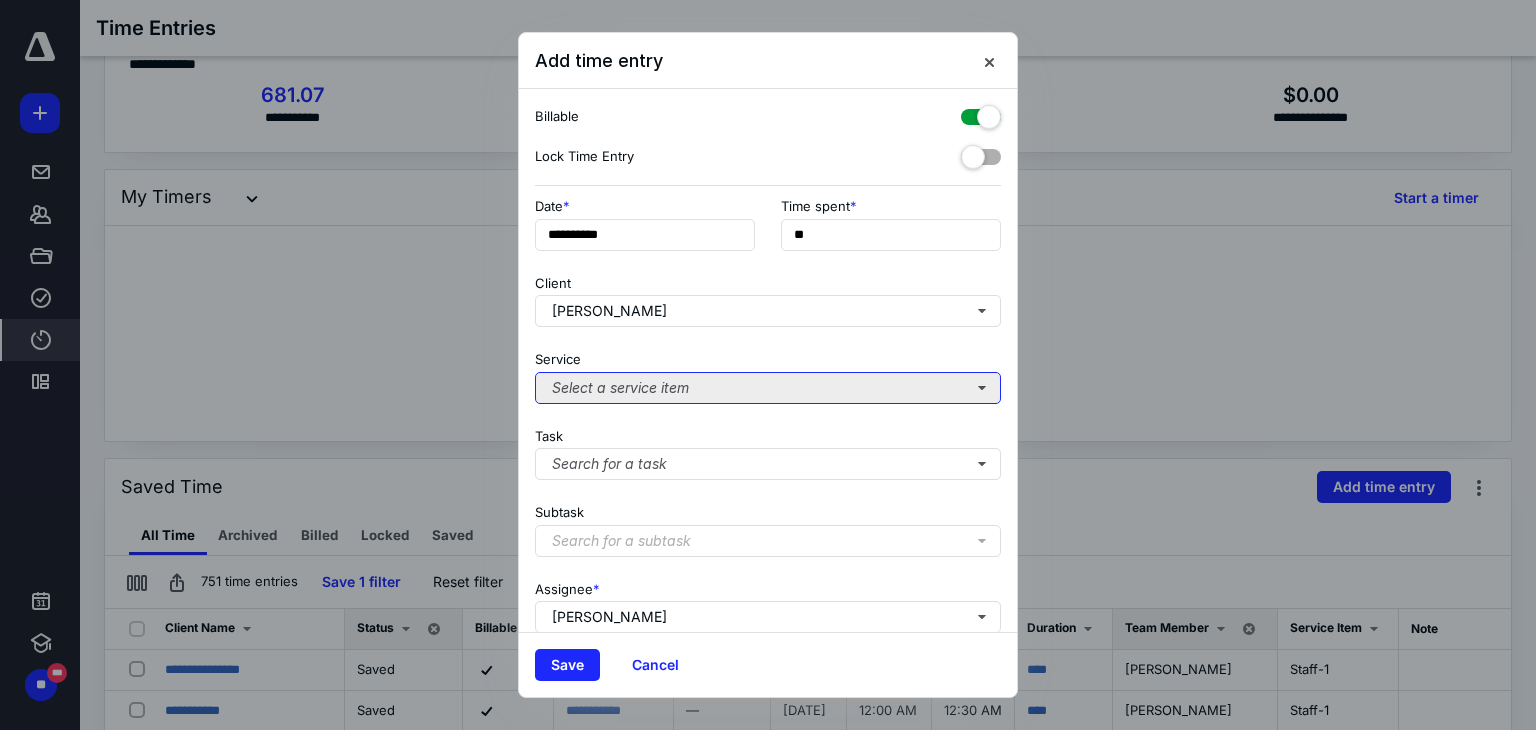 click on "Select a service item" at bounding box center (768, 388) 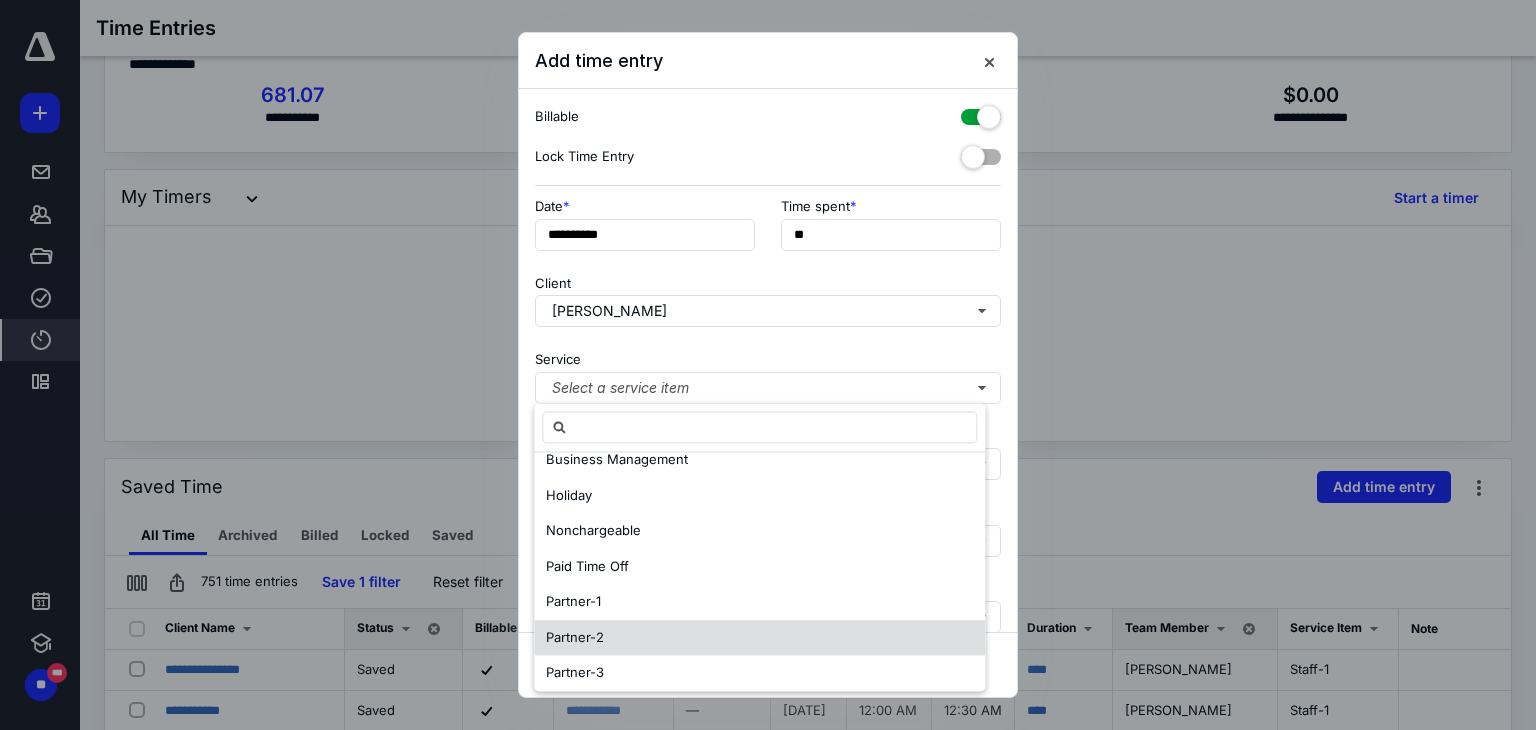 scroll, scrollTop: 167, scrollLeft: 0, axis: vertical 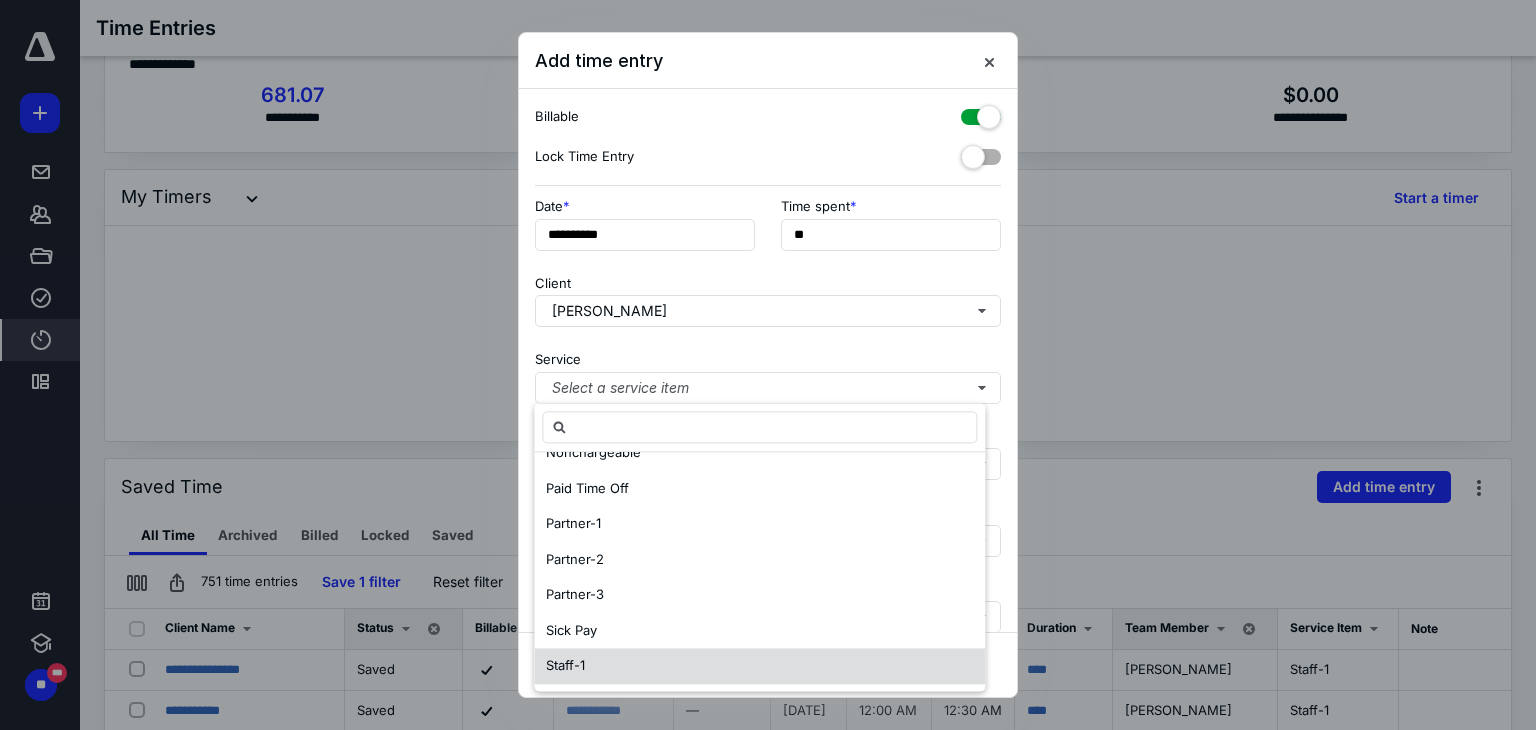 click on "Staff-1" at bounding box center [759, 666] 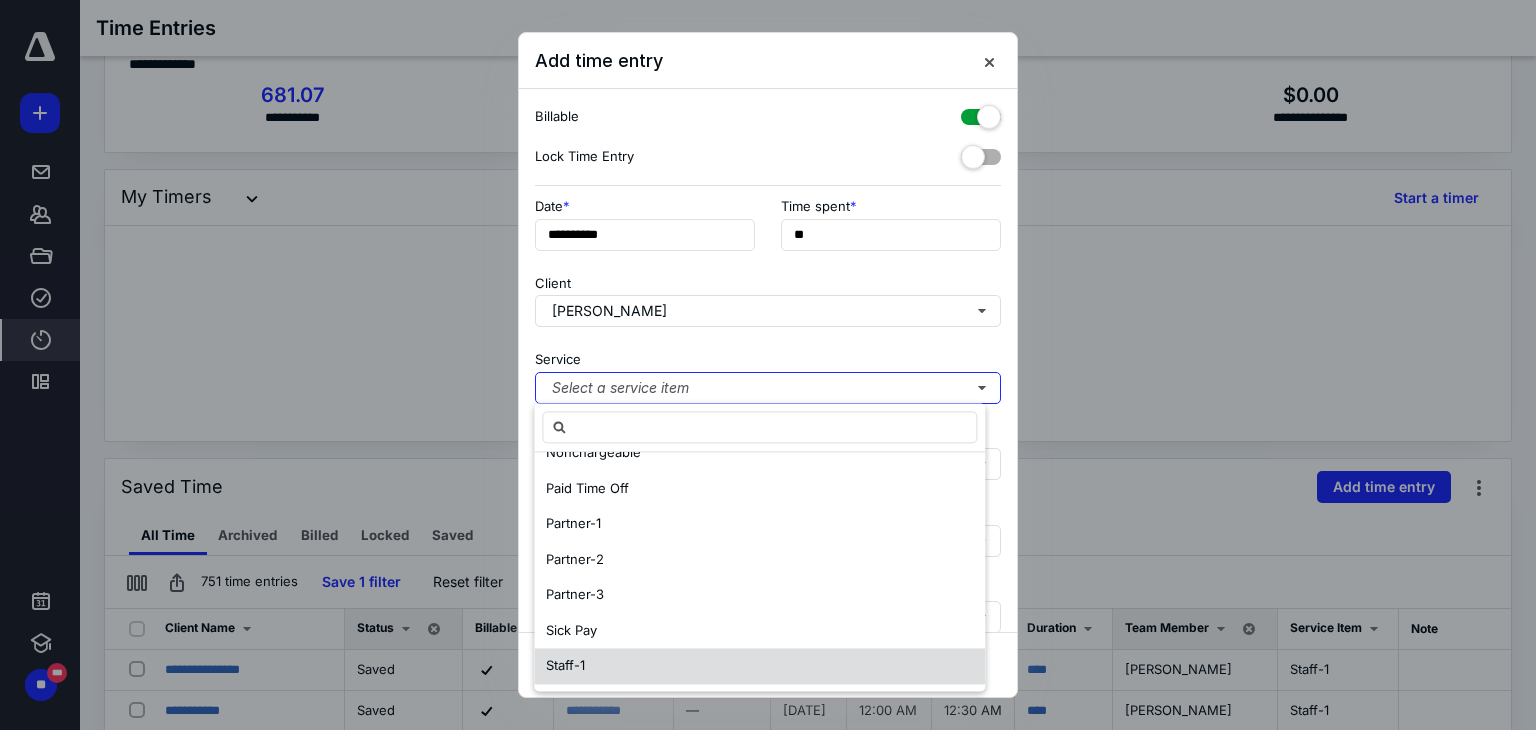 scroll, scrollTop: 0, scrollLeft: 0, axis: both 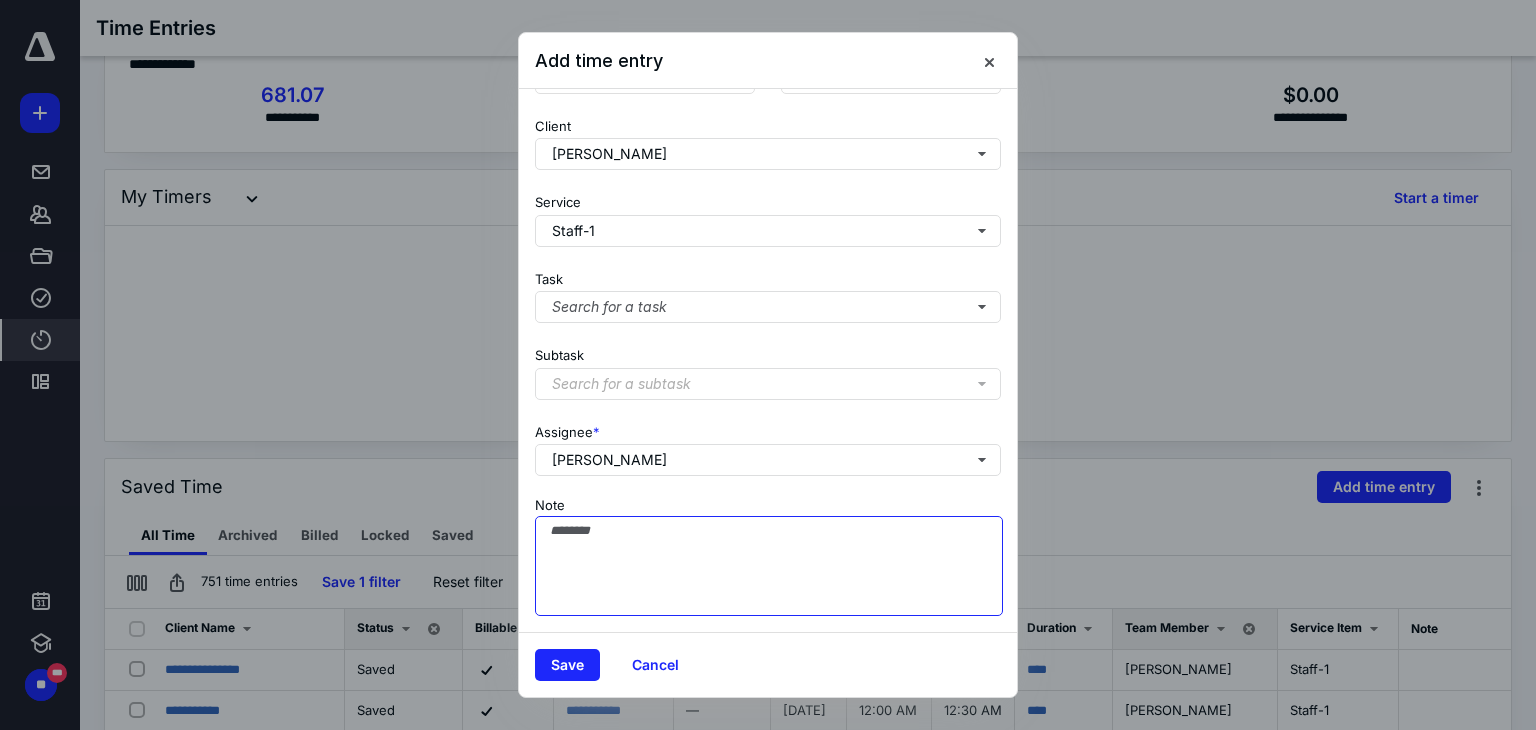 click on "Note" at bounding box center (769, 566) 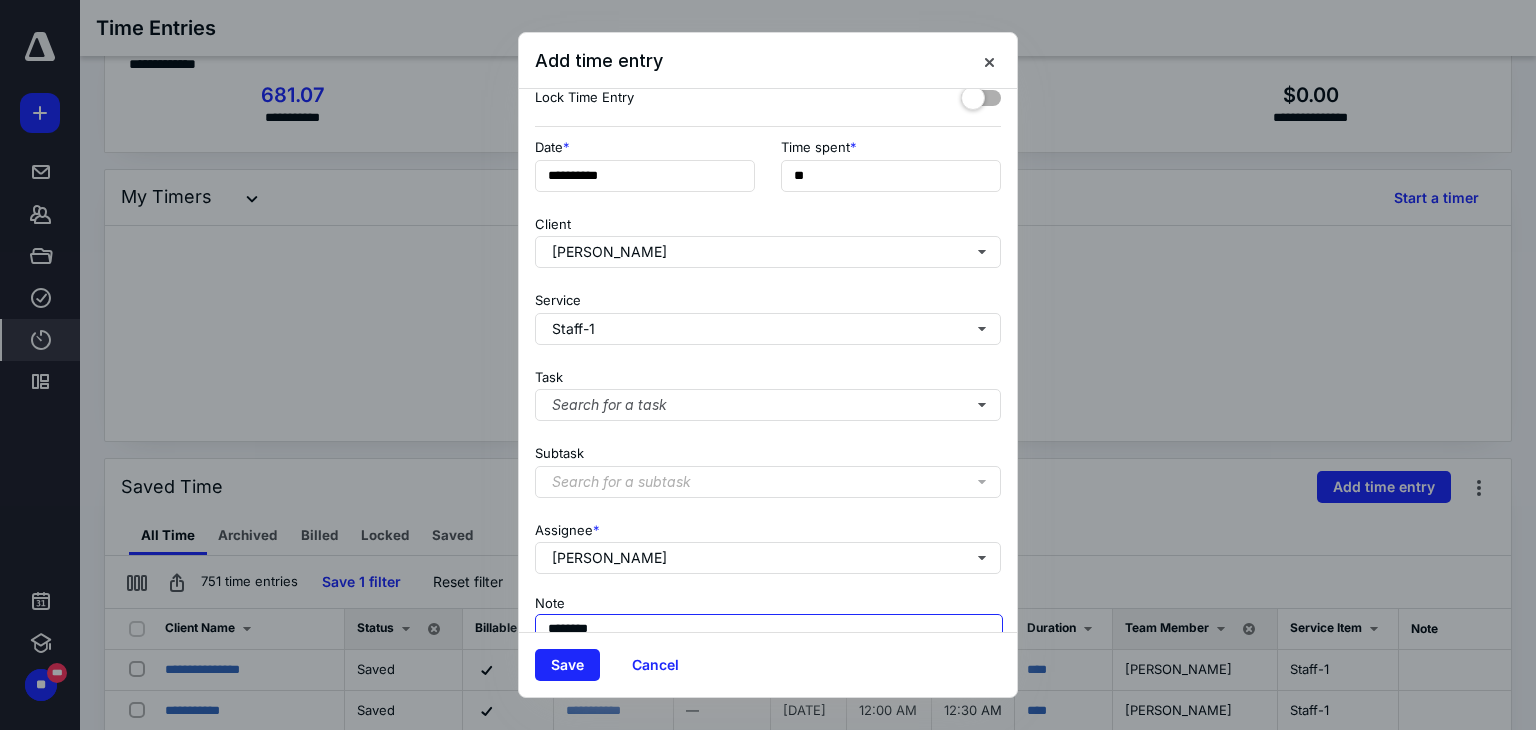 scroll, scrollTop: 0, scrollLeft: 0, axis: both 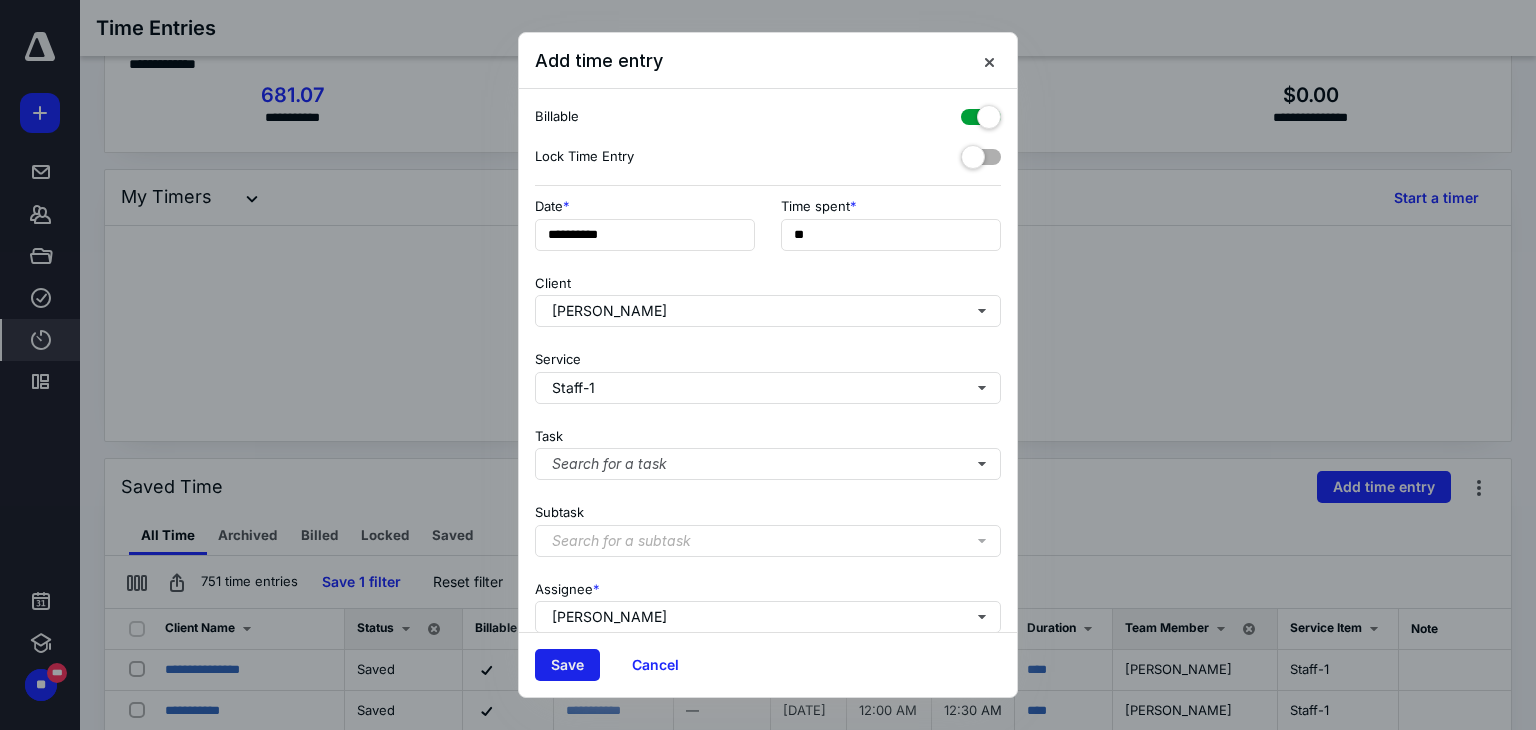 type on "********" 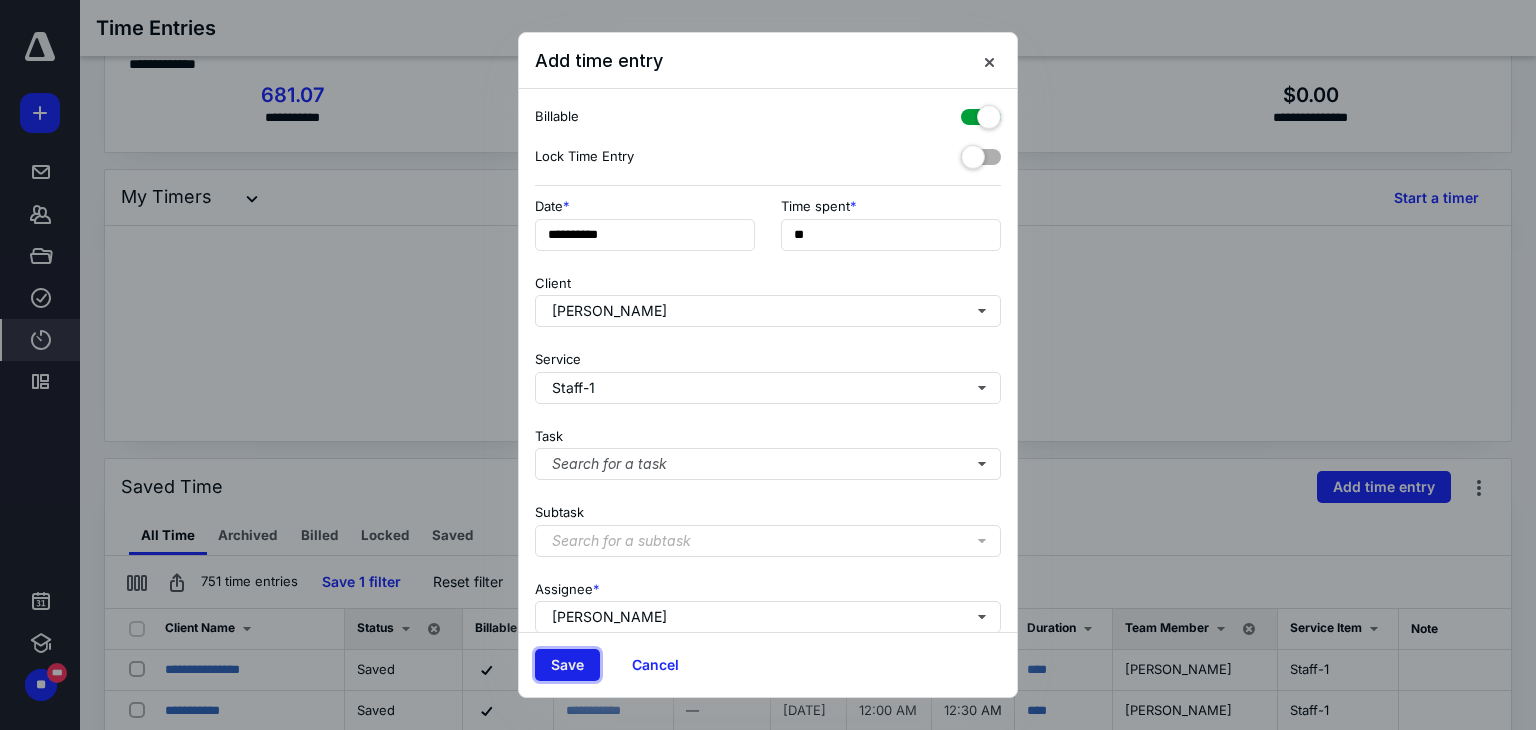 click on "Save" at bounding box center (567, 665) 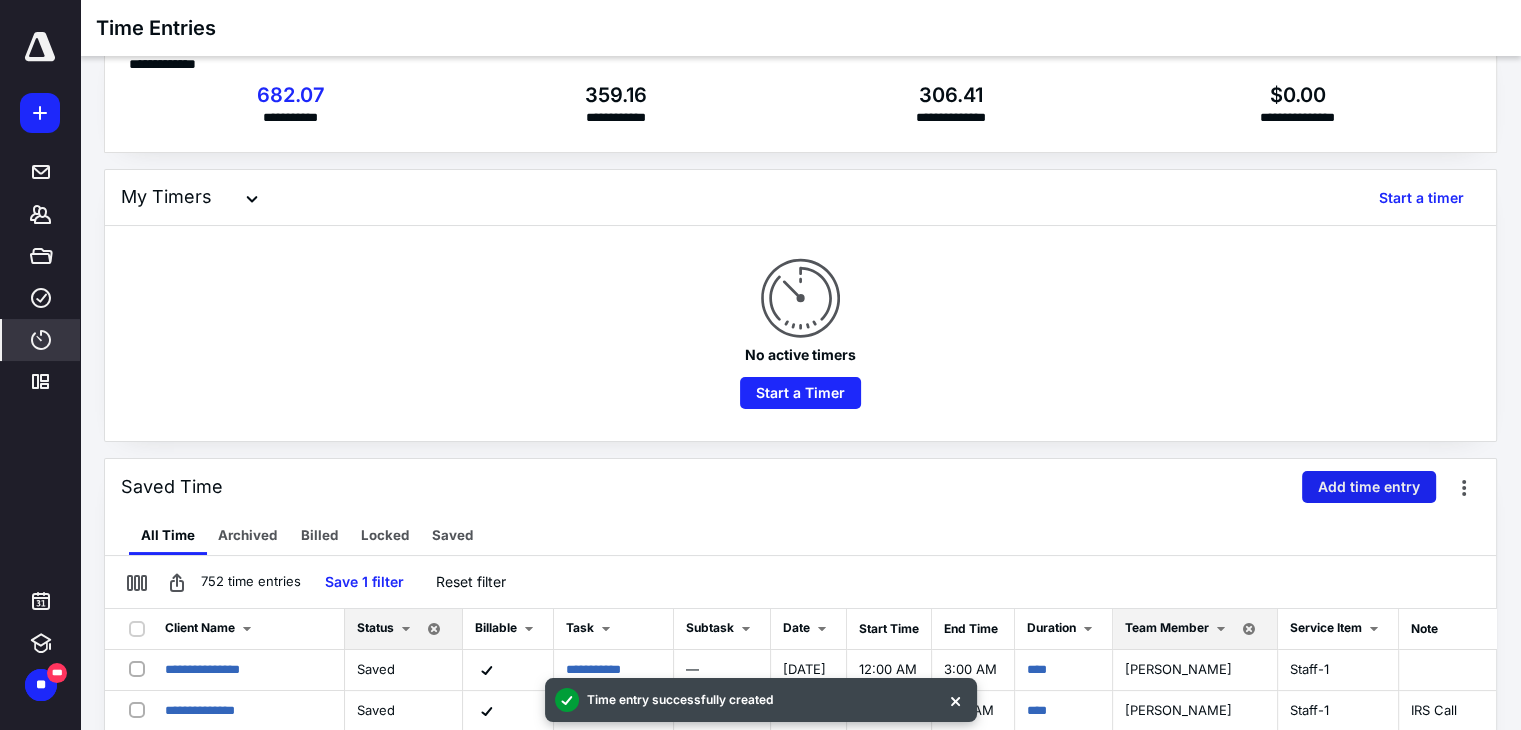 click on "Add time entry" at bounding box center [1369, 487] 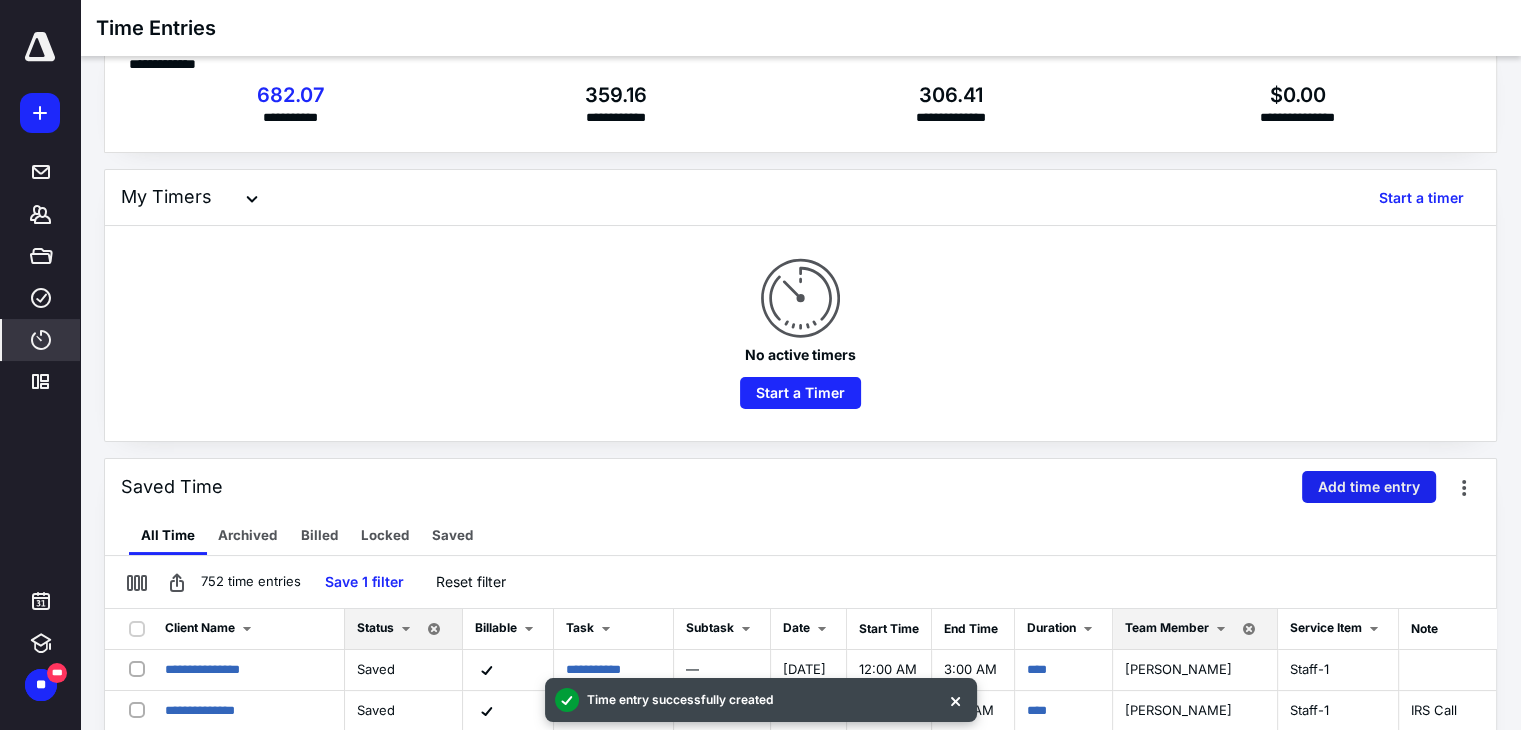 checkbox on "false" 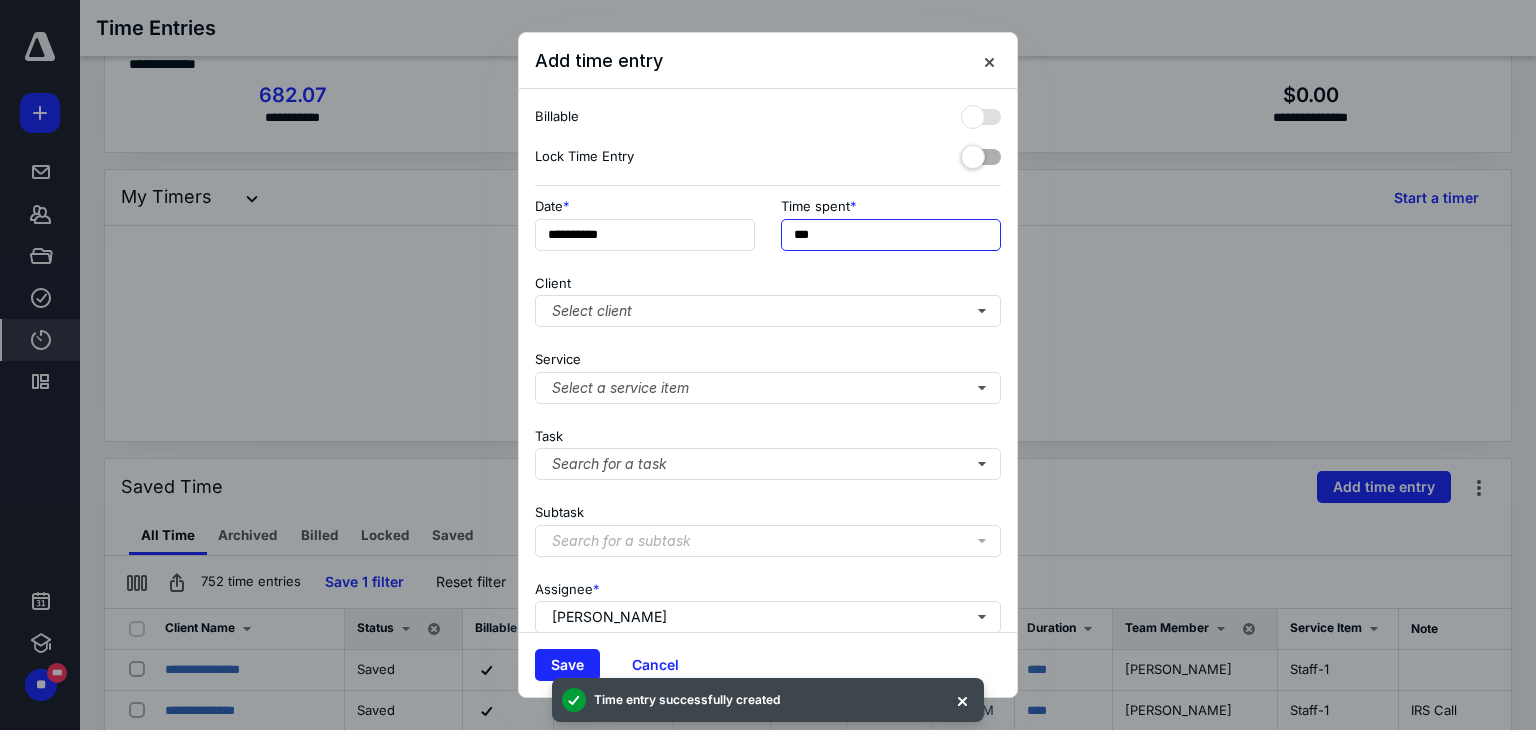 click on "***" at bounding box center (891, 235) 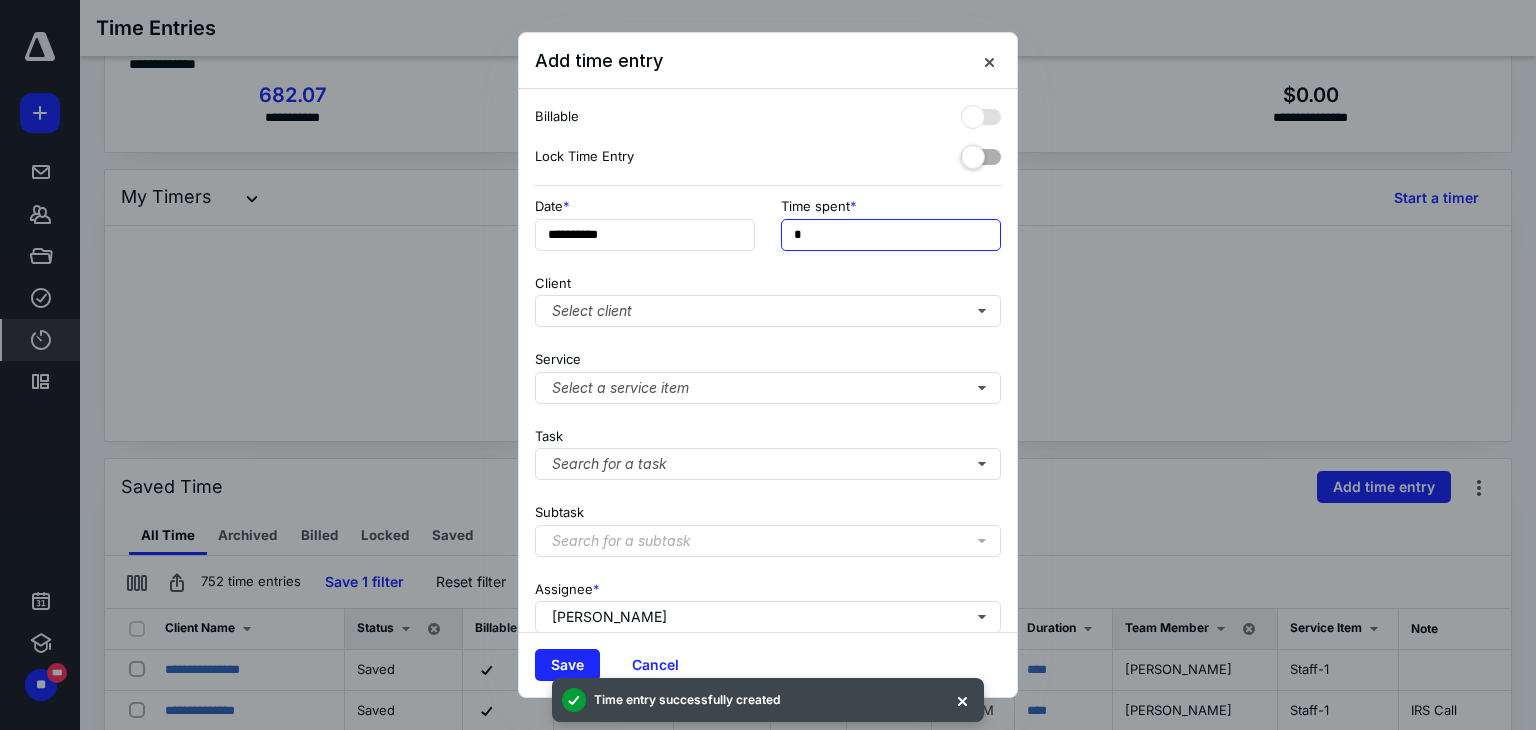 type on "**" 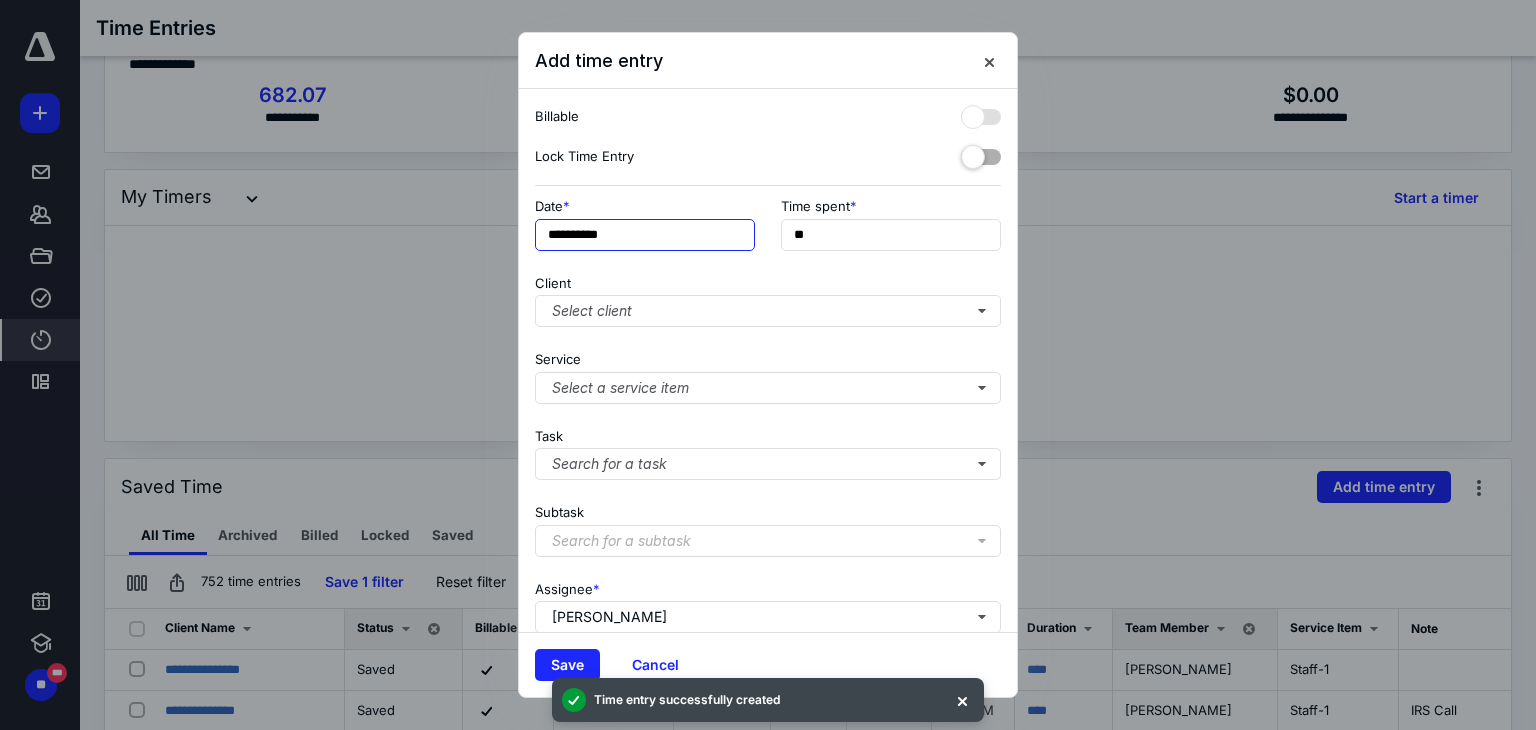 click on "**********" at bounding box center (645, 235) 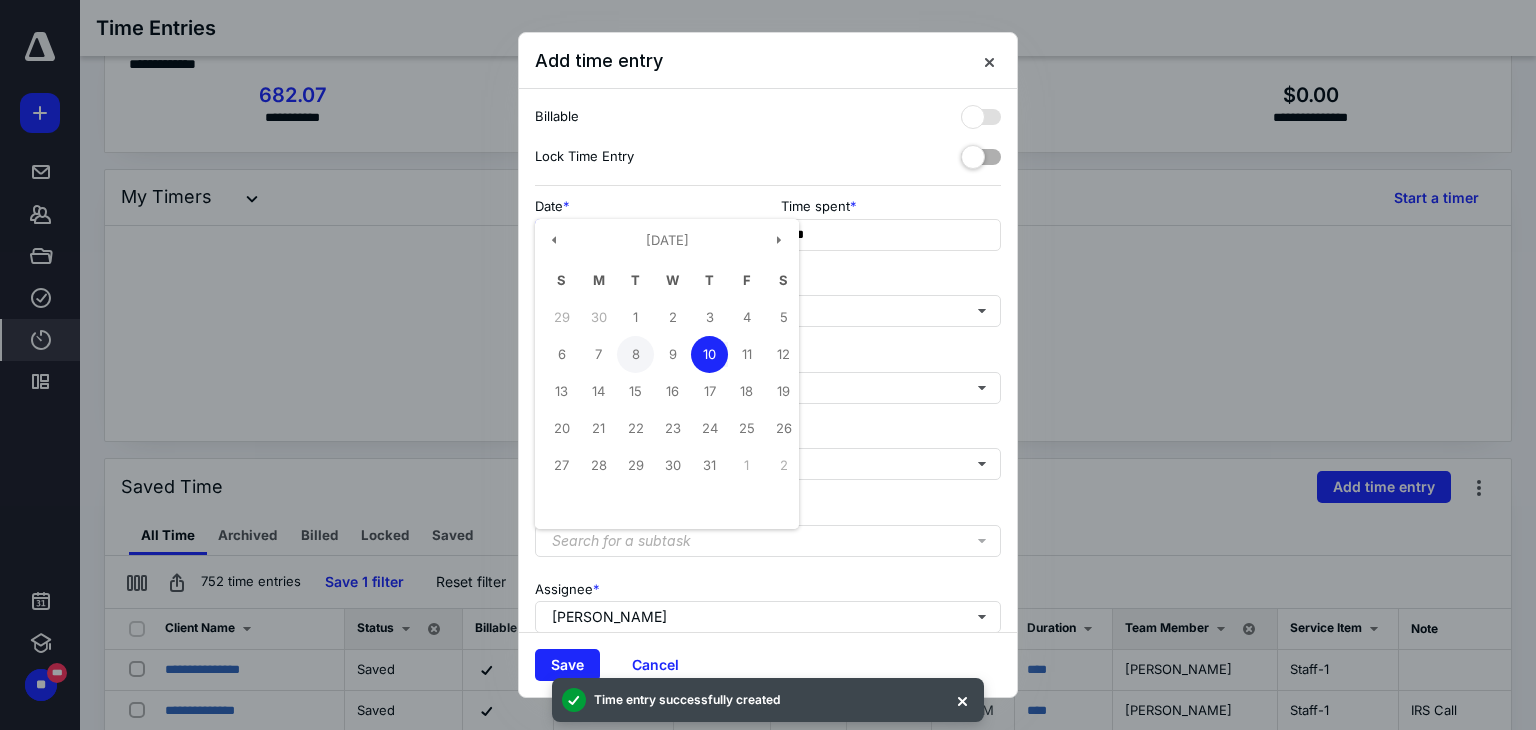 click on "6 7 8 9 10 11 12" at bounding box center (667, 354) 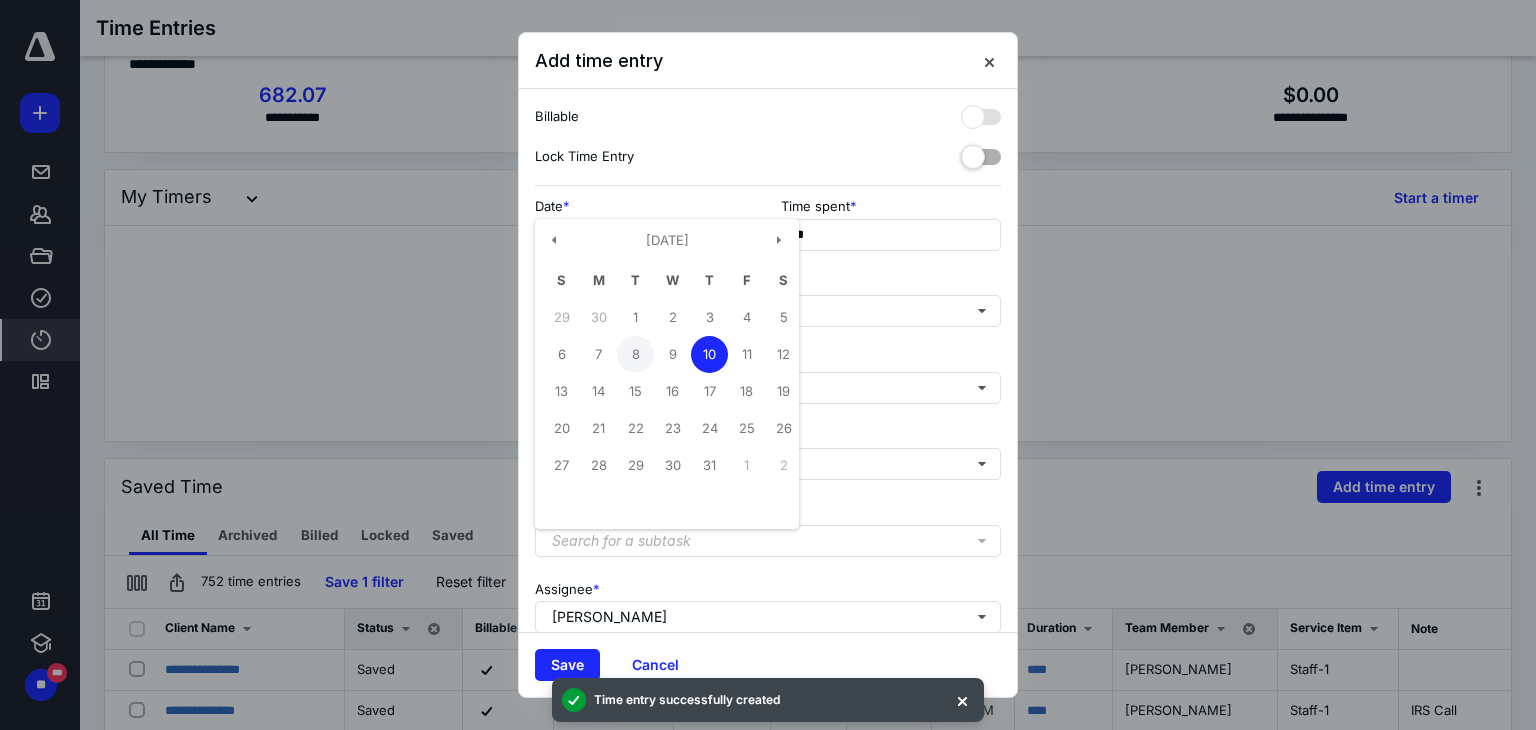 type on "**********" 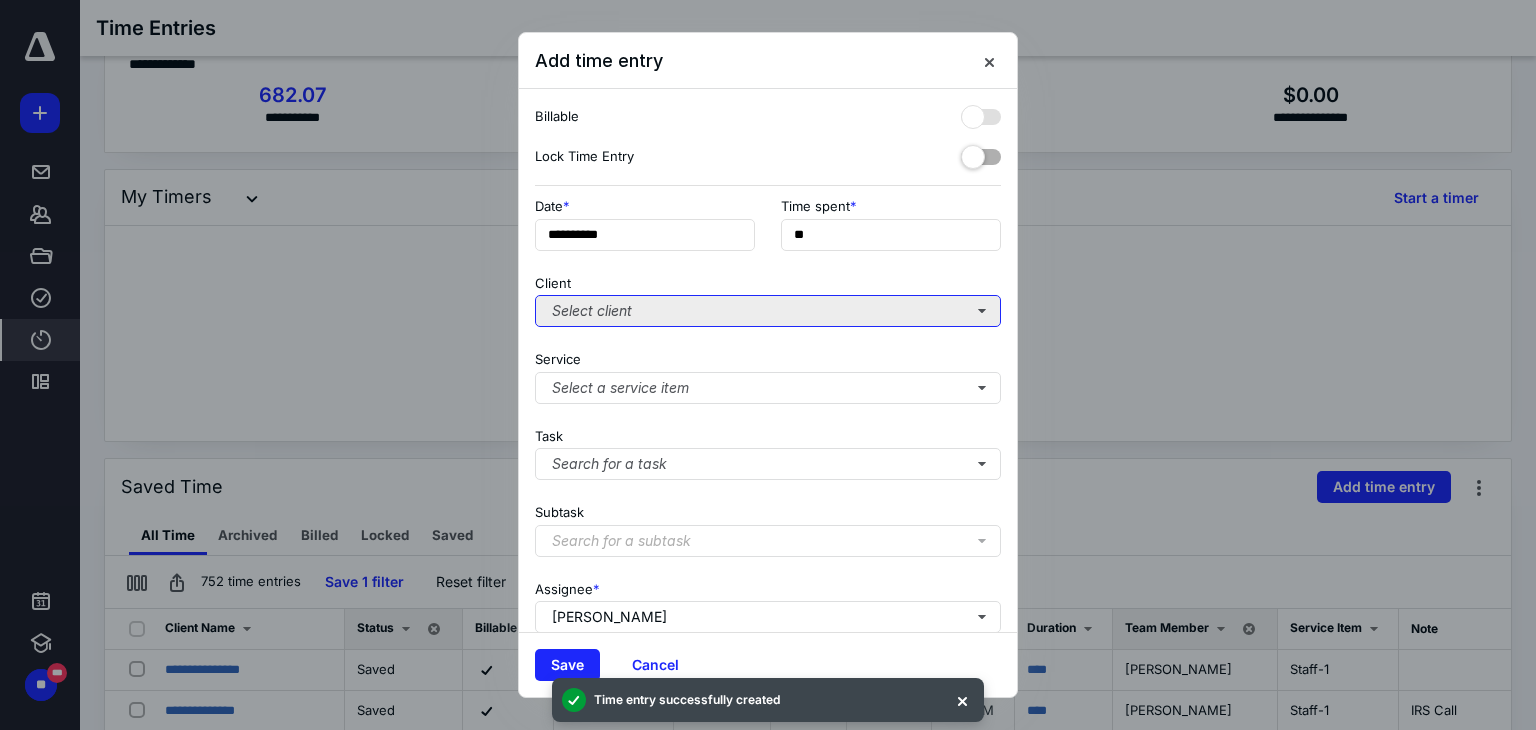 click on "Select client" at bounding box center (768, 311) 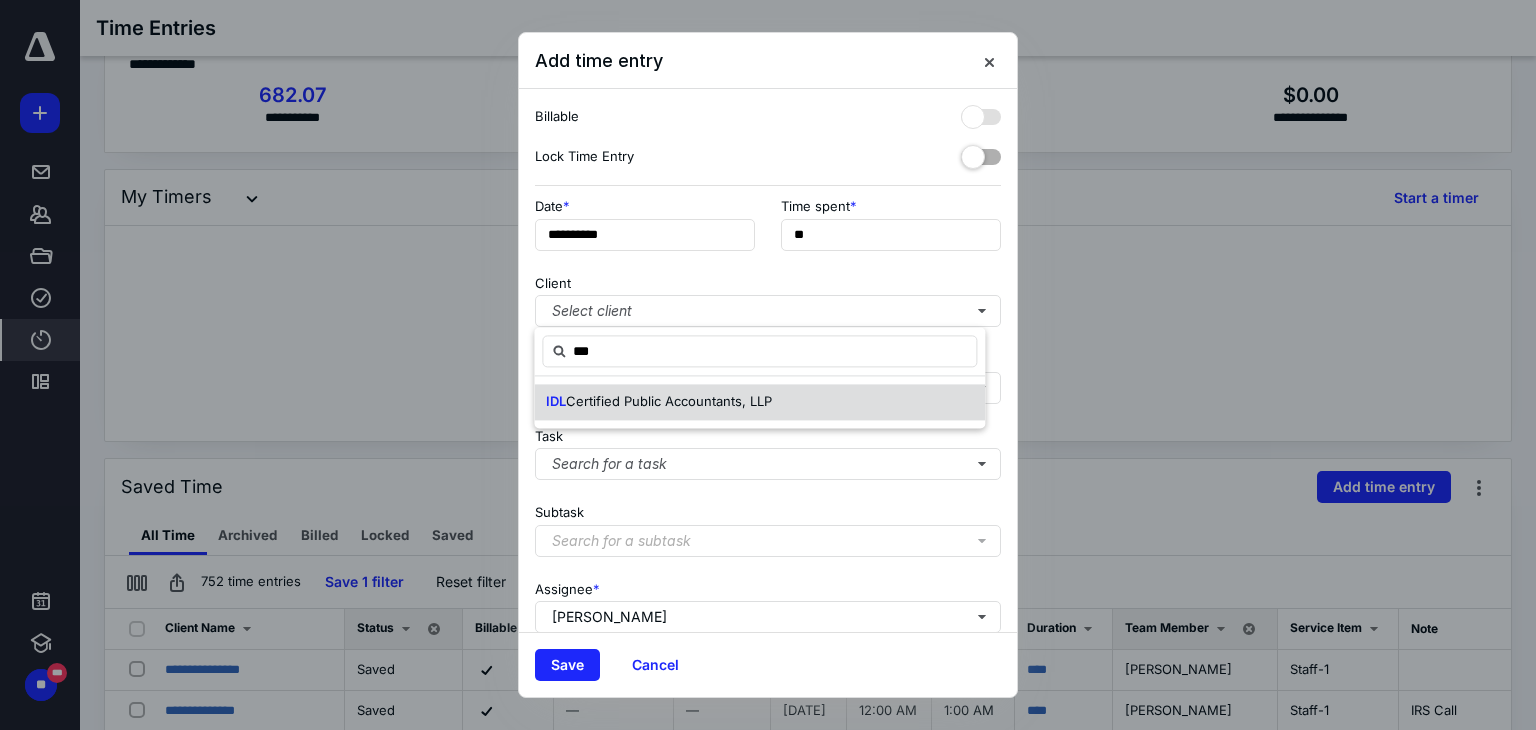 click on "Certified Public Accountants, LLP" at bounding box center (669, 401) 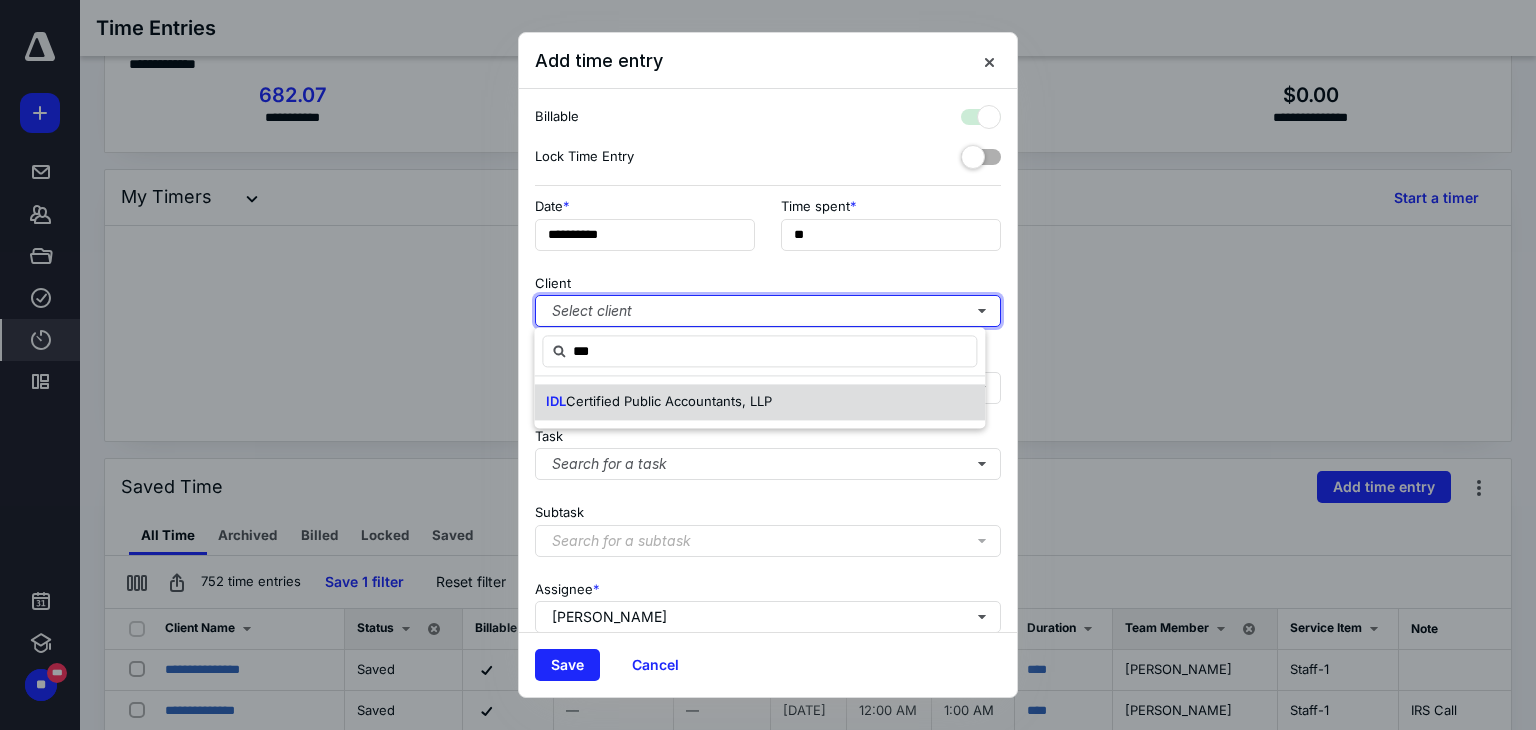 checkbox on "true" 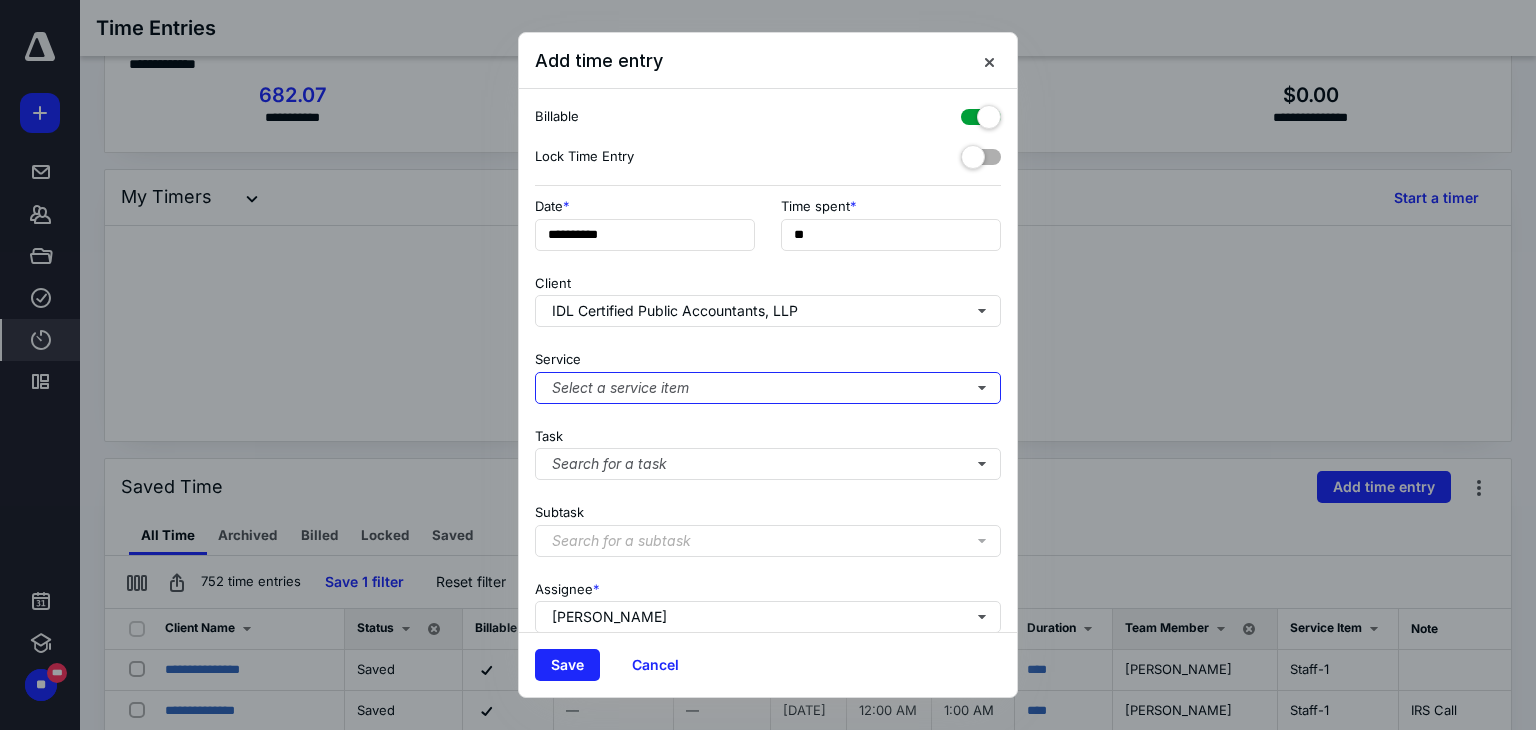 click on "Select a service item" at bounding box center (768, 388) 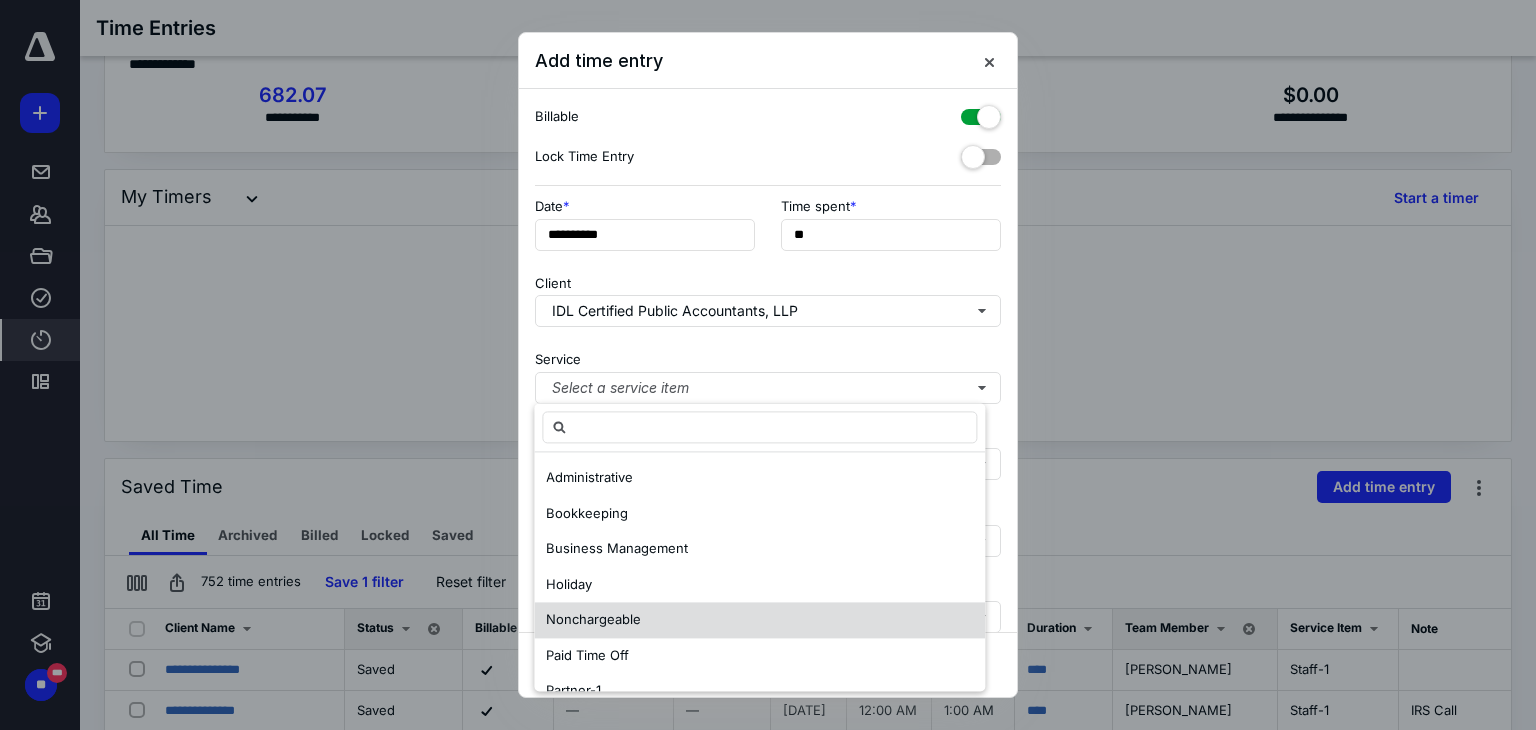 click on "Nonchargeable" at bounding box center (593, 619) 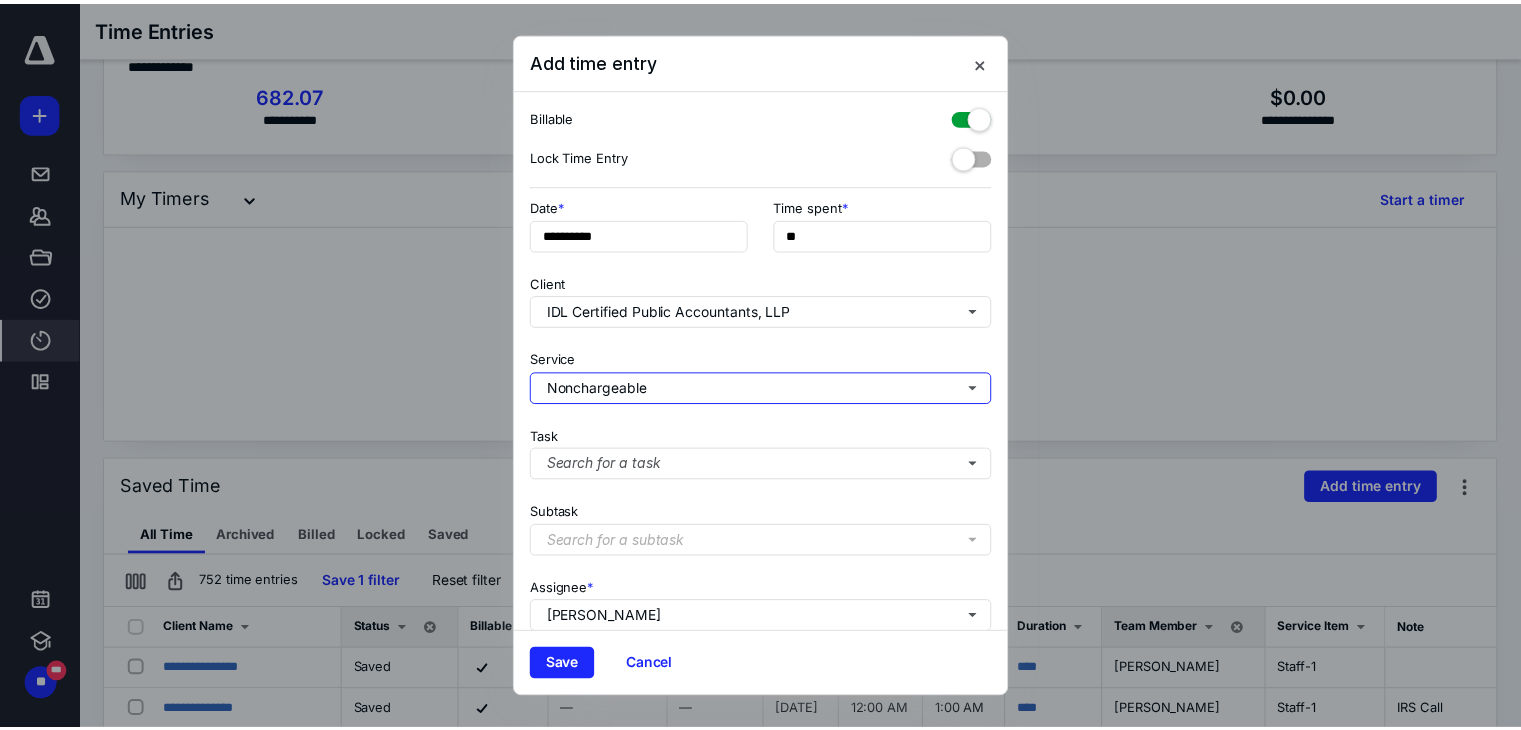 scroll, scrollTop: 171, scrollLeft: 0, axis: vertical 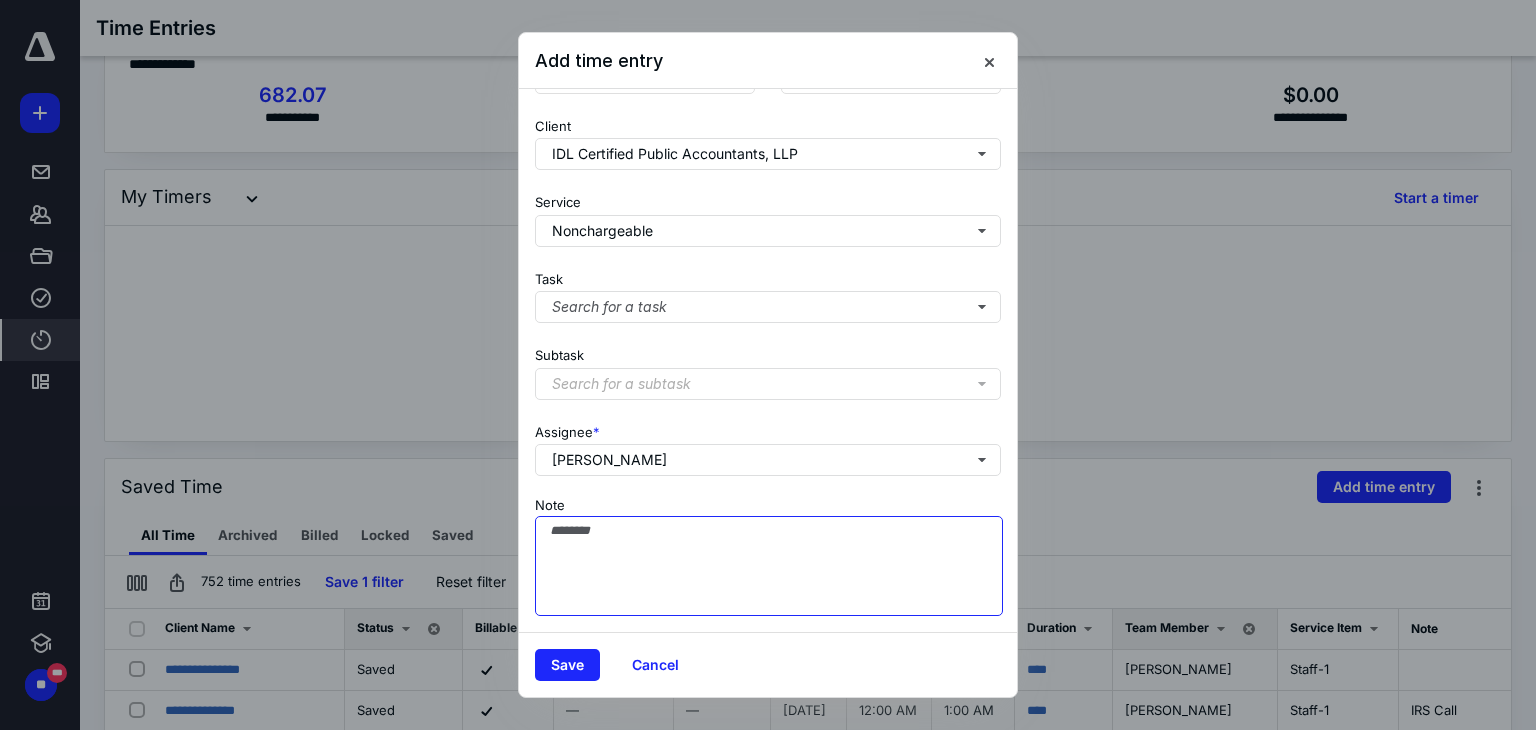 click on "Note" at bounding box center [769, 566] 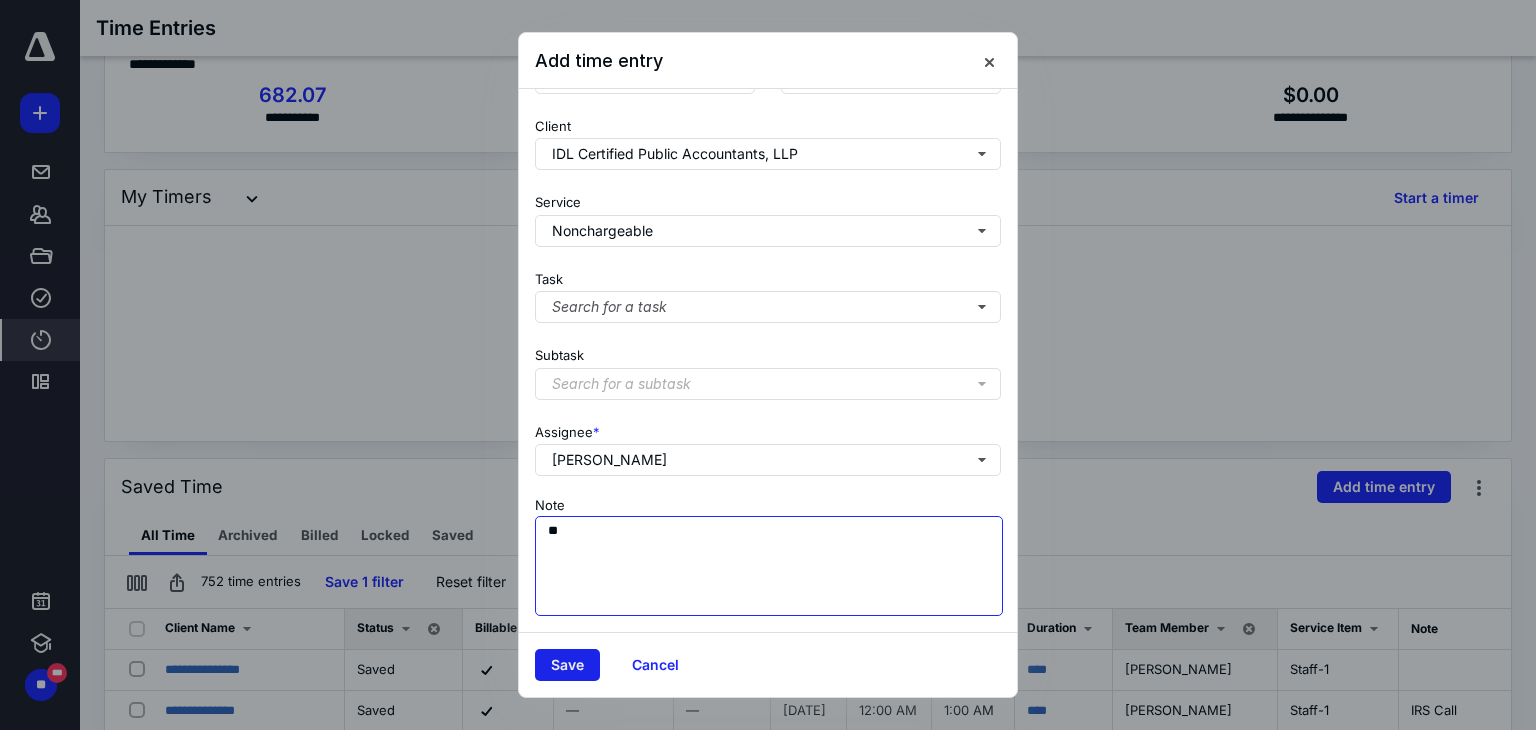 type on "**" 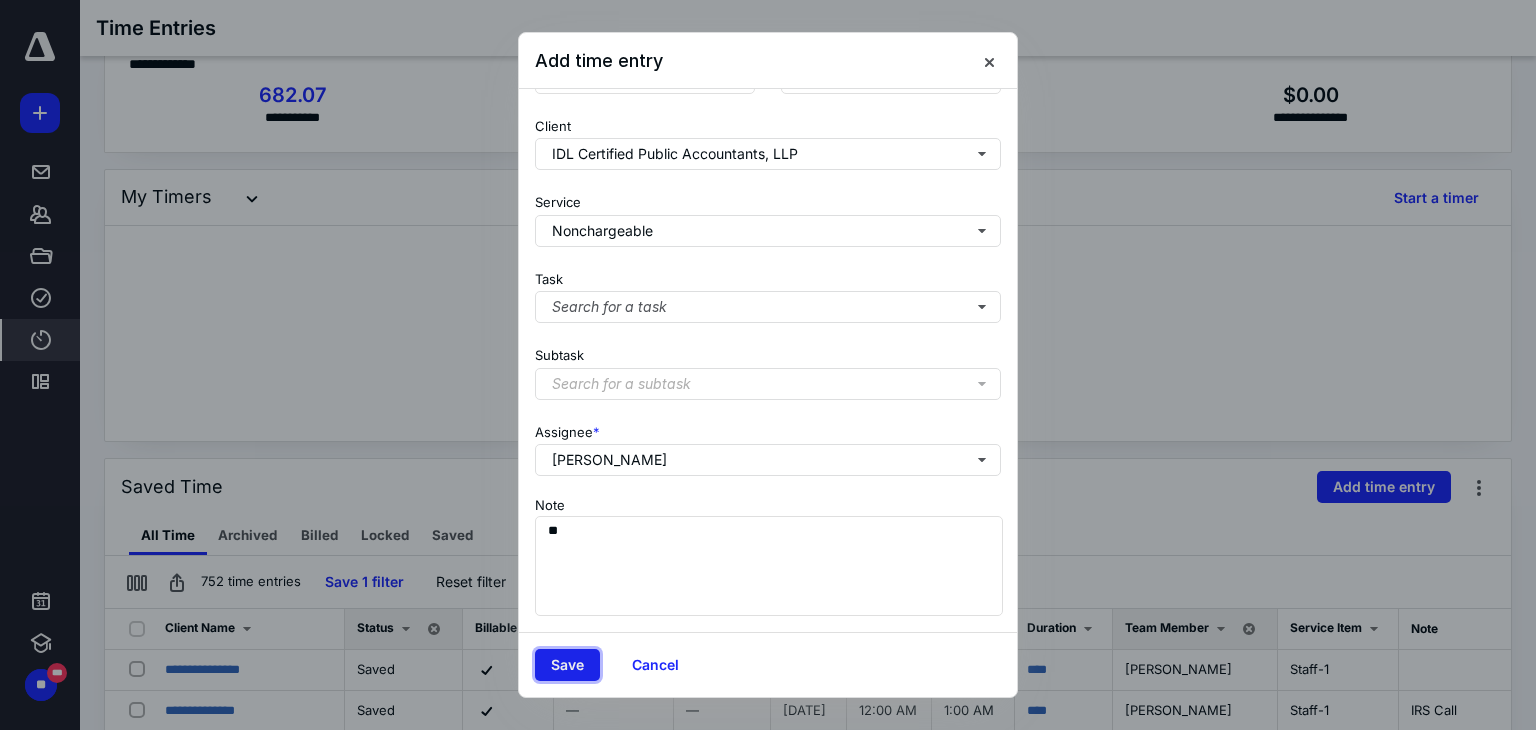 click on "Save" at bounding box center [567, 665] 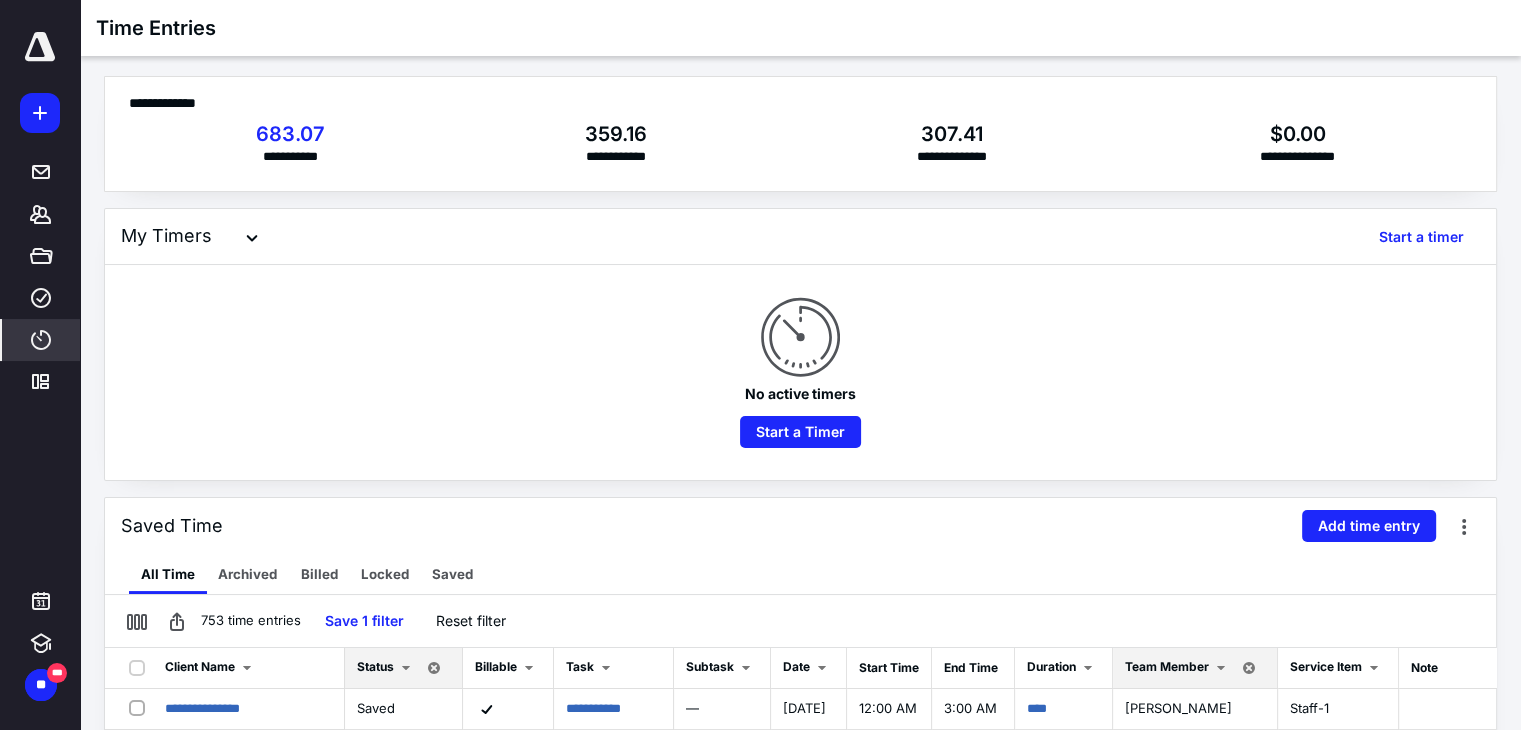 scroll, scrollTop: 0, scrollLeft: 0, axis: both 